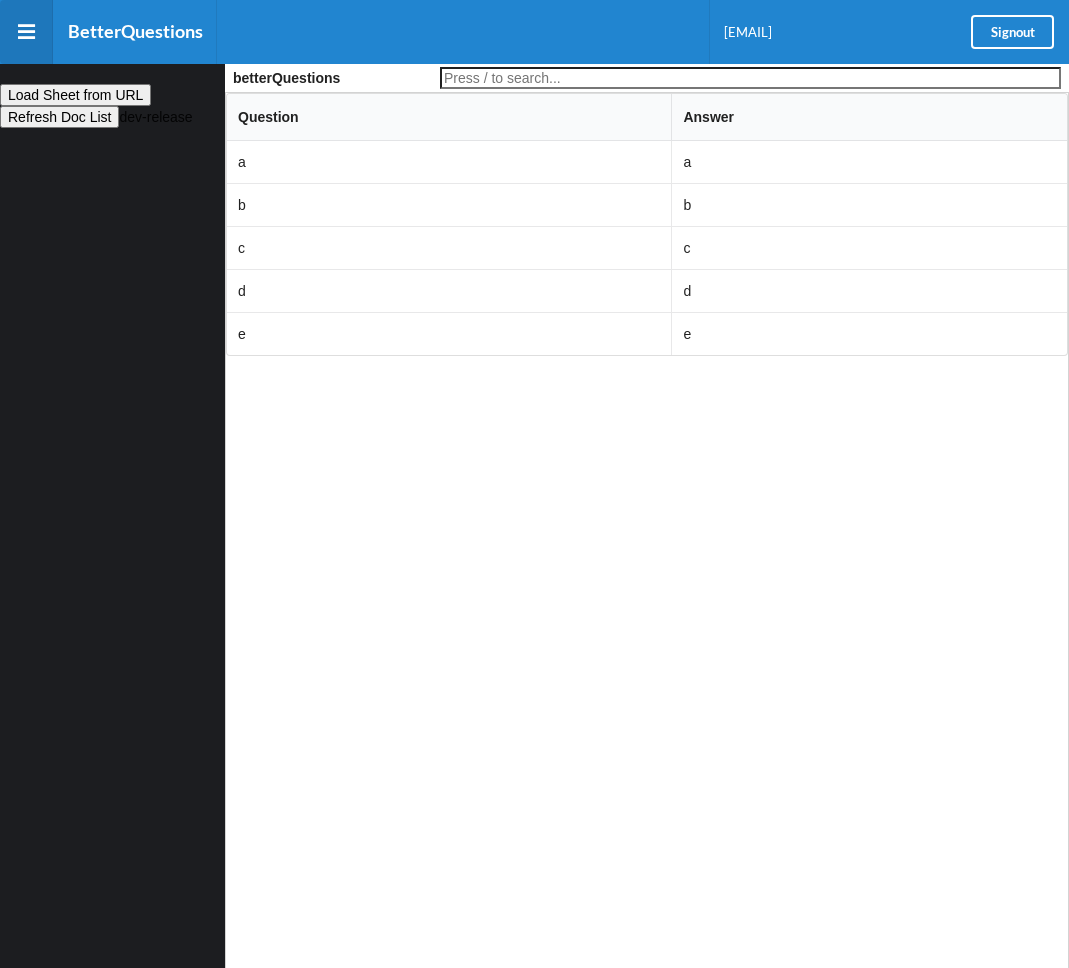 scroll, scrollTop: 0, scrollLeft: 0, axis: both 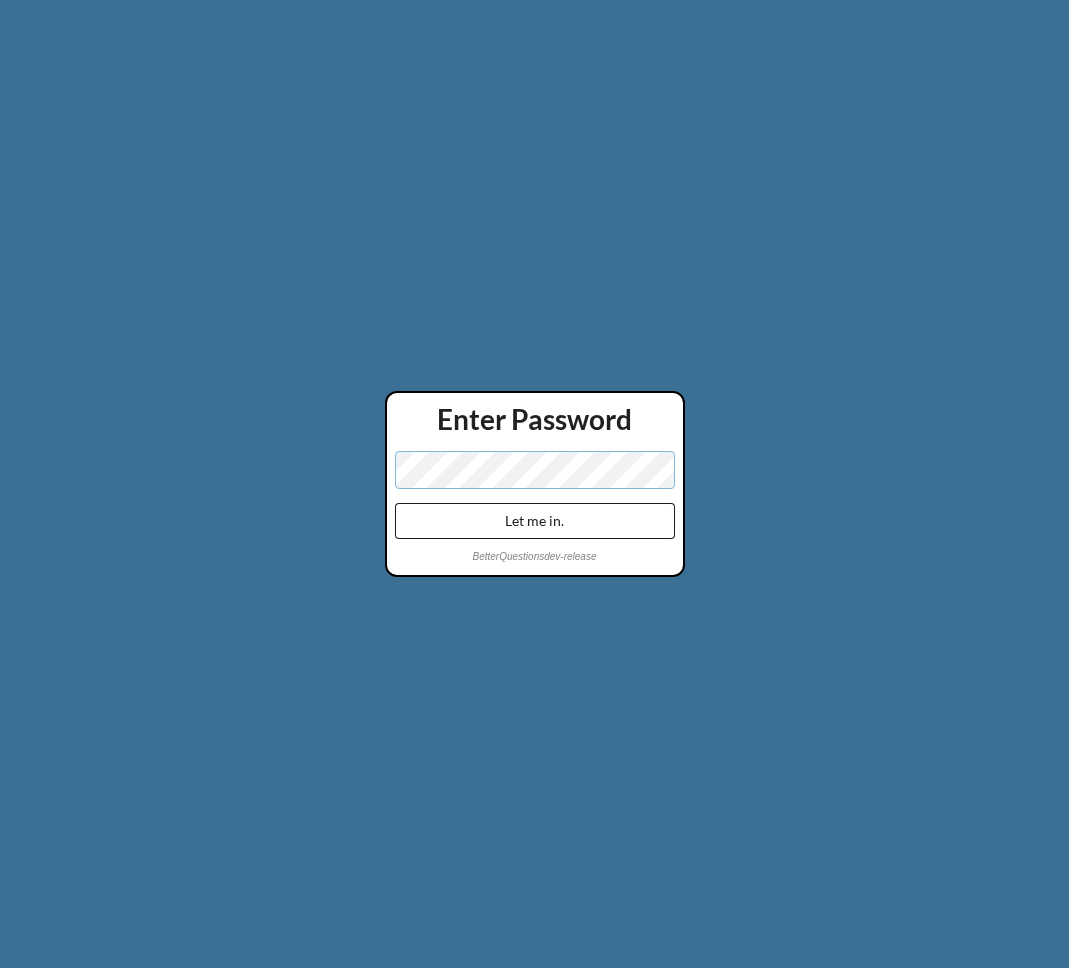 click on "Let me in." at bounding box center (535, 521) 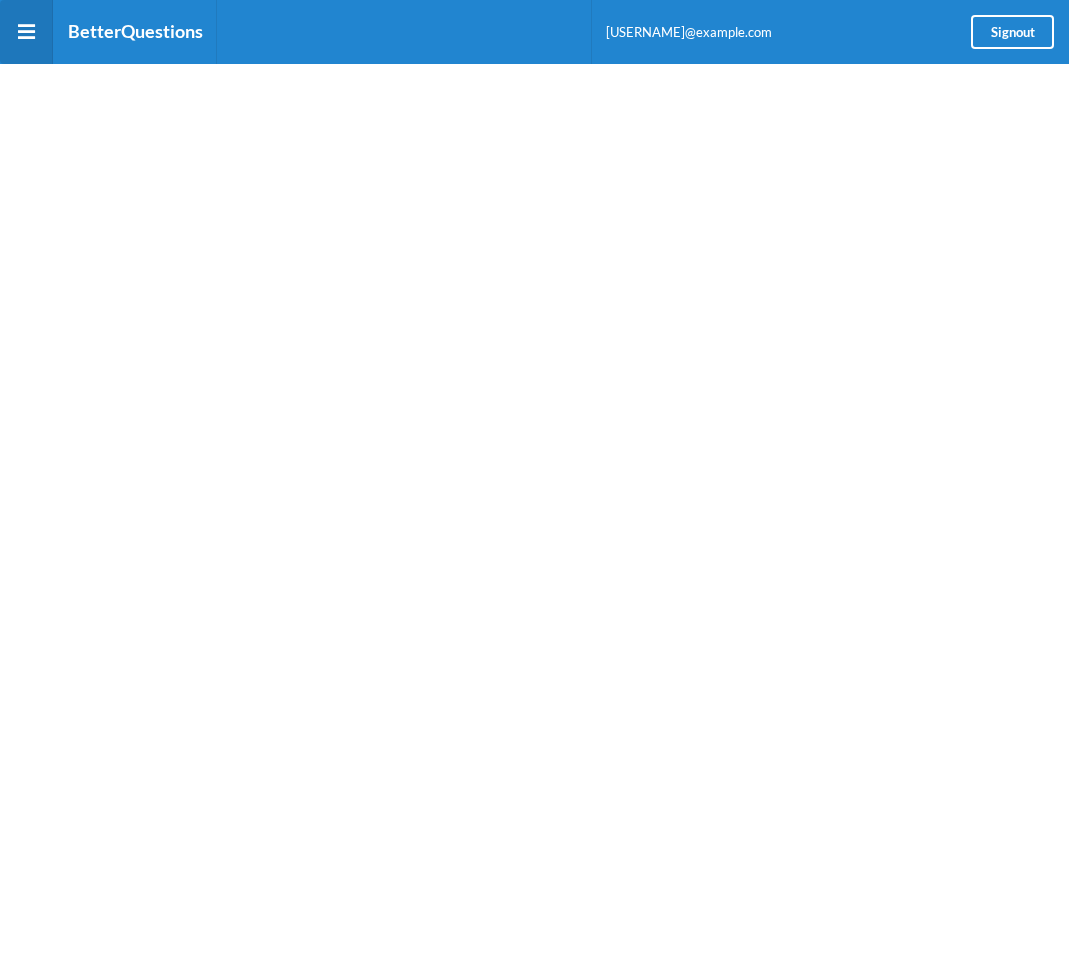 click at bounding box center [26, 32] 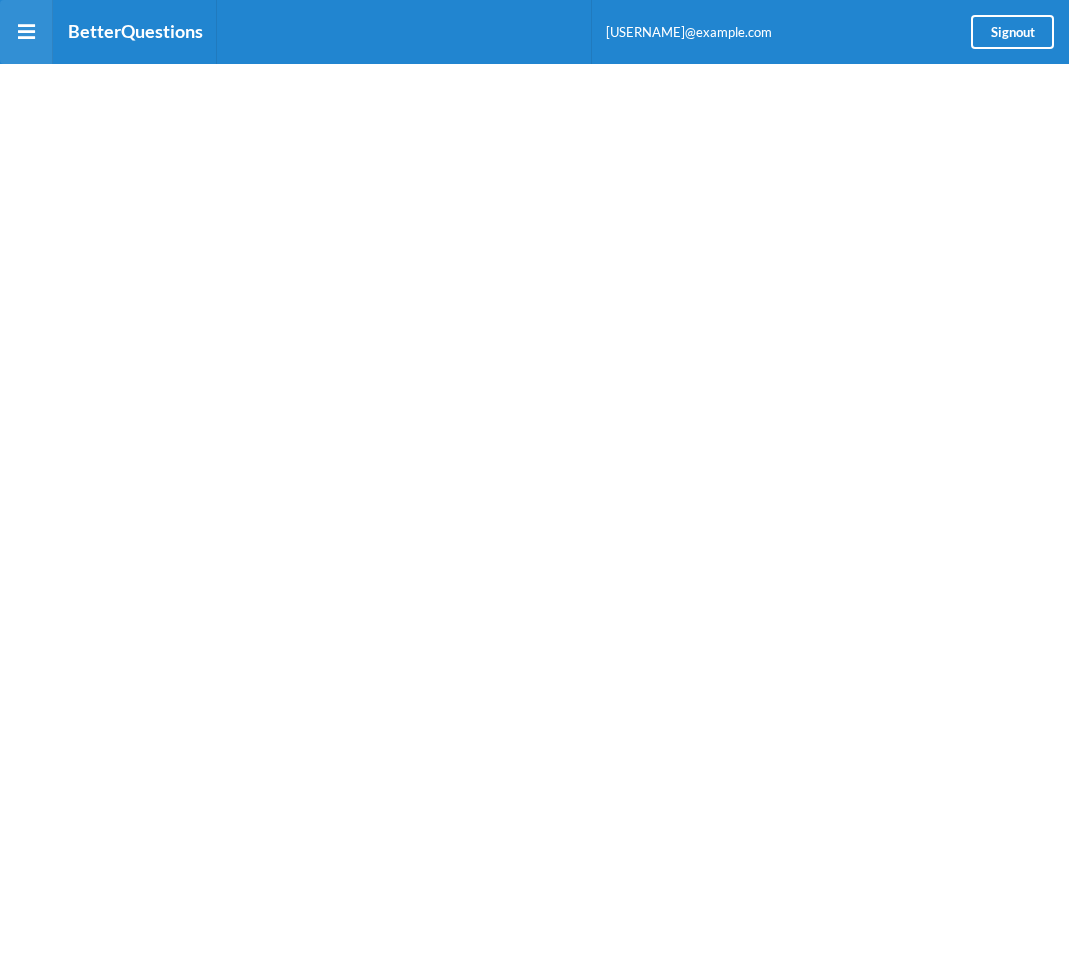 click at bounding box center [26, 32] 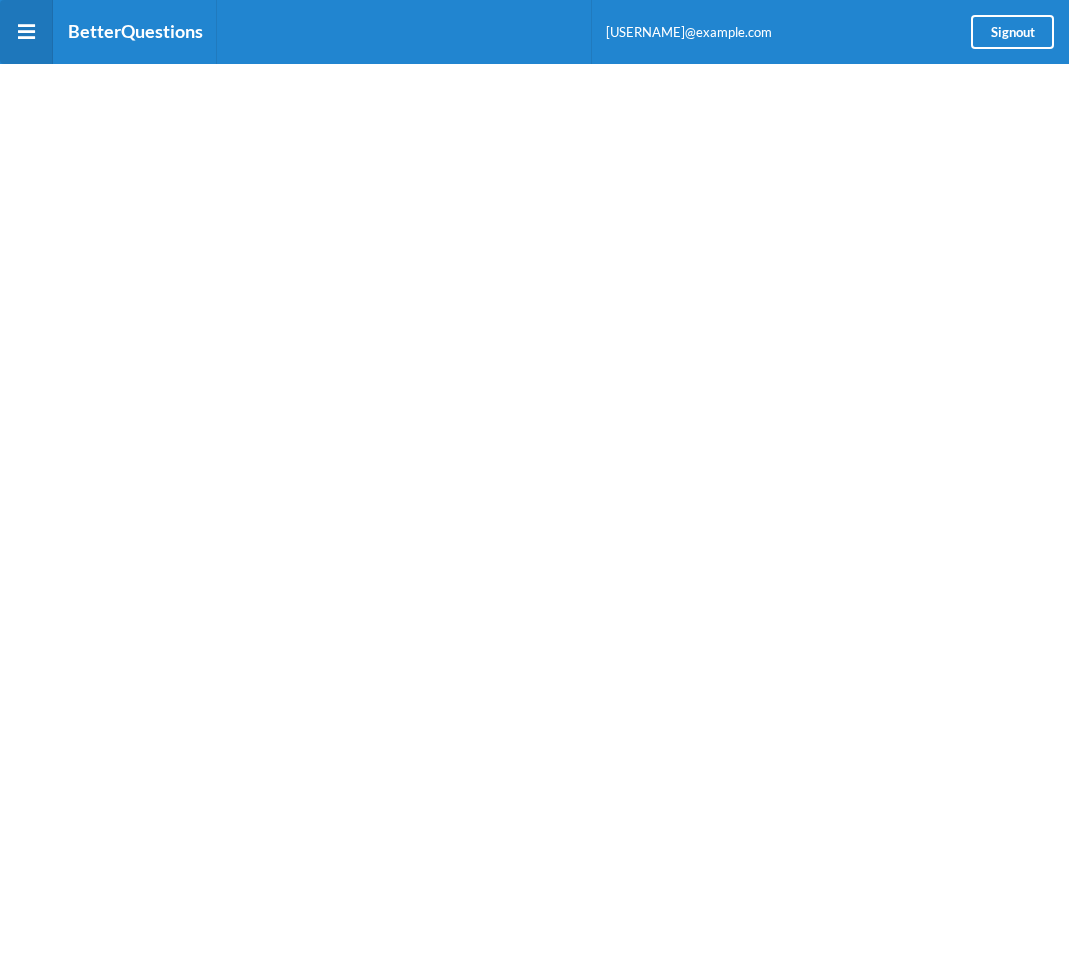 click at bounding box center (26, 32) 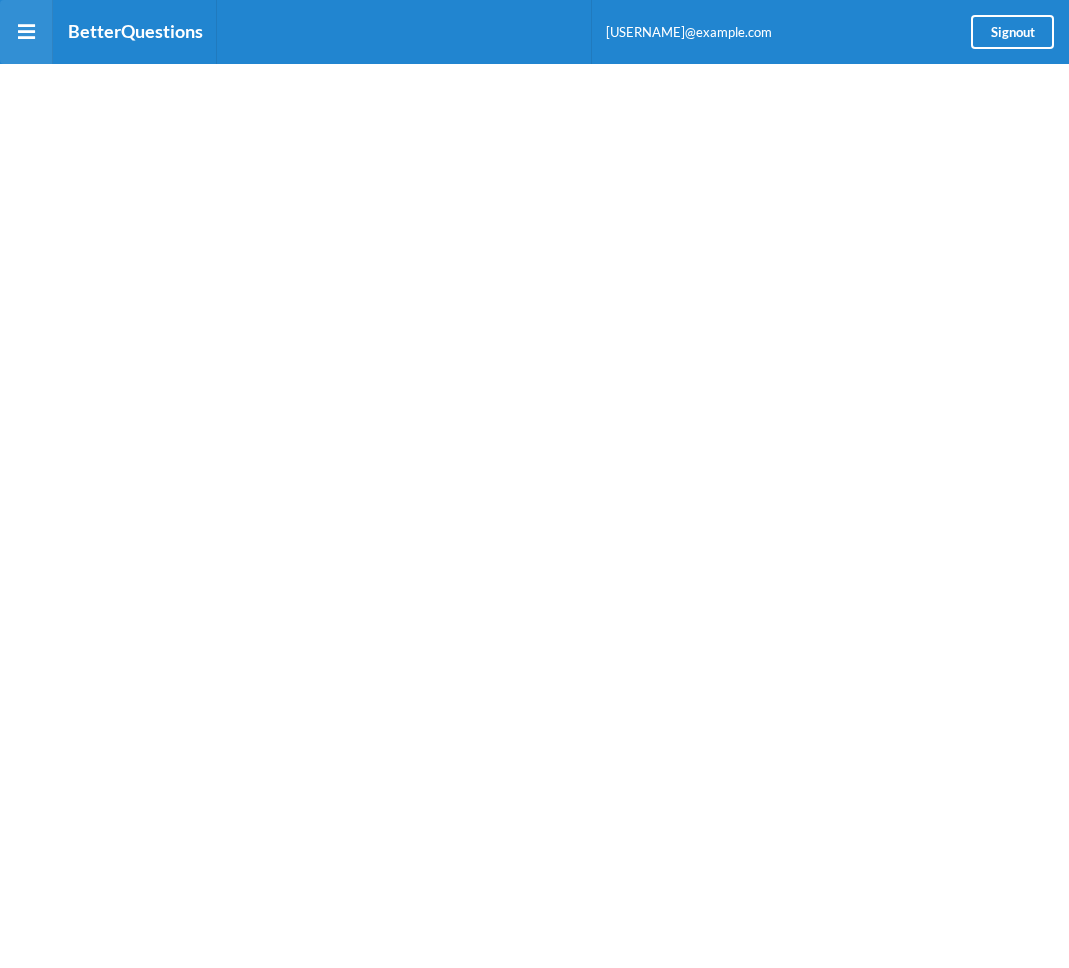 click at bounding box center [26, 32] 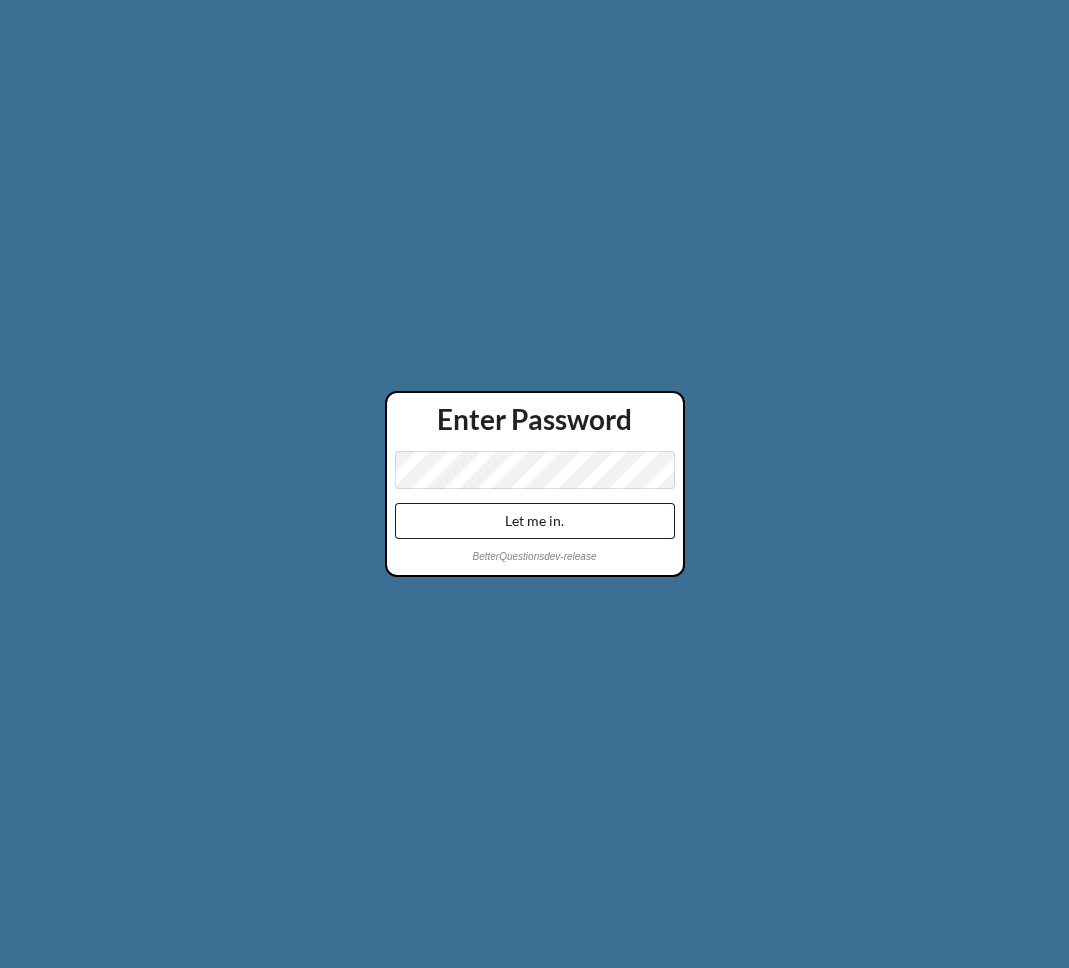 scroll, scrollTop: 0, scrollLeft: 0, axis: both 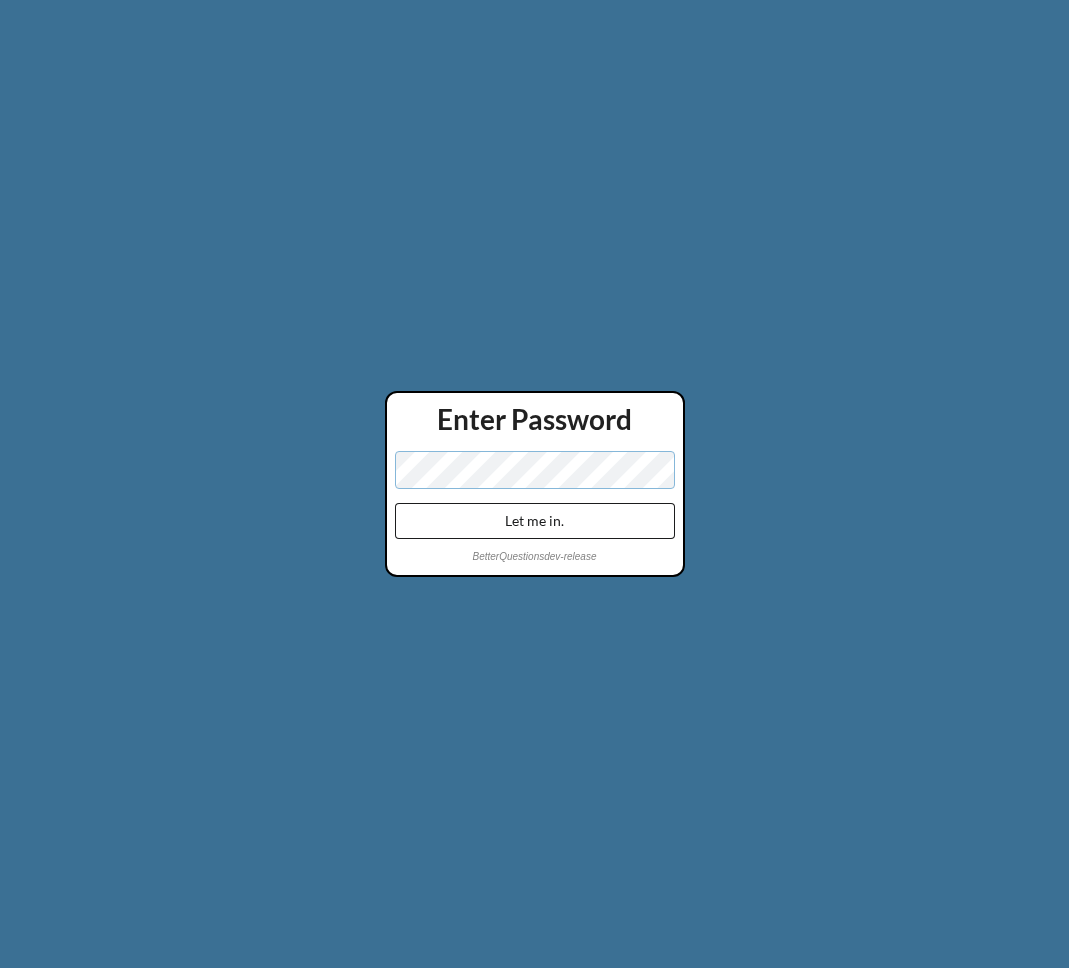 click on "Let me in." at bounding box center (535, 521) 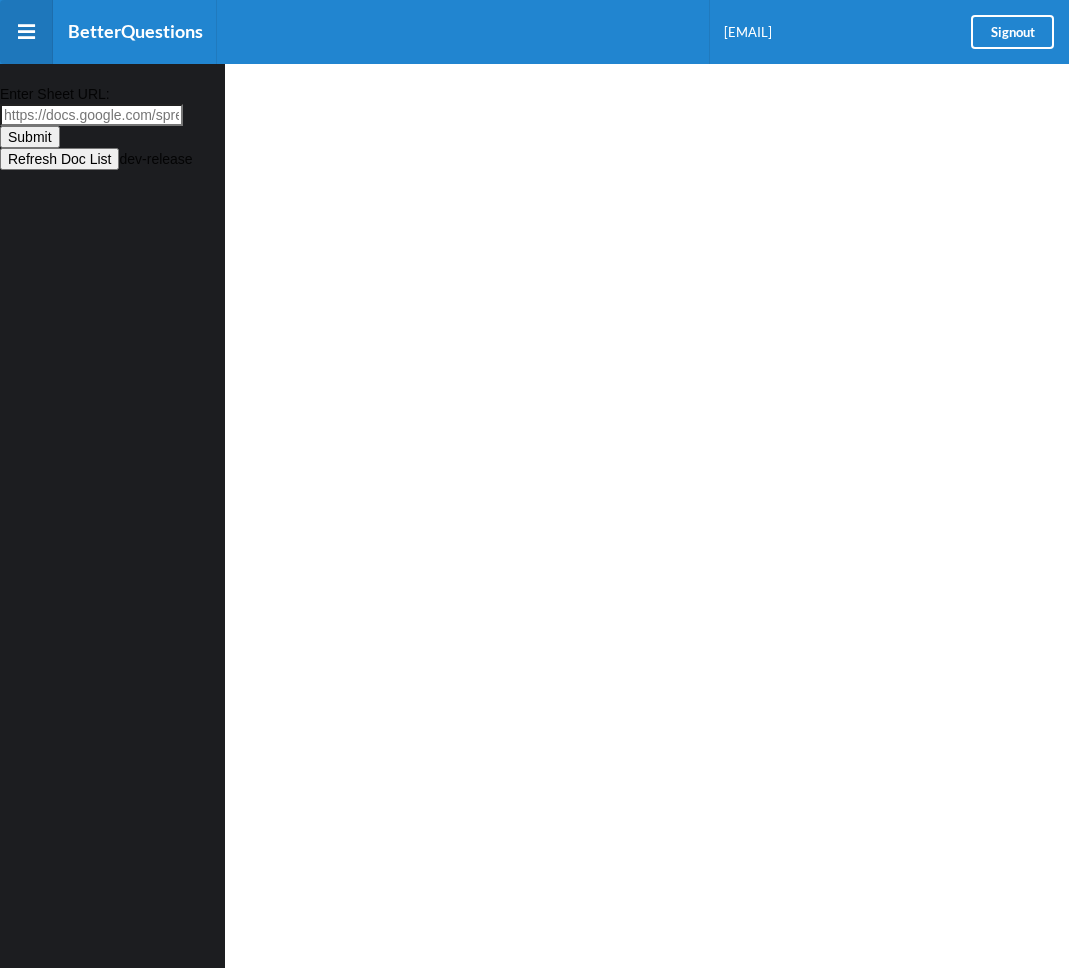 click on "Enter Sheet URL:" at bounding box center (91, 115) 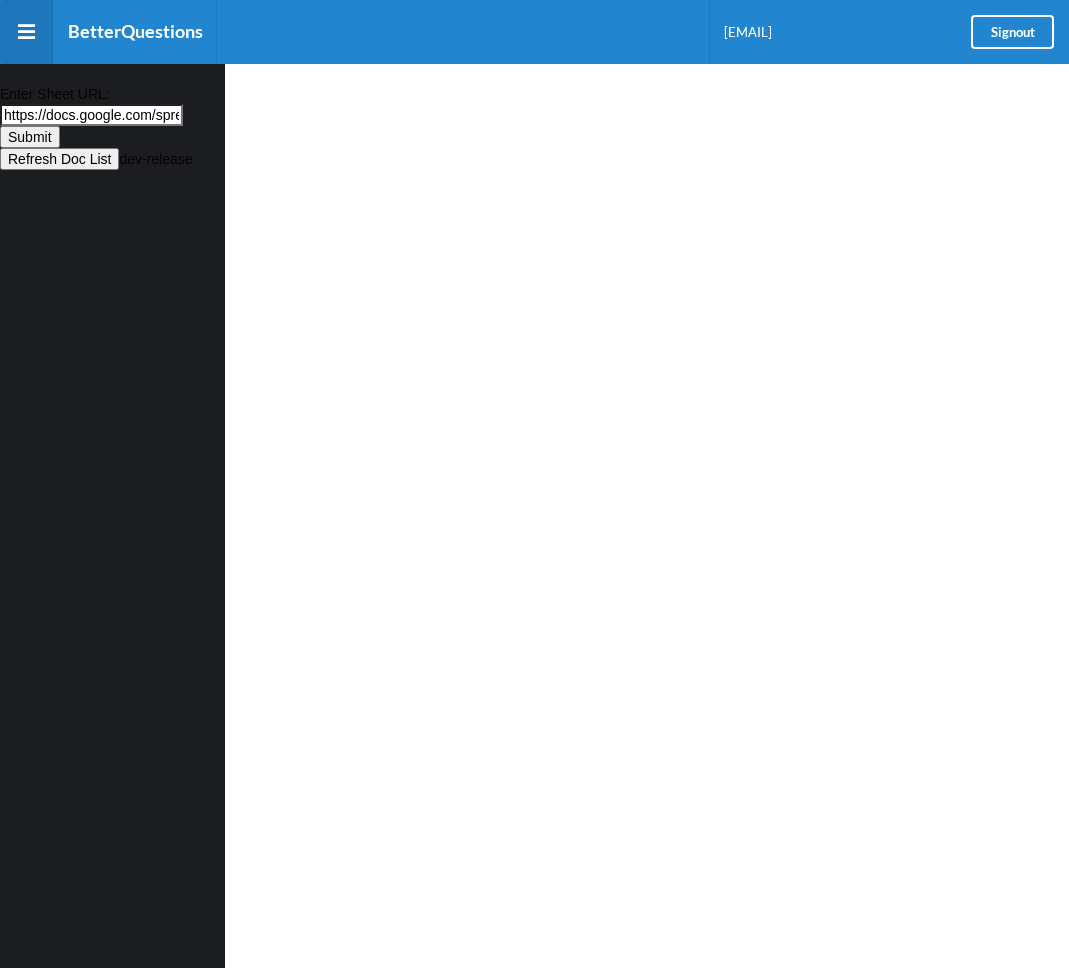 scroll, scrollTop: 0, scrollLeft: 552, axis: horizontal 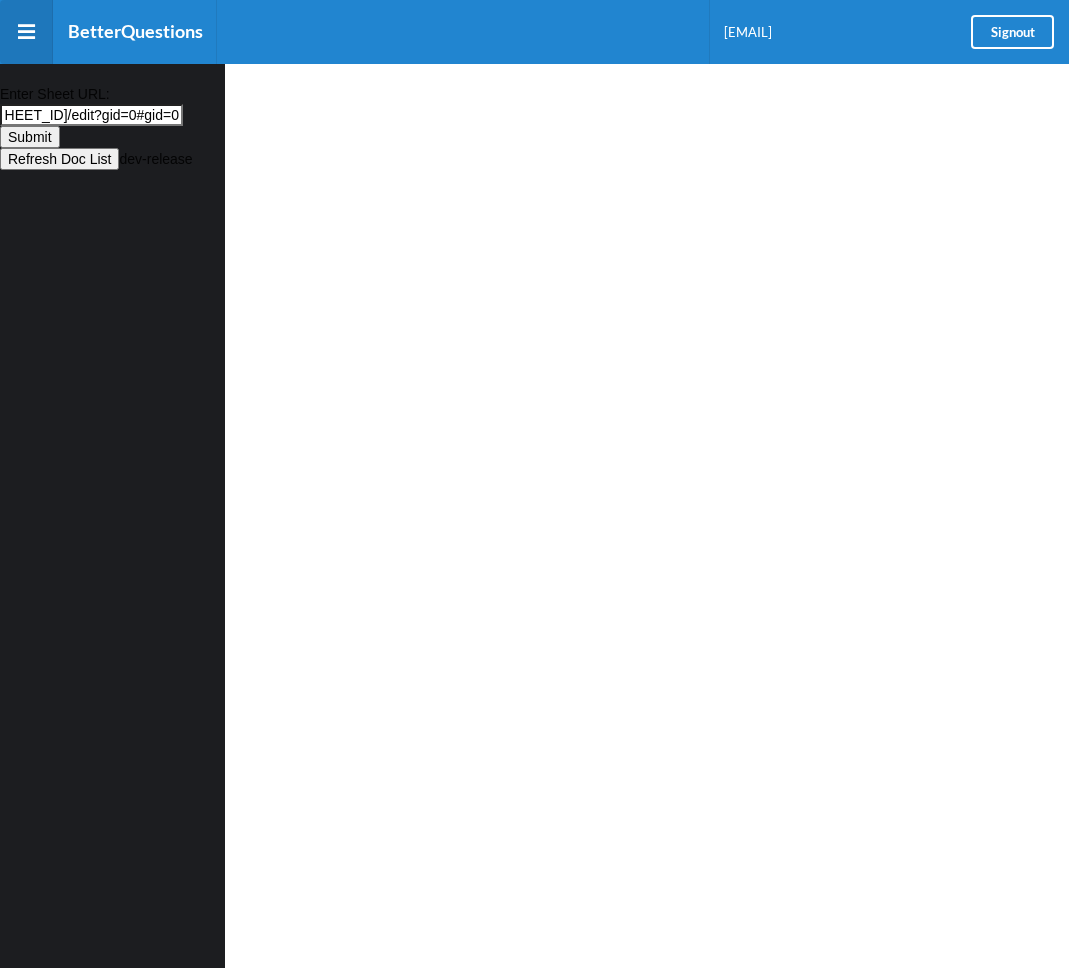 type on "https://docs.google.com/spreadsheets/d/10NidCiUrabliWRdlvoz_hmQaCc16hic8MVXrXylvdHA/edit?gid=0#gid=0" 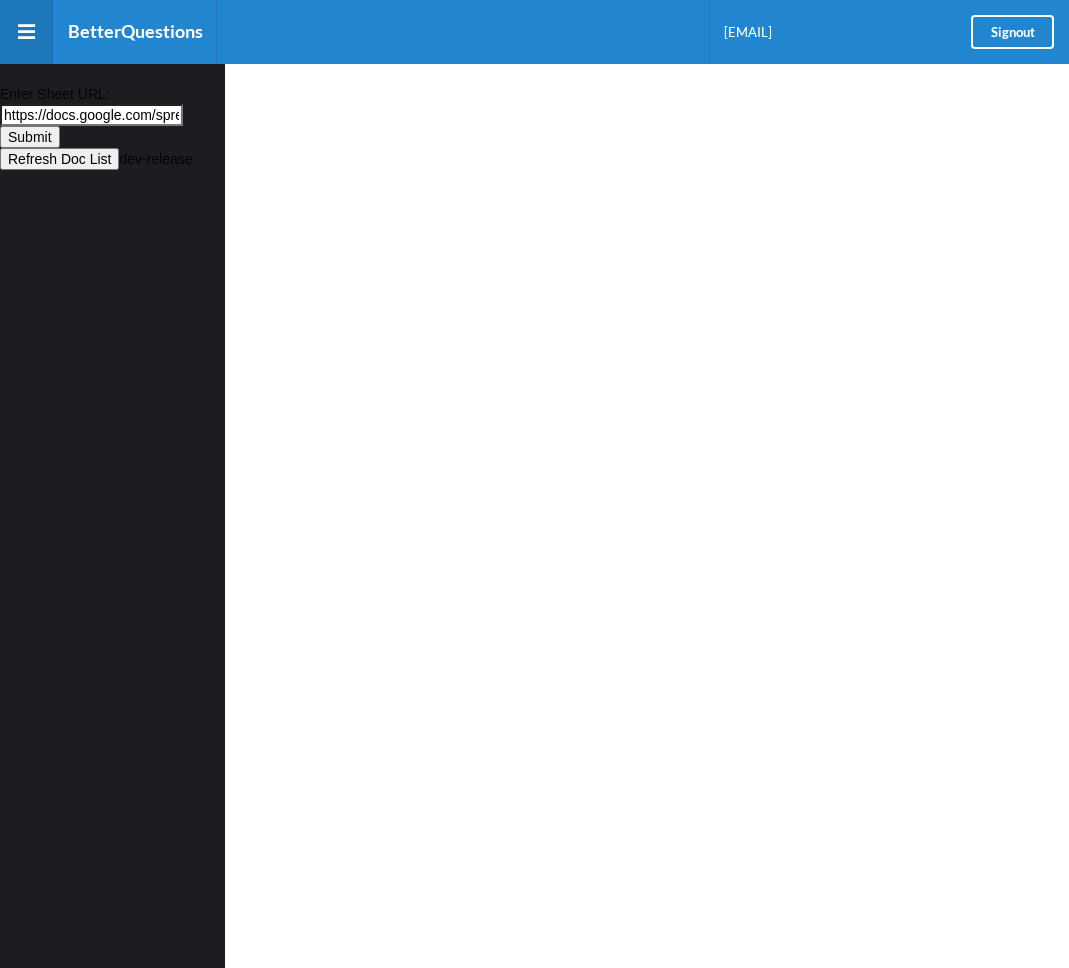 click on "Submit" at bounding box center (30, 137) 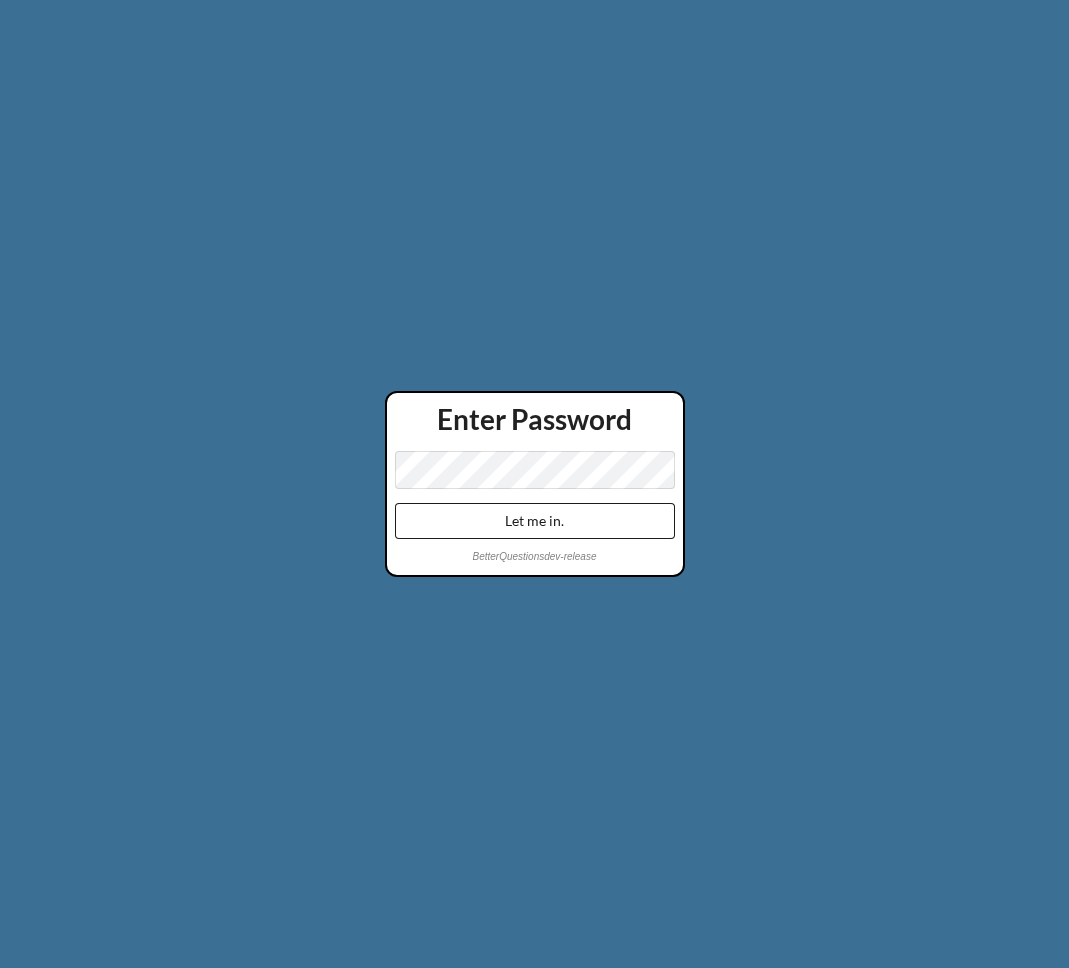scroll, scrollTop: 0, scrollLeft: 0, axis: both 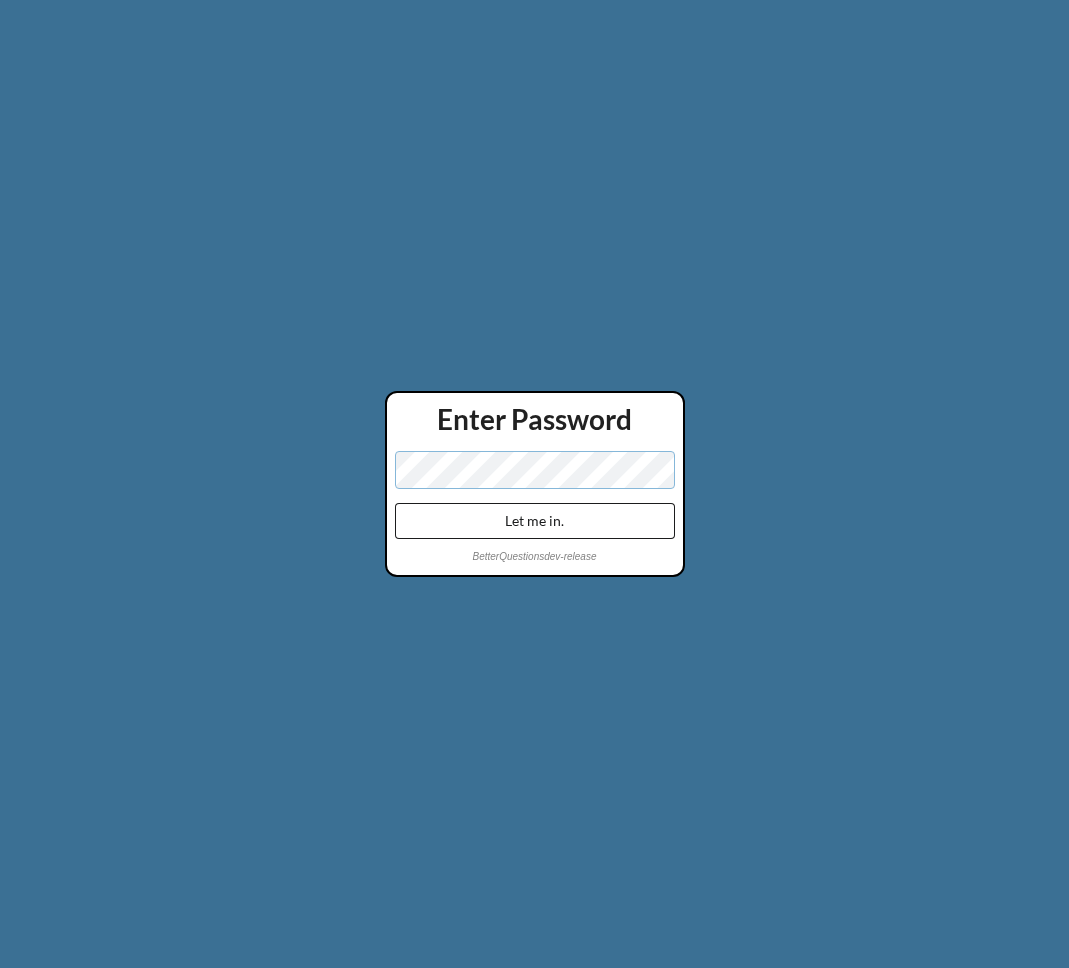 click on "Let me in." at bounding box center (535, 521) 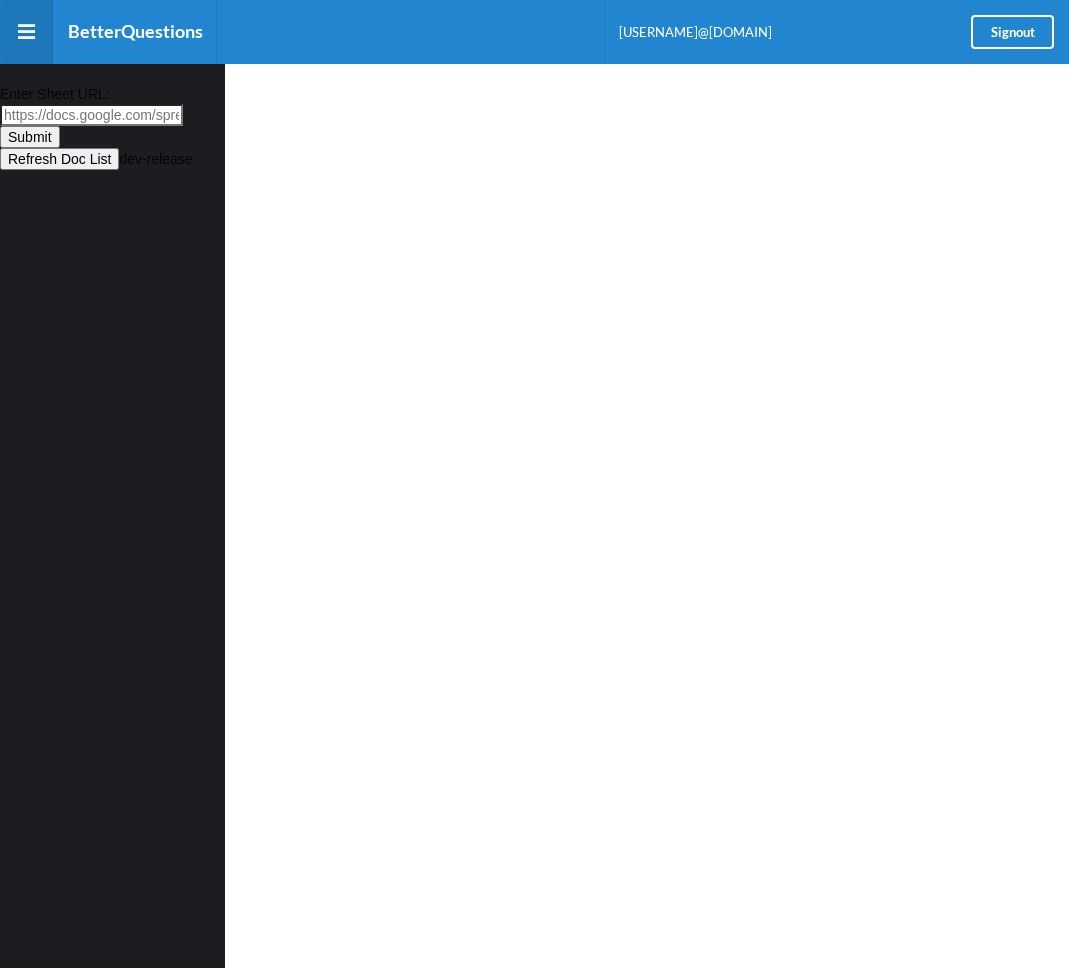 click on "Enter Sheet URL:" at bounding box center [91, 115] 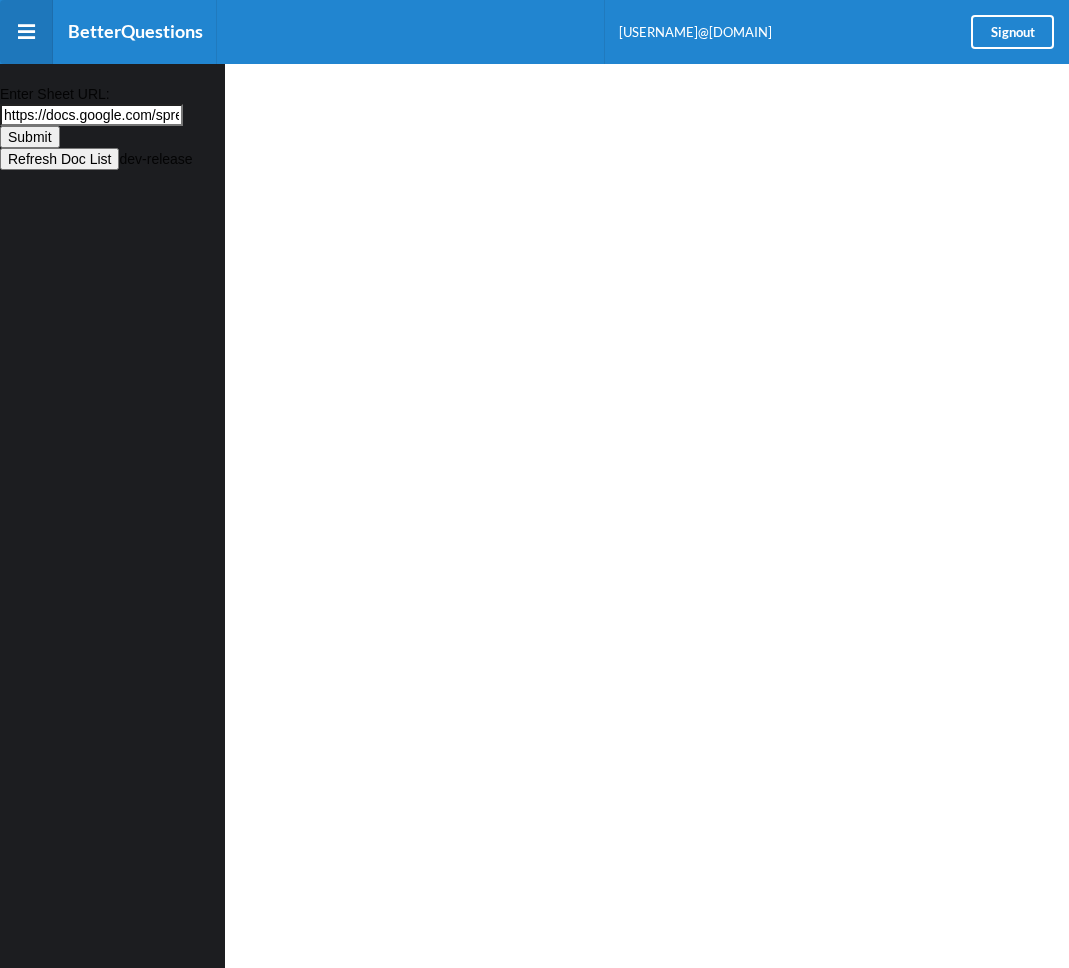 scroll, scrollTop: 0, scrollLeft: 552, axis: horizontal 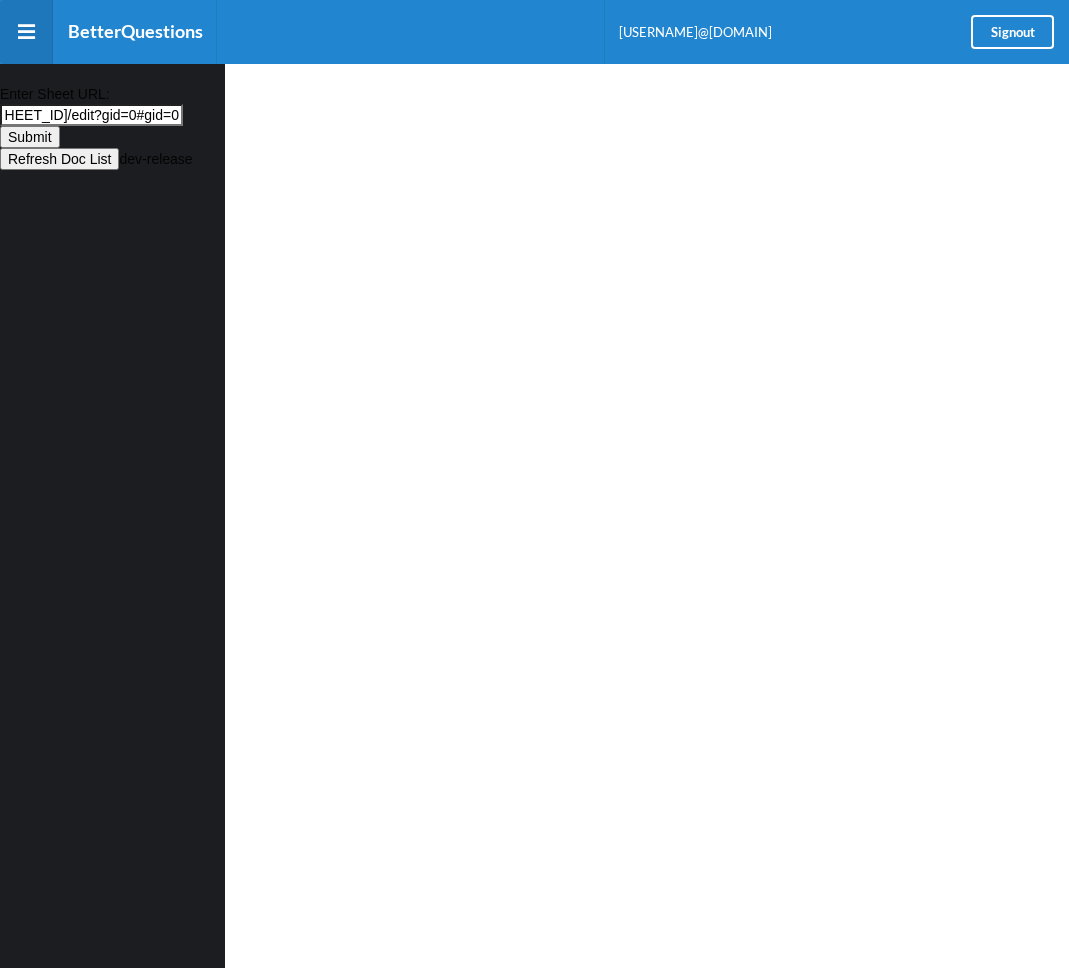 type on "https://docs.google.com/spreadsheets/d/[SHEET_ID]/edit?gid=0#gid=0" 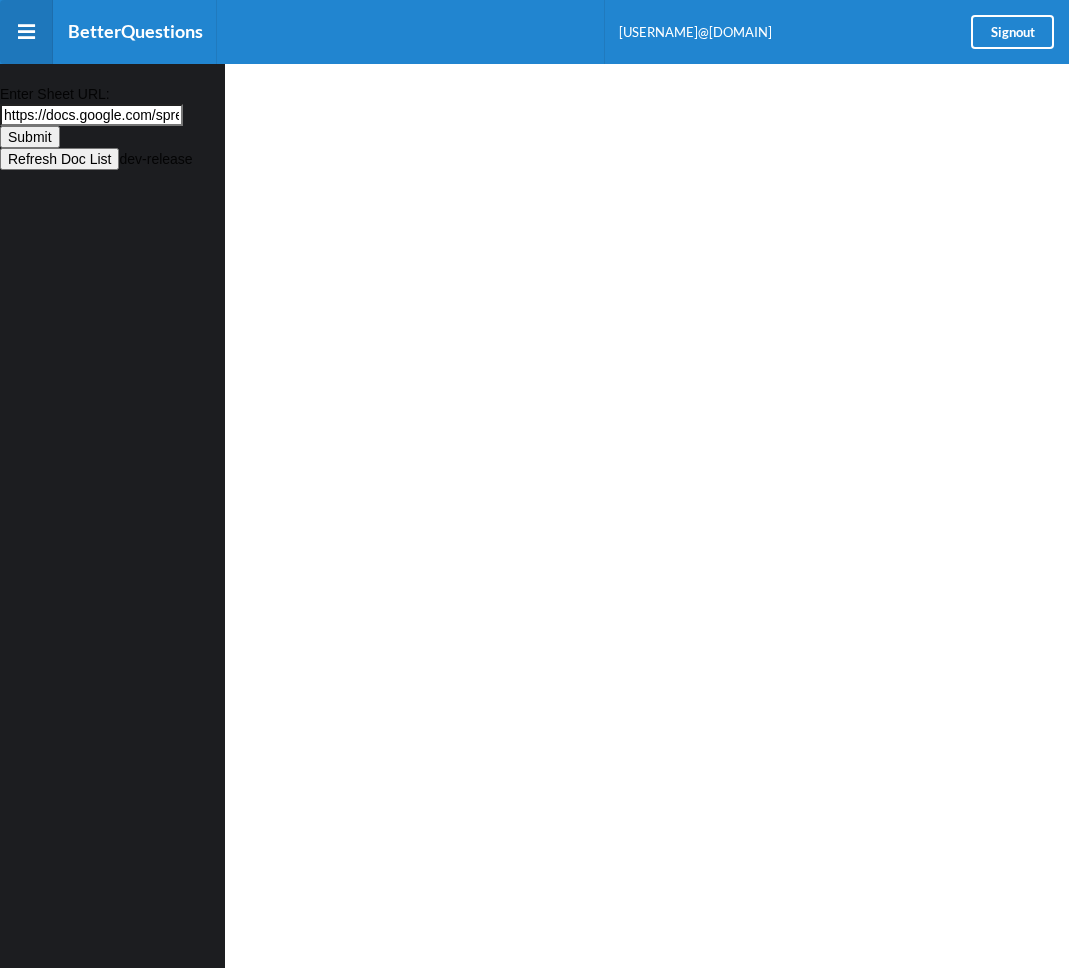 click on "Submit" at bounding box center (30, 137) 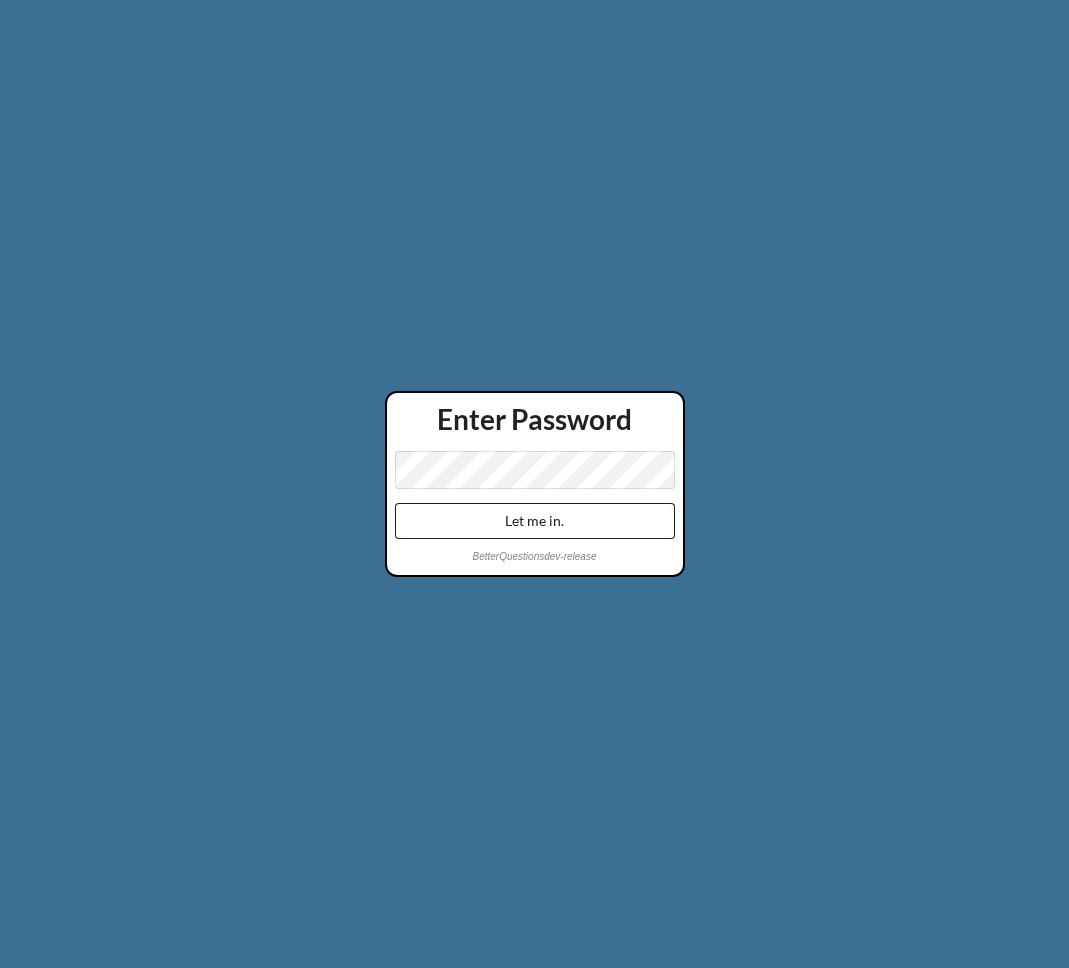 scroll, scrollTop: 0, scrollLeft: 0, axis: both 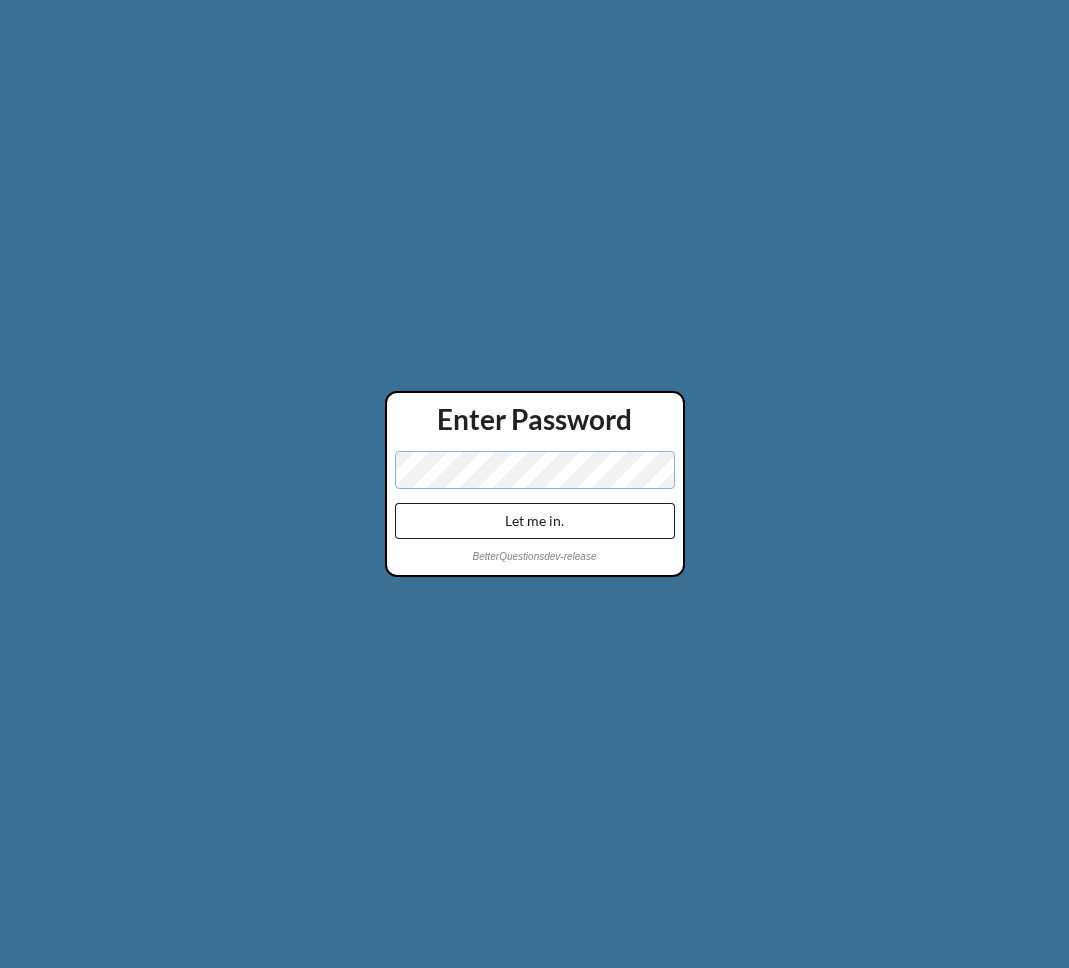 click on "Let me in." at bounding box center [535, 521] 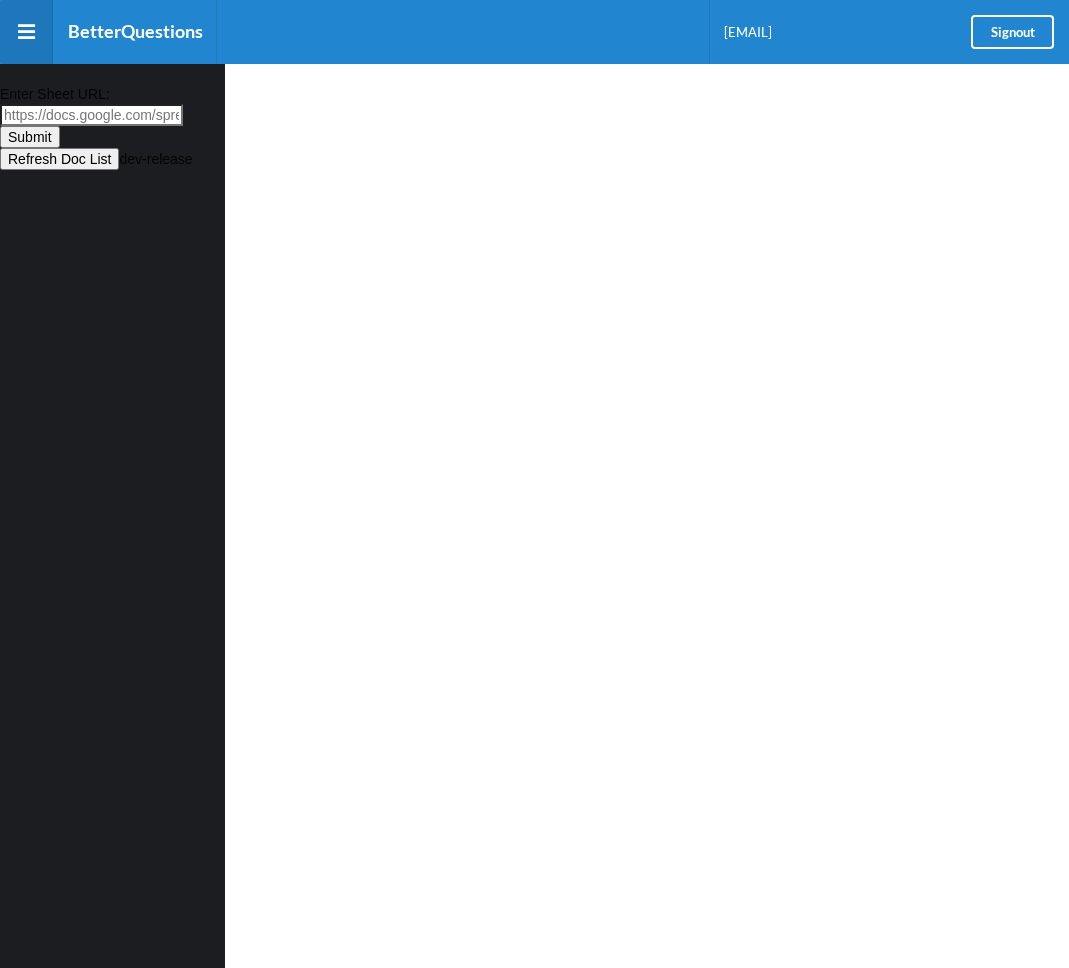 click on "Enter Sheet URL:" at bounding box center [91, 115] 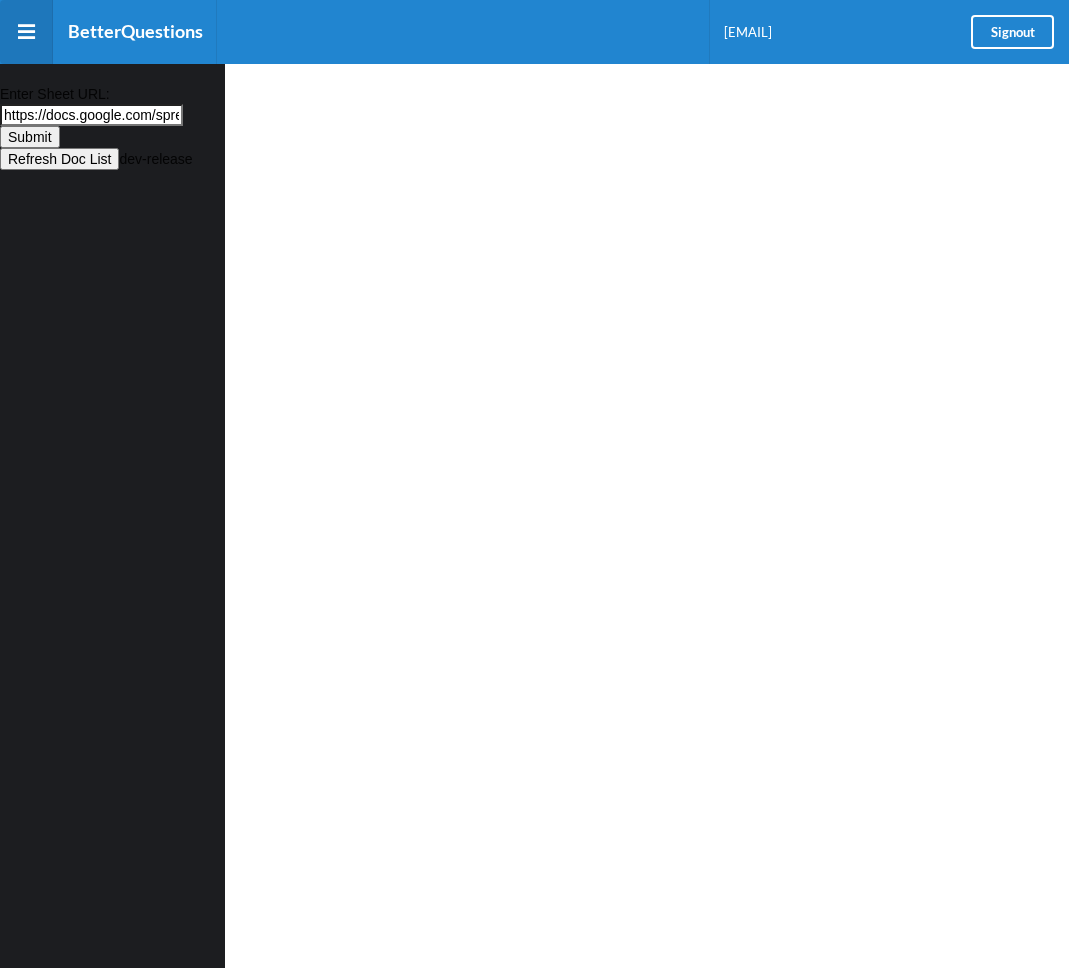 scroll, scrollTop: 0, scrollLeft: 552, axis: horizontal 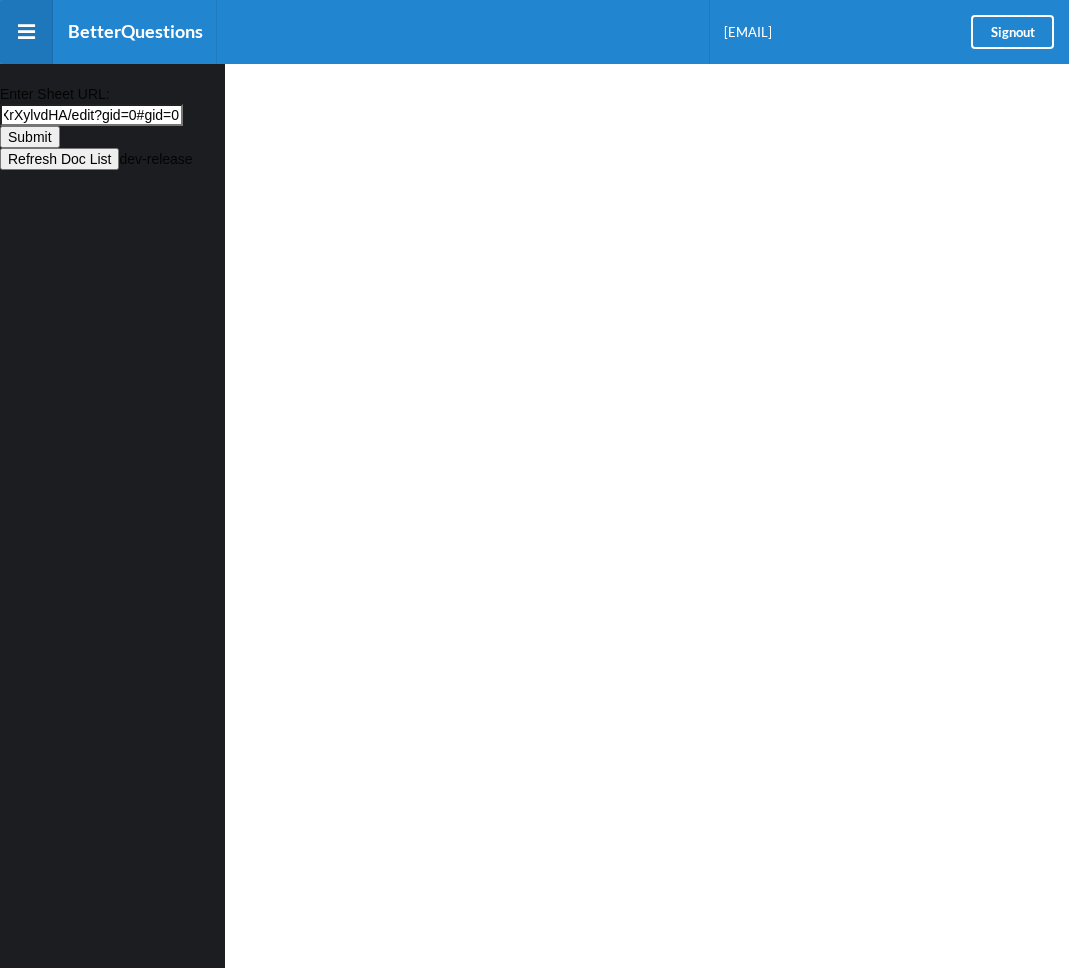 type on "https://docs.google.com/spreadsheets/d/[SHEET_ID]/edit?gid=0#gid=0" 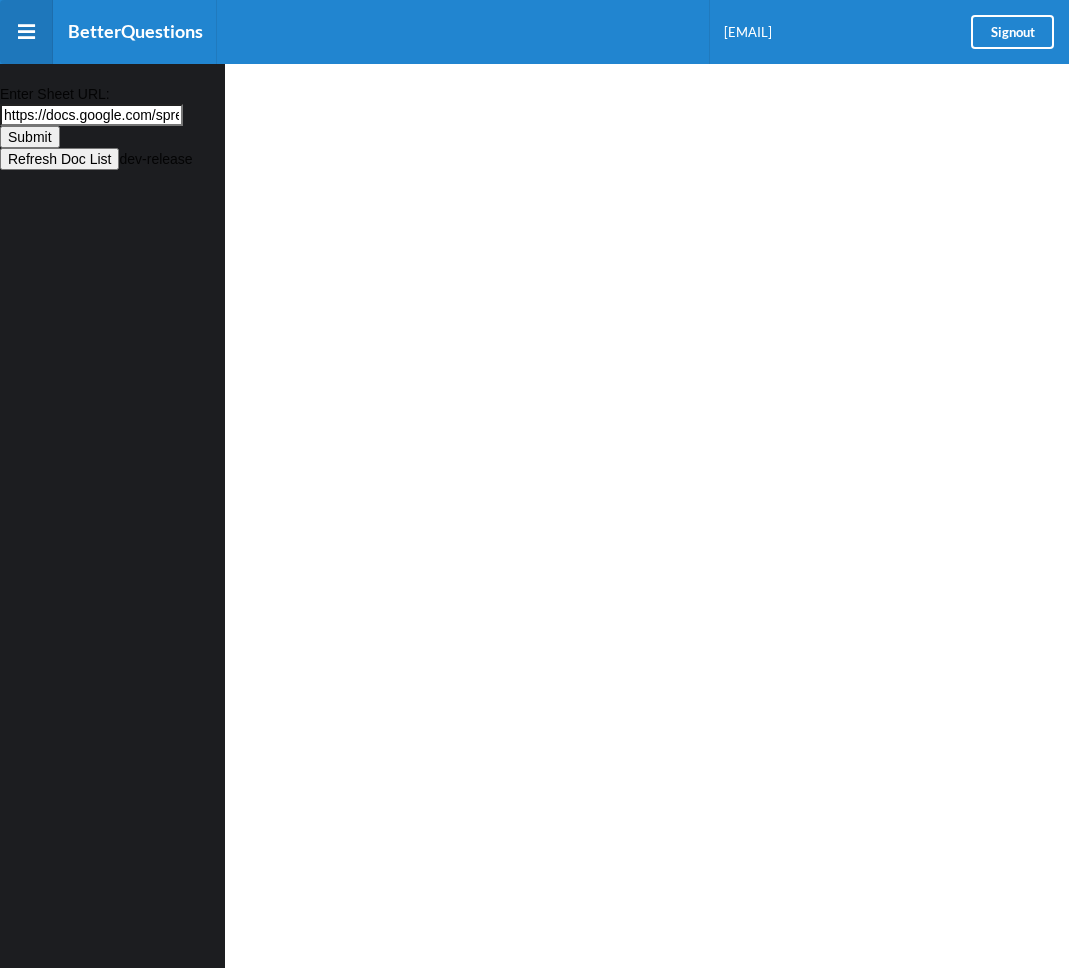 click on "Submit" at bounding box center [30, 137] 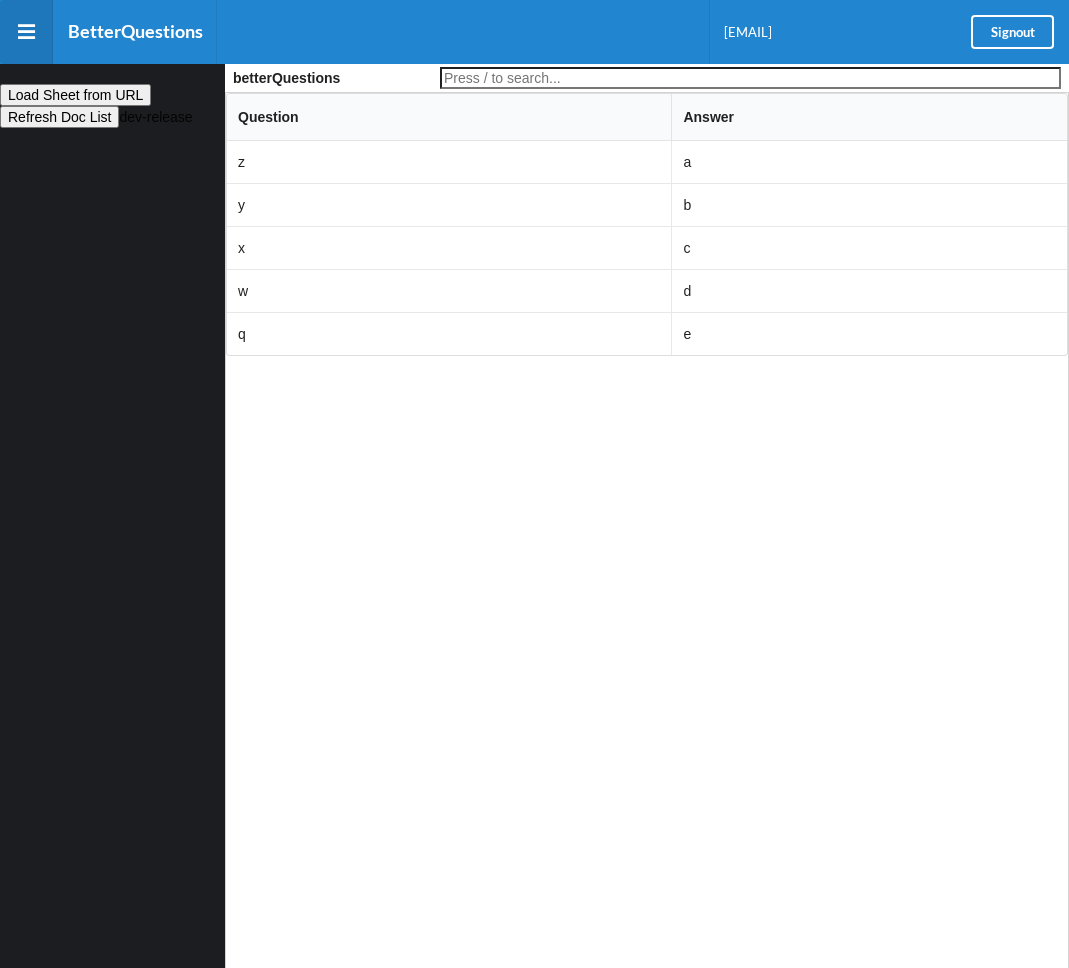 click on "Load Sheet from URL" at bounding box center (75, 95) 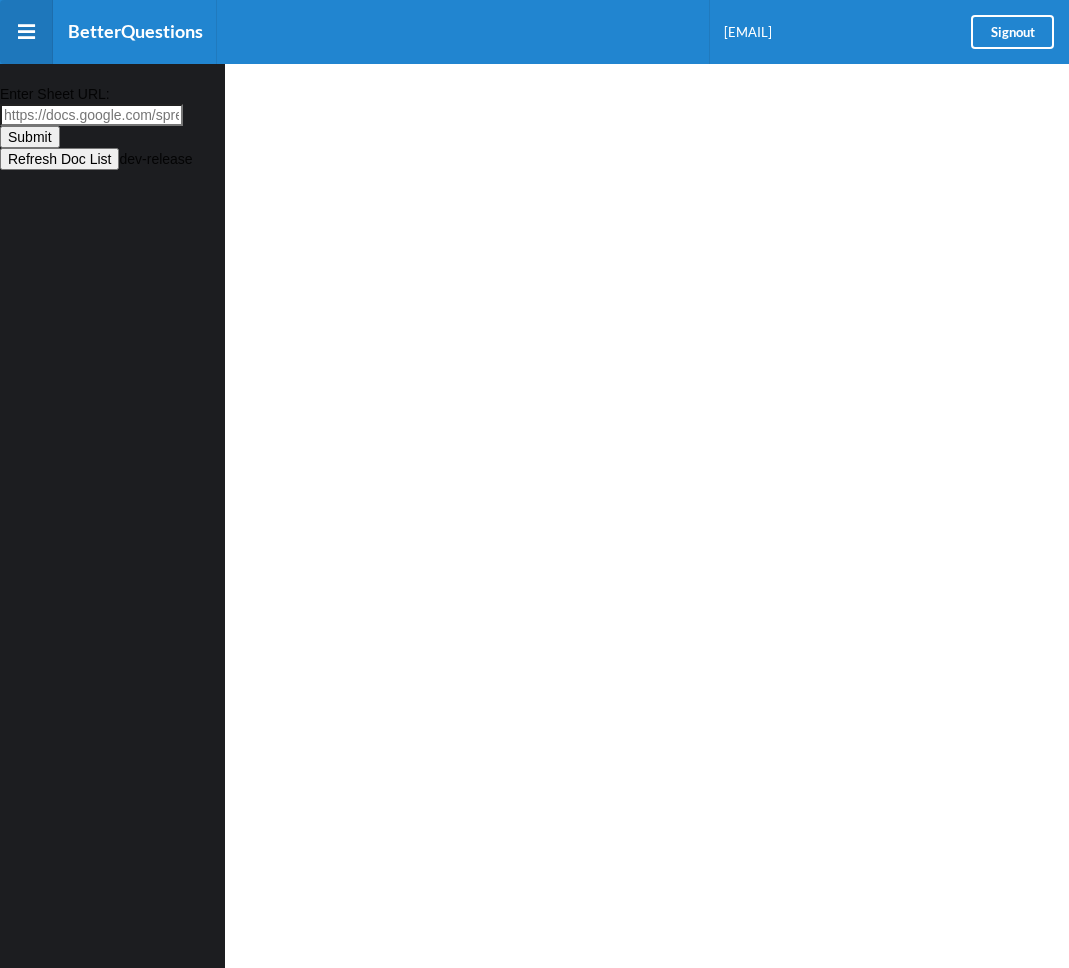 click on "Enter Sheet URL:" at bounding box center (91, 115) 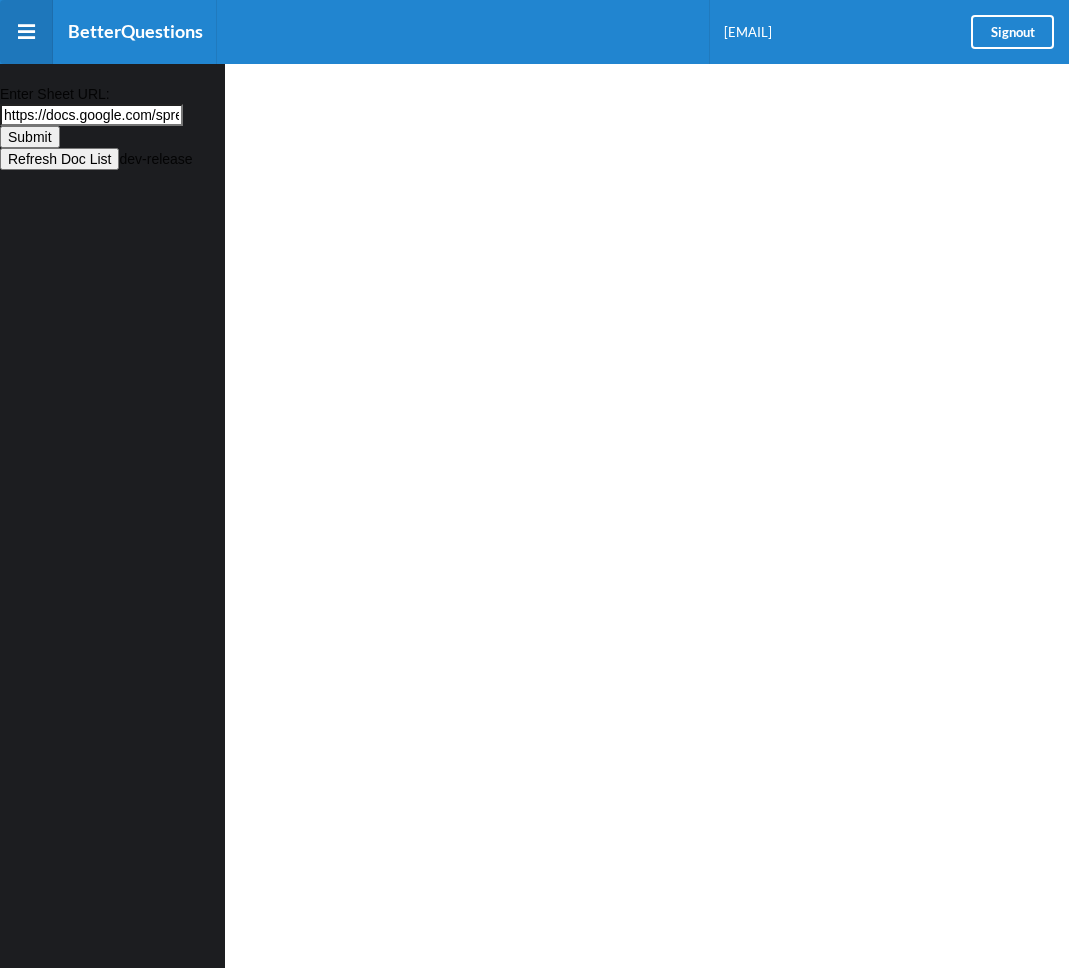 scroll, scrollTop: 0, scrollLeft: 552, axis: horizontal 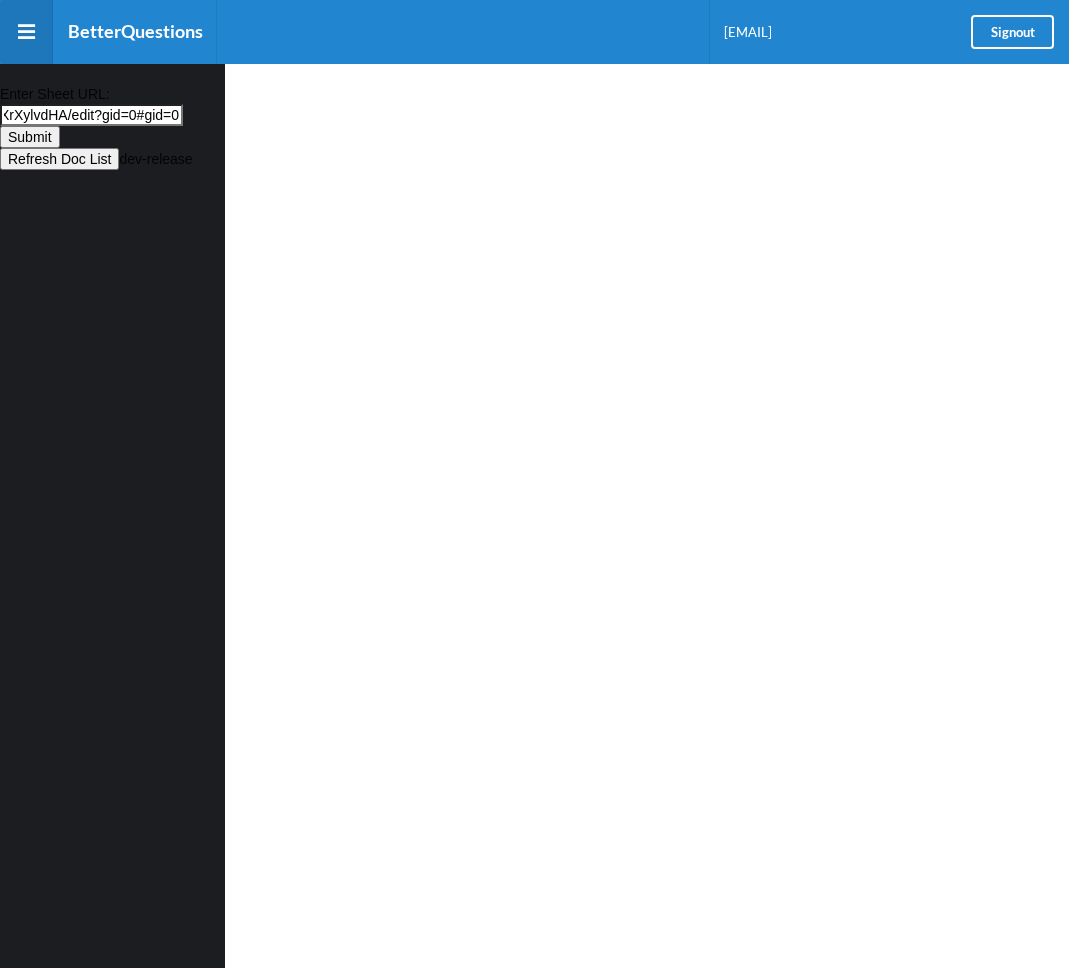 type on "https://docs.google.com/spreadsheets/d/[SHEET_ID]/edit?gid=0#gid=0" 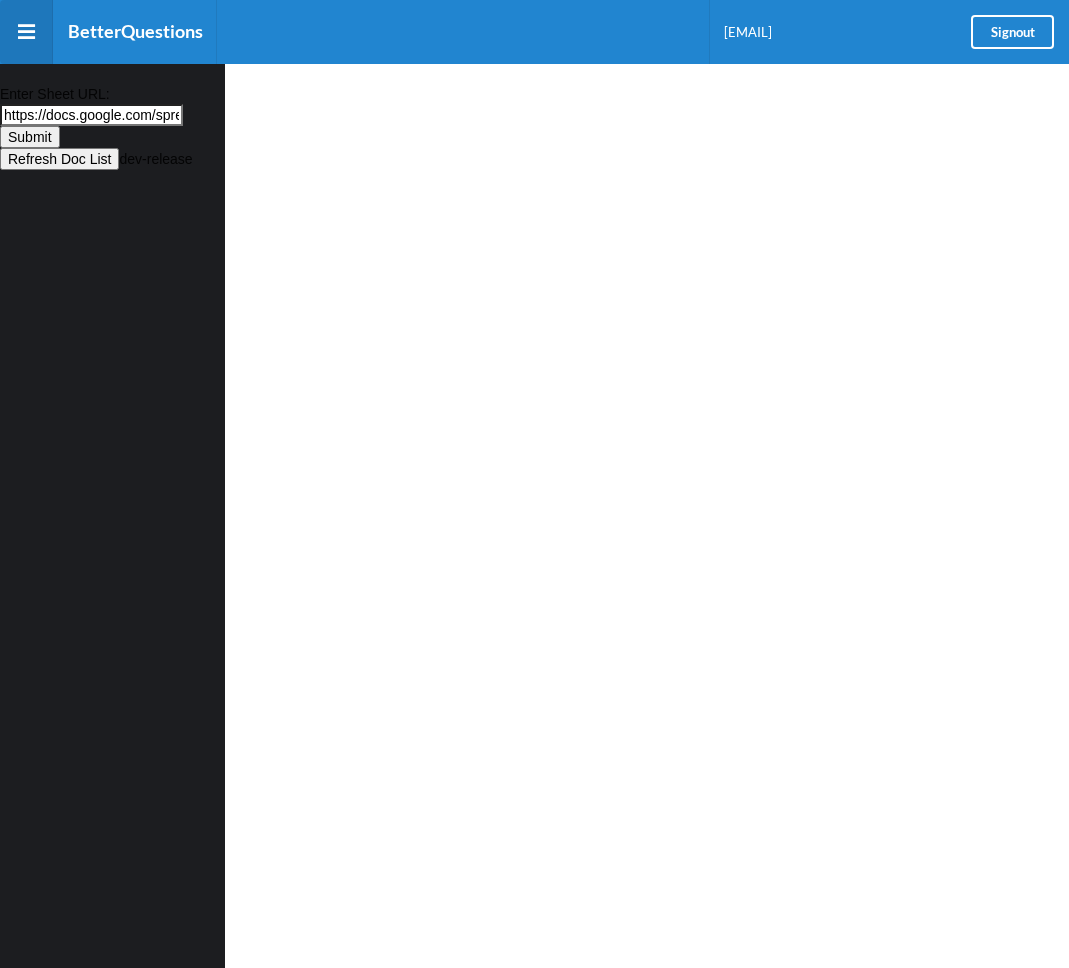 click on "Submit" at bounding box center (30, 137) 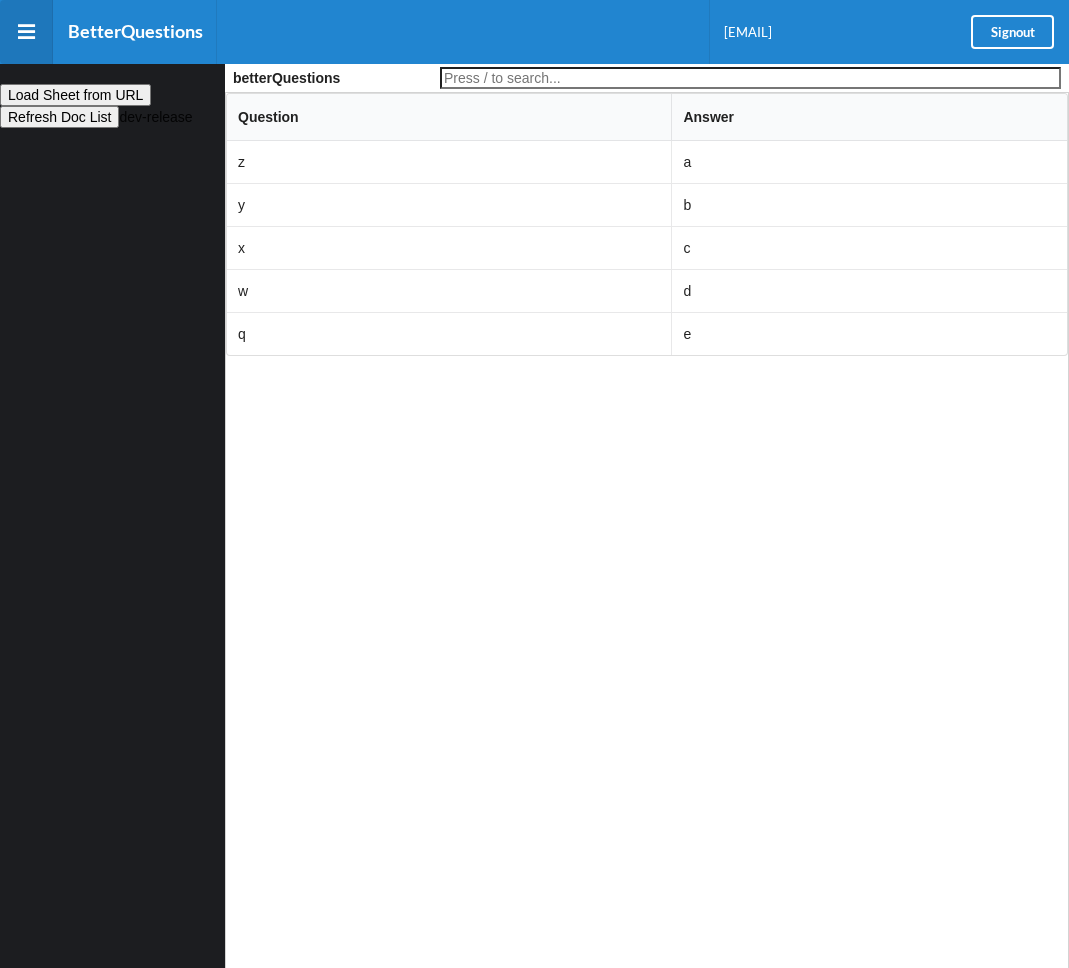 click on "Load Sheet from URL" at bounding box center [75, 95] 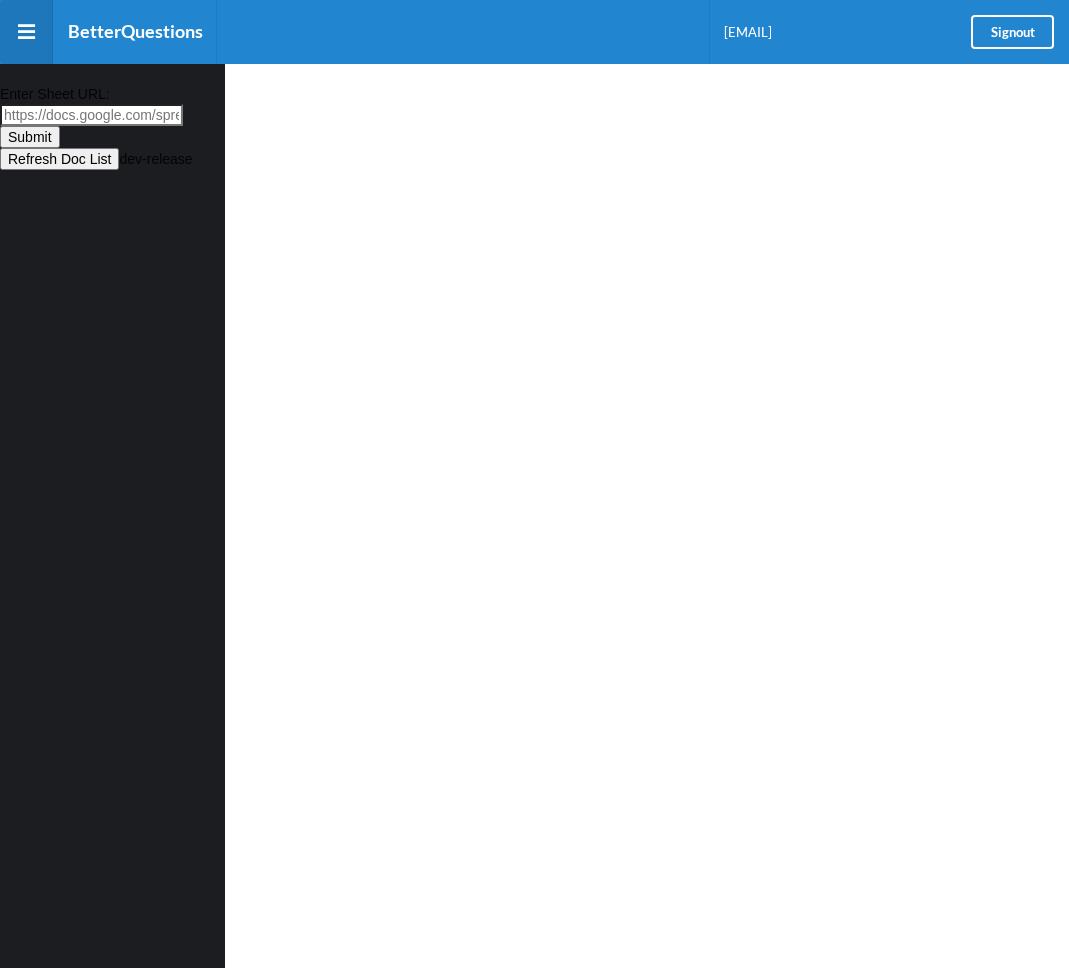 click on "Enter Sheet URL:" at bounding box center [91, 115] 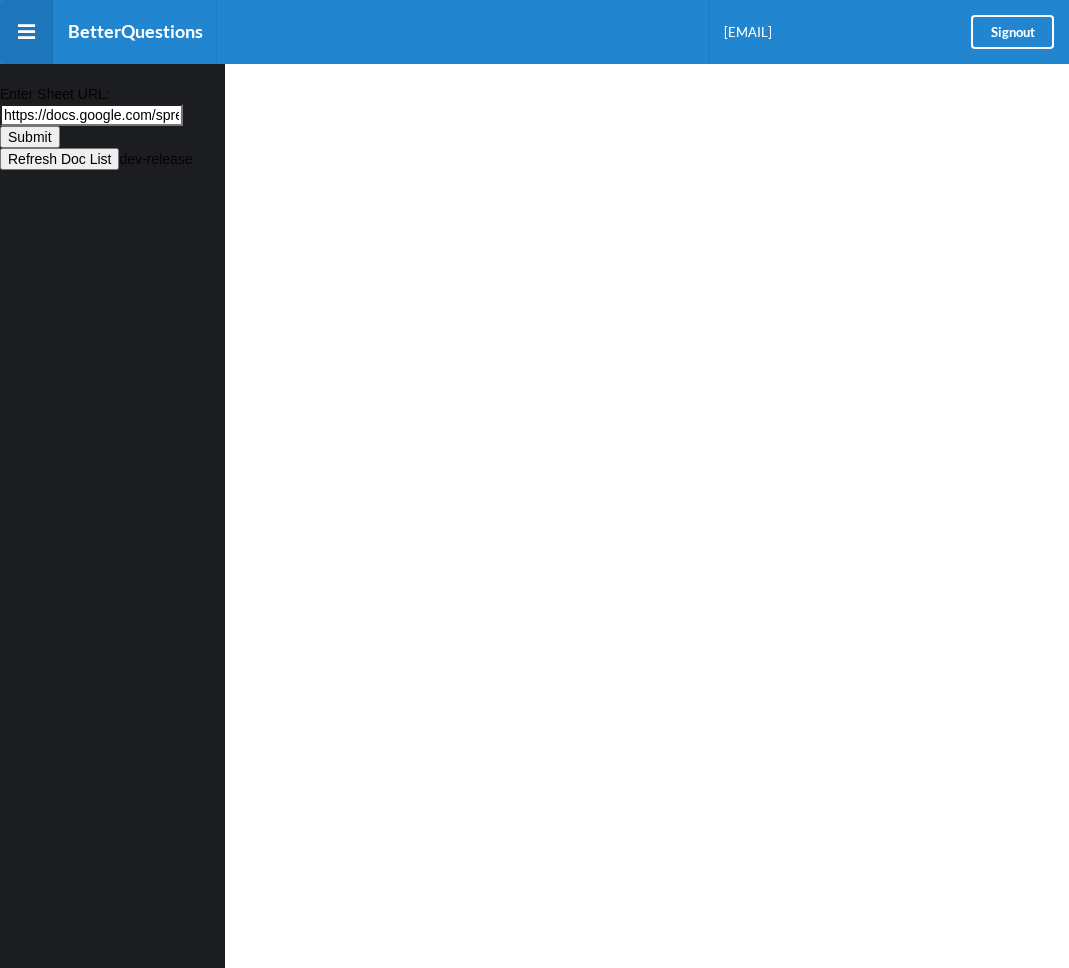 scroll, scrollTop: 0, scrollLeft: 552, axis: horizontal 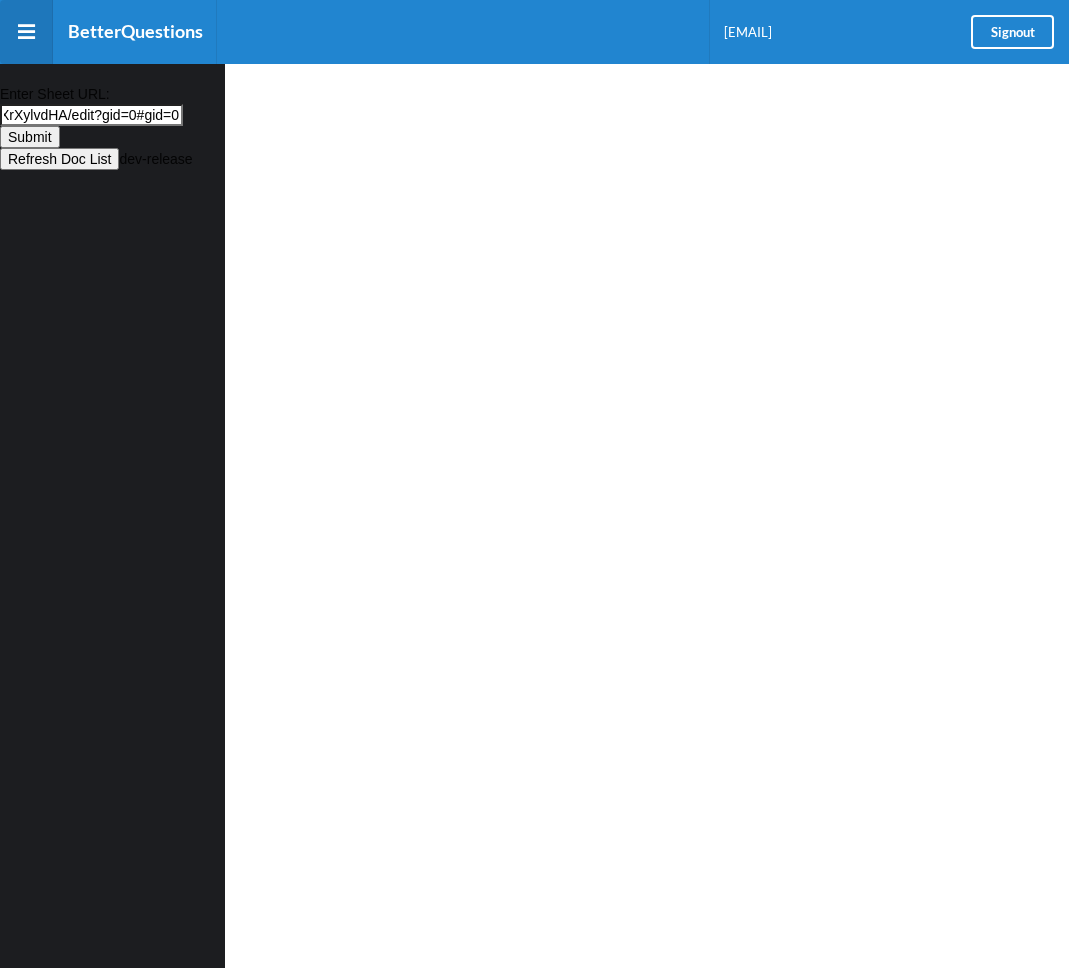 type on "https://docs.google.com/spreadsheets/d/10NidCiUrabliWRdlvoz_hmQaCc16hic8MVXrXylvdHA/edit?gid=0#gid=0" 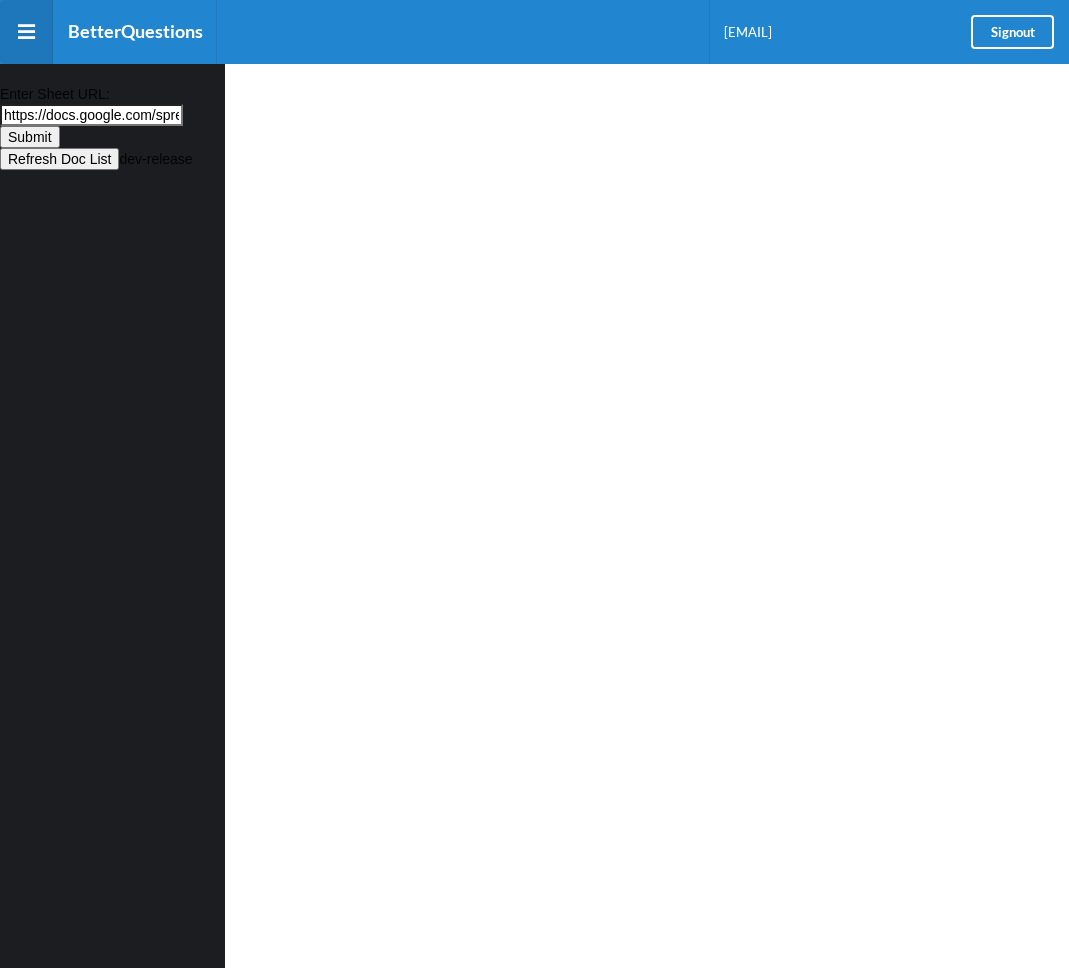 click on "Submit" at bounding box center (30, 137) 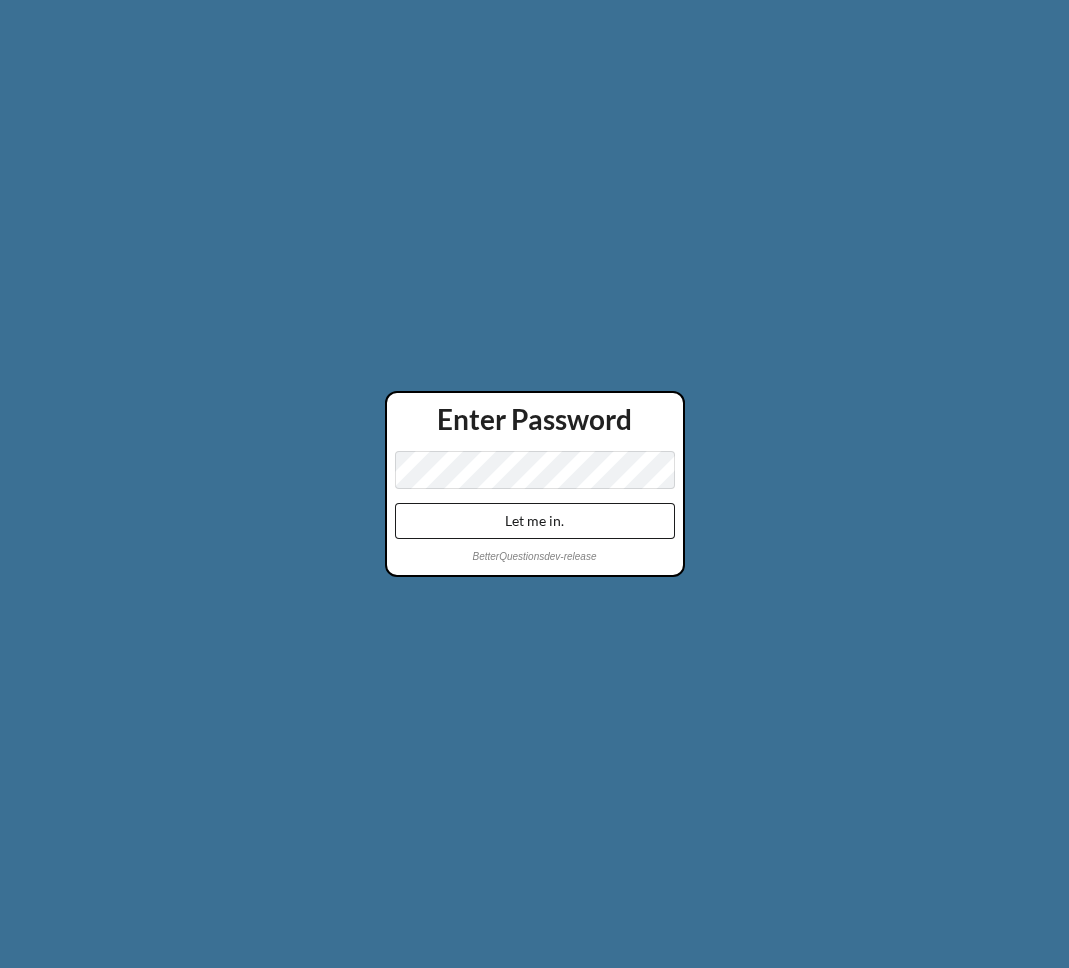 scroll, scrollTop: 0, scrollLeft: 0, axis: both 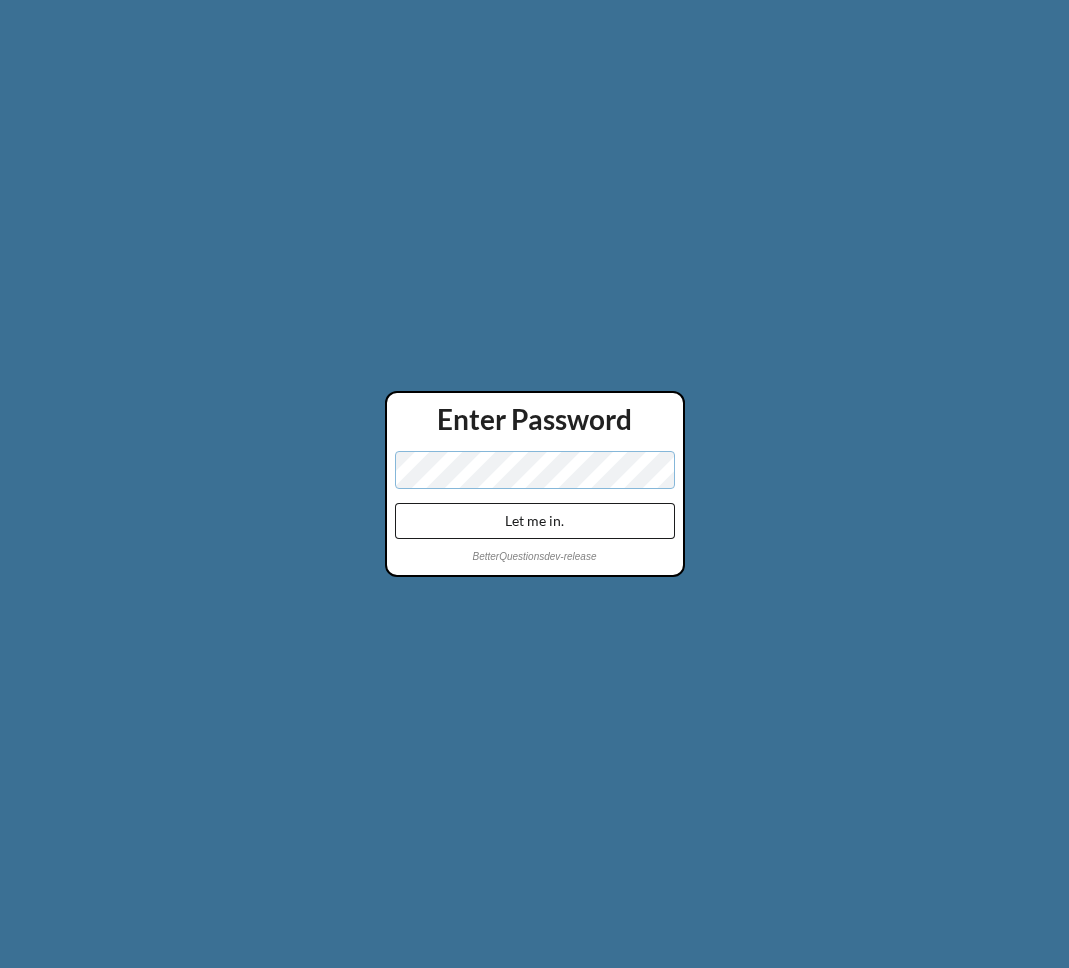 click on "Let me in." at bounding box center (535, 521) 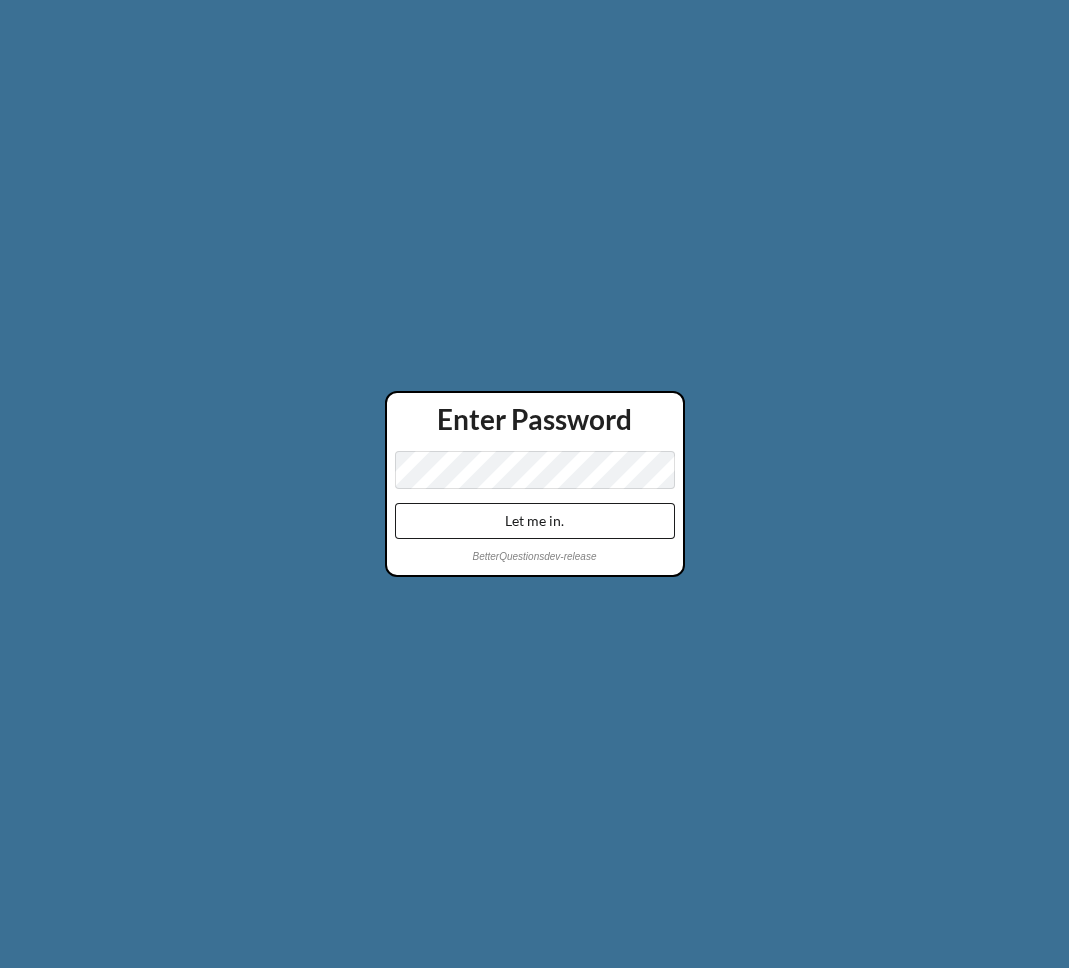 scroll, scrollTop: 0, scrollLeft: 0, axis: both 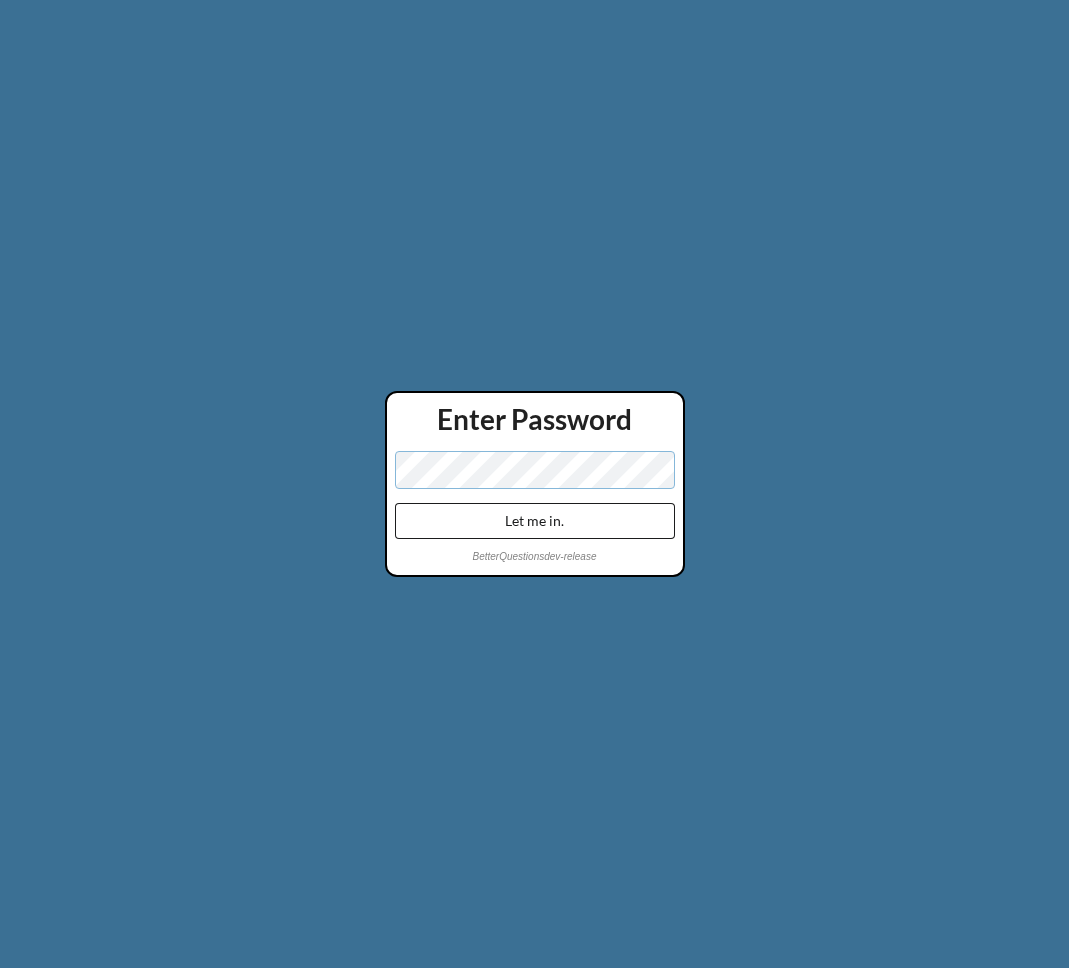 click on "Let me in." at bounding box center (535, 521) 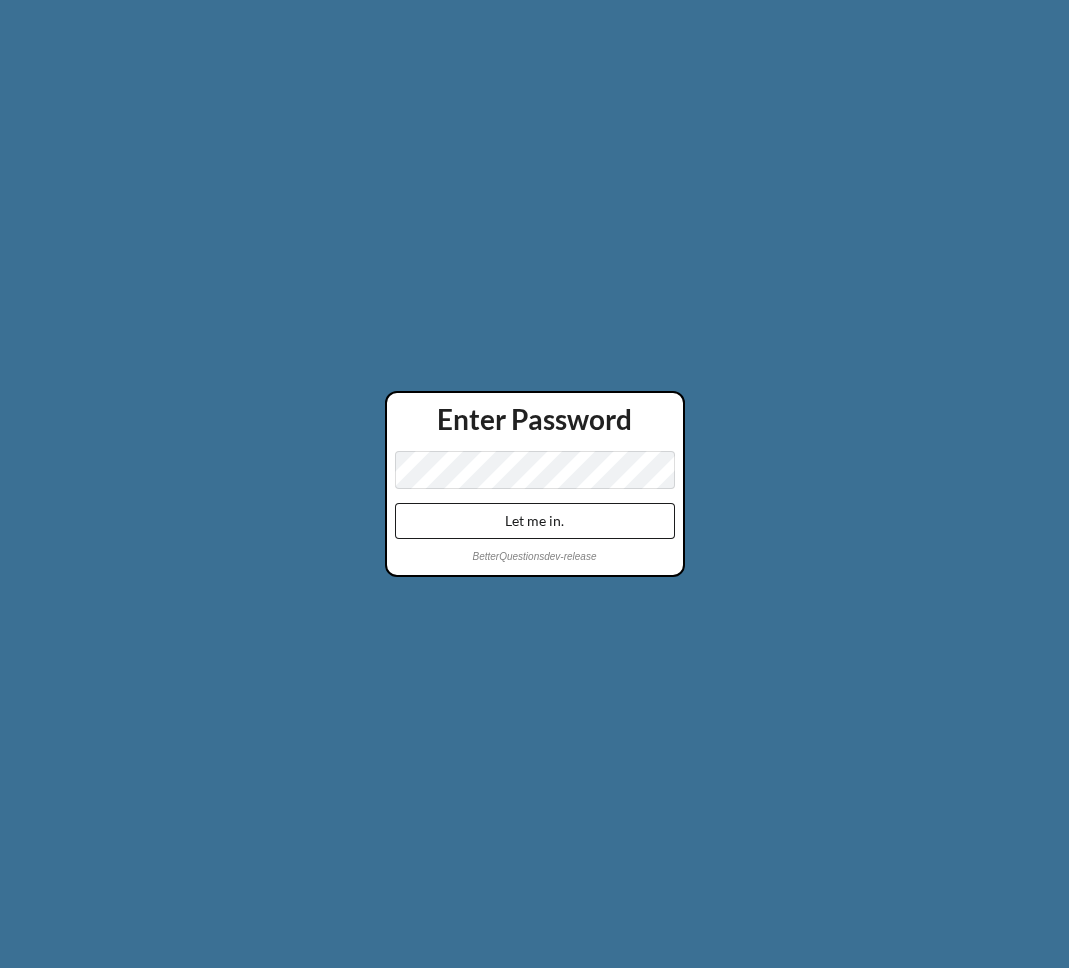 scroll, scrollTop: 0, scrollLeft: 0, axis: both 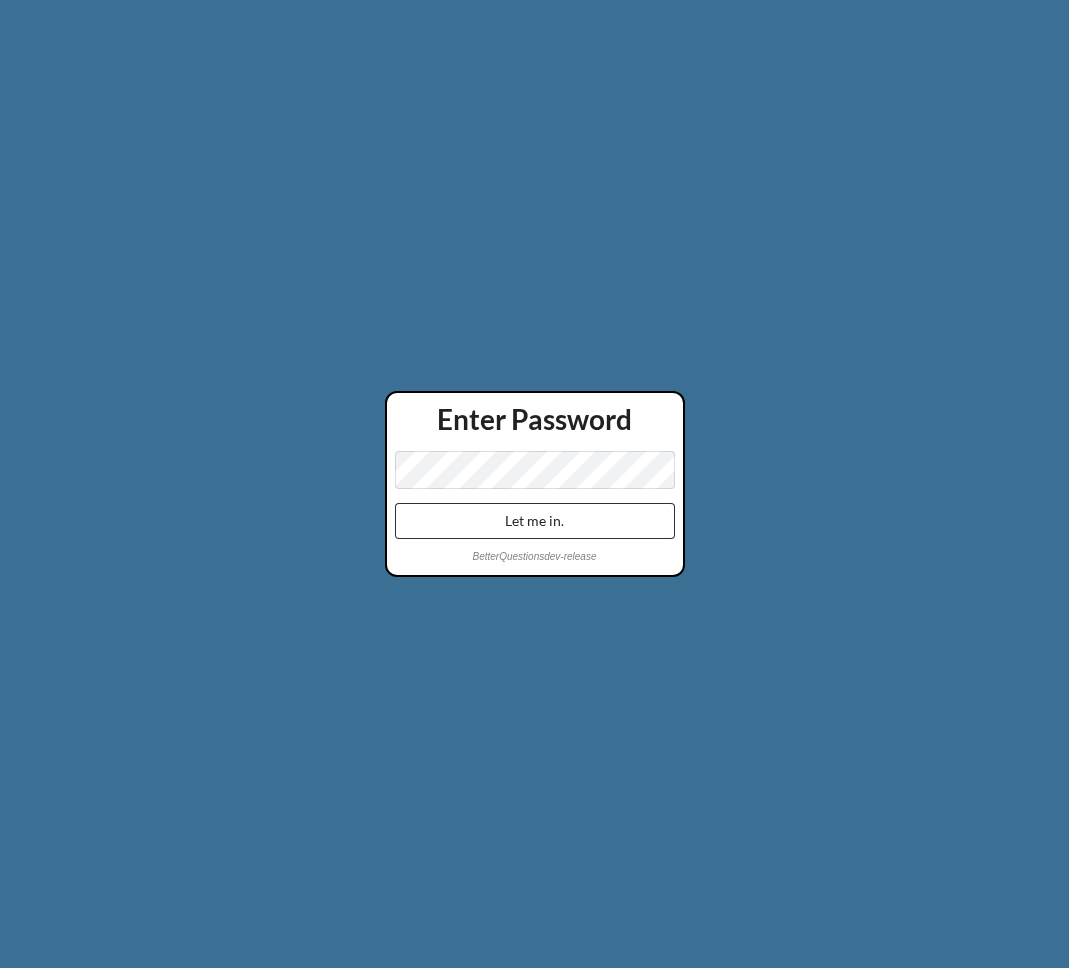 click on "Let me in." at bounding box center [535, 521] 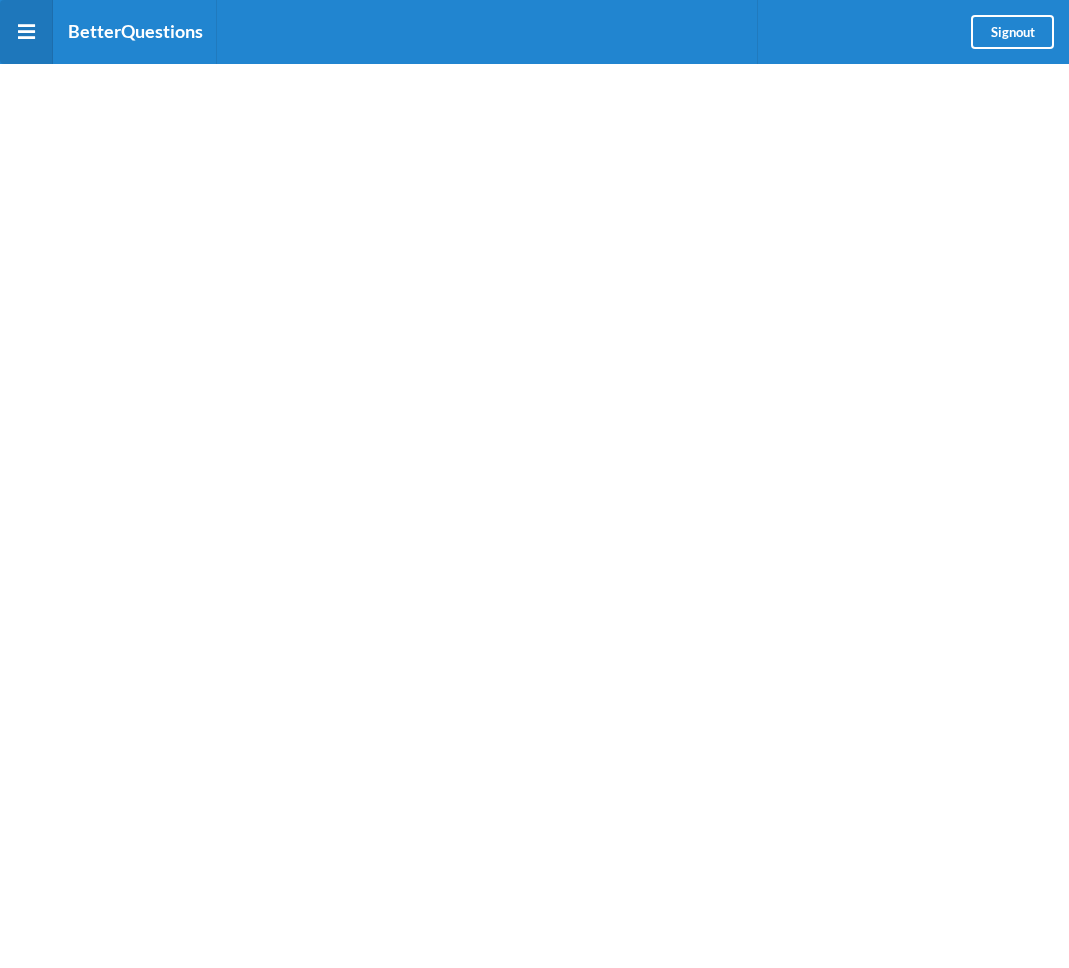 click at bounding box center (26, 32) 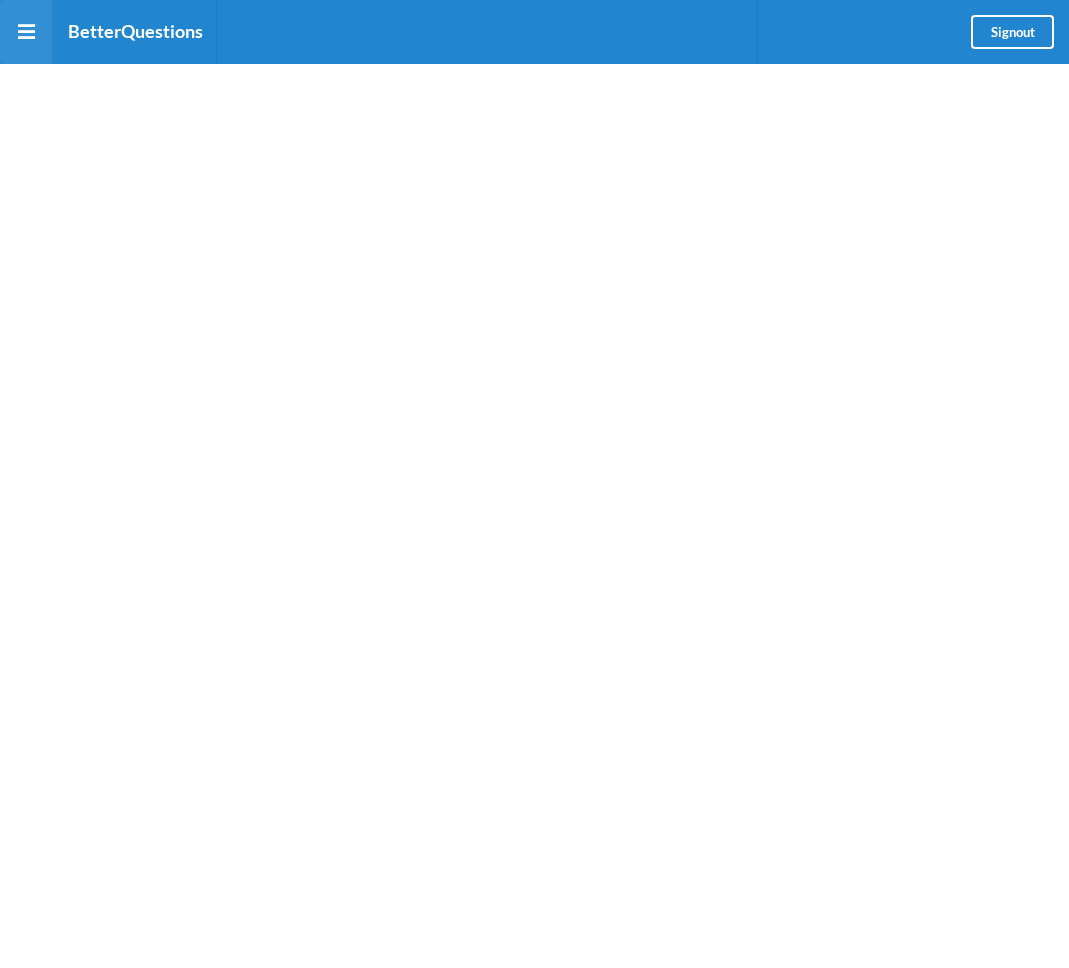 click at bounding box center (26, 32) 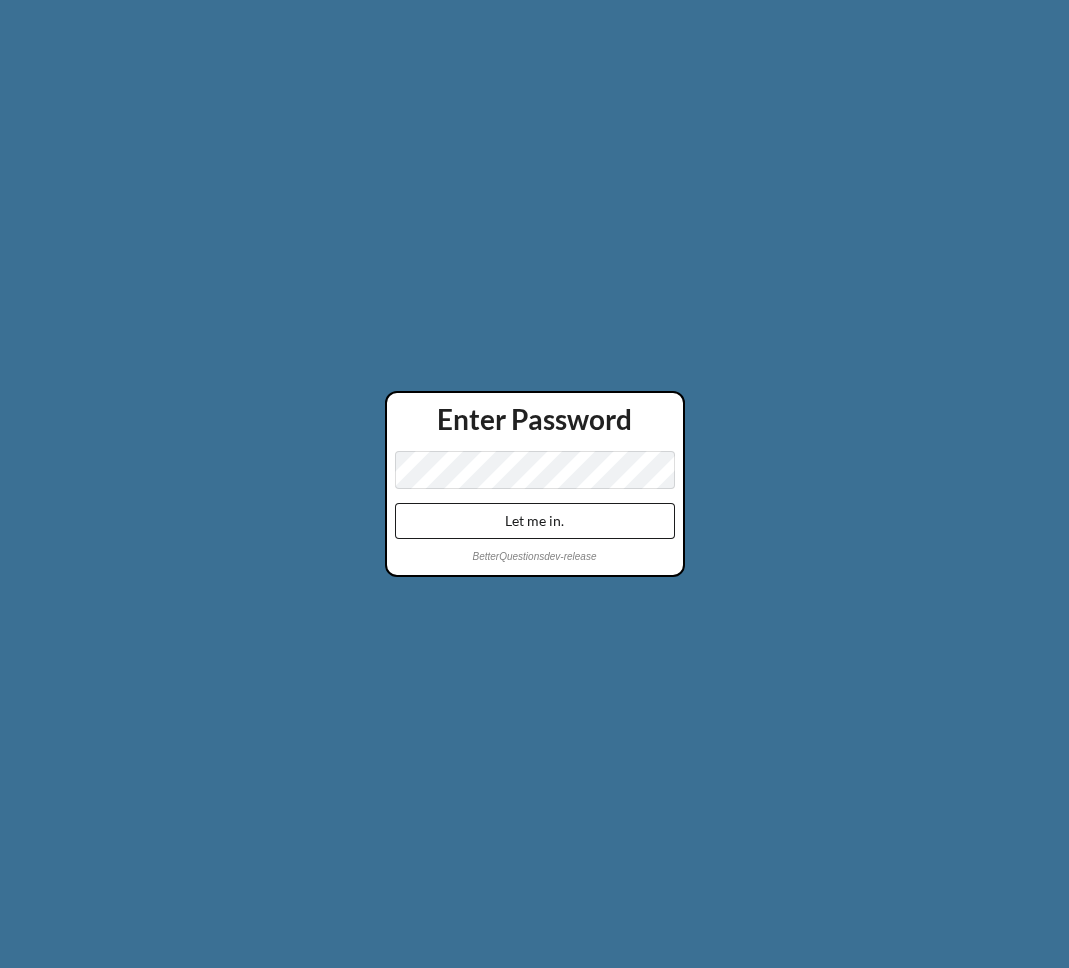 scroll, scrollTop: 0, scrollLeft: 0, axis: both 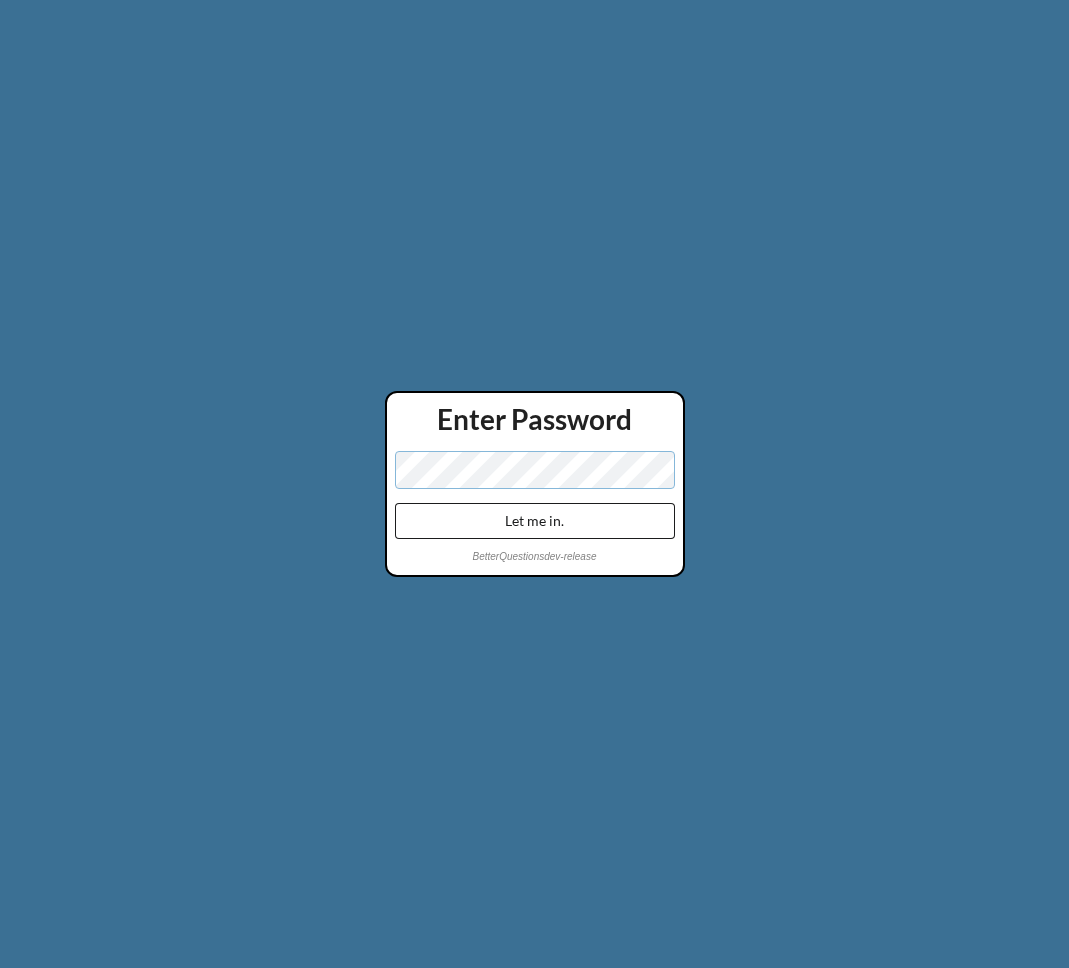 click on "Let me in." at bounding box center [535, 521] 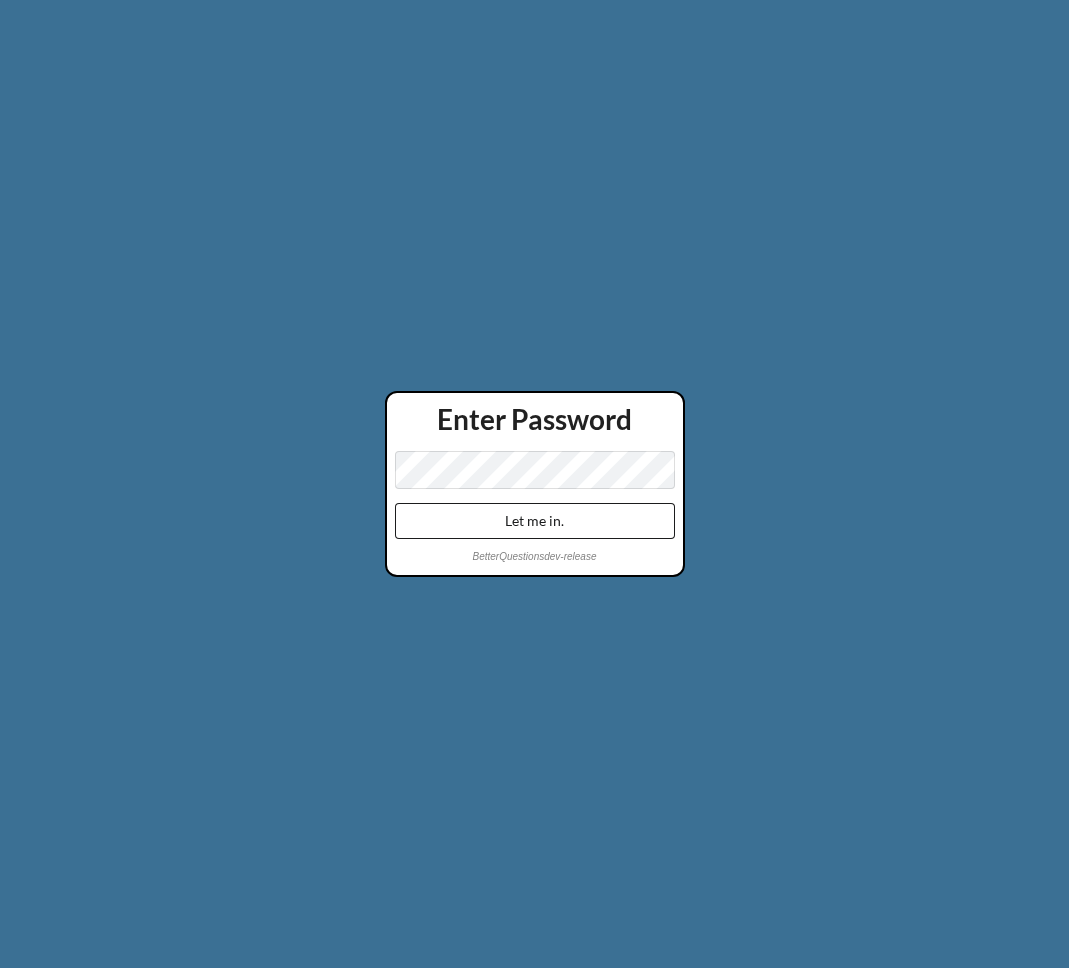 scroll, scrollTop: 0, scrollLeft: 0, axis: both 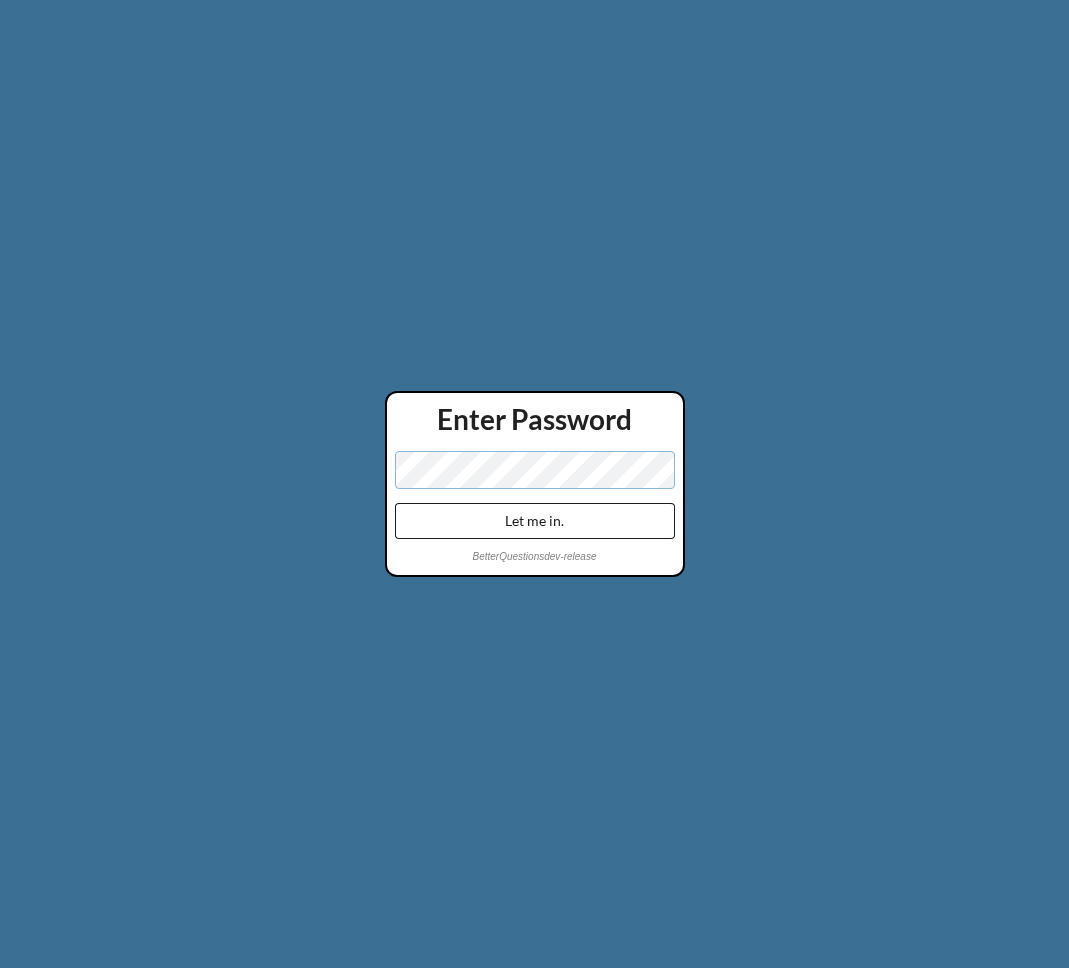 click on "Let me in." at bounding box center (535, 521) 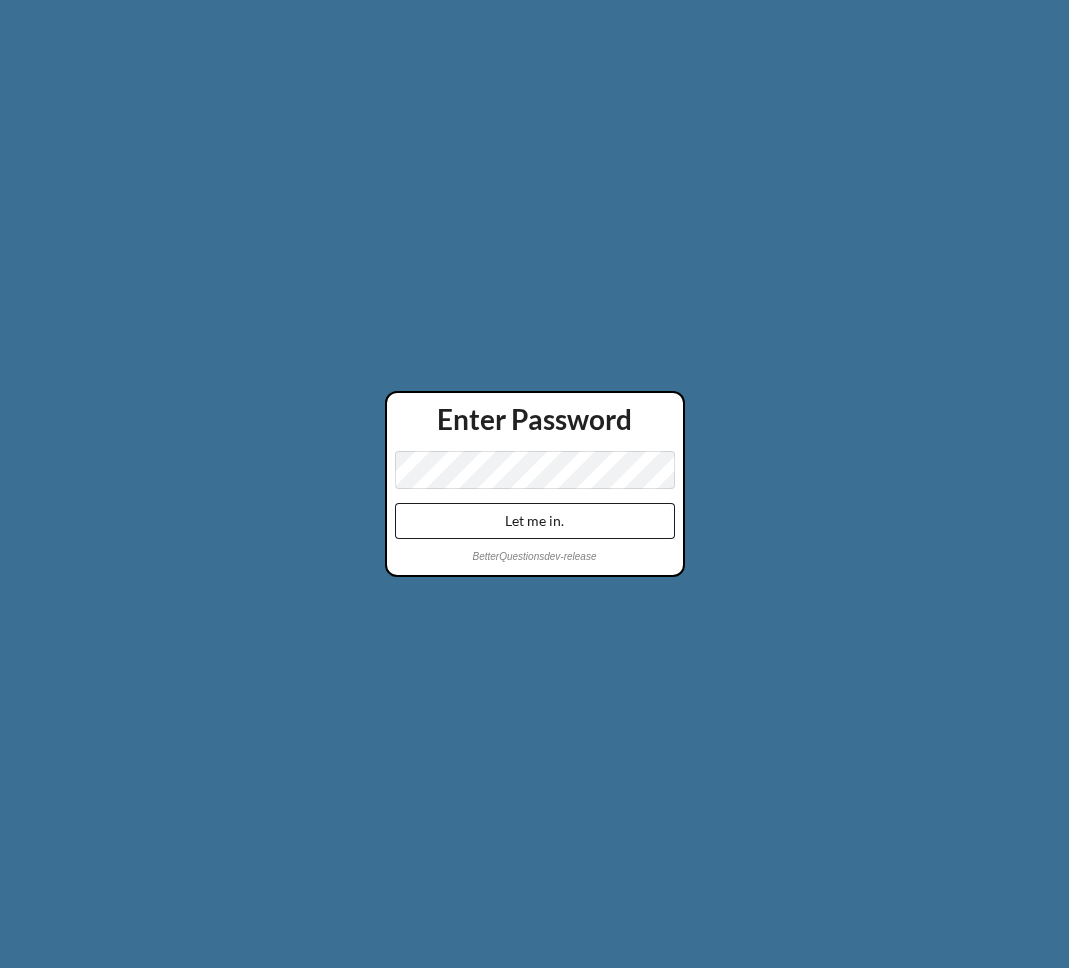 scroll, scrollTop: 0, scrollLeft: 0, axis: both 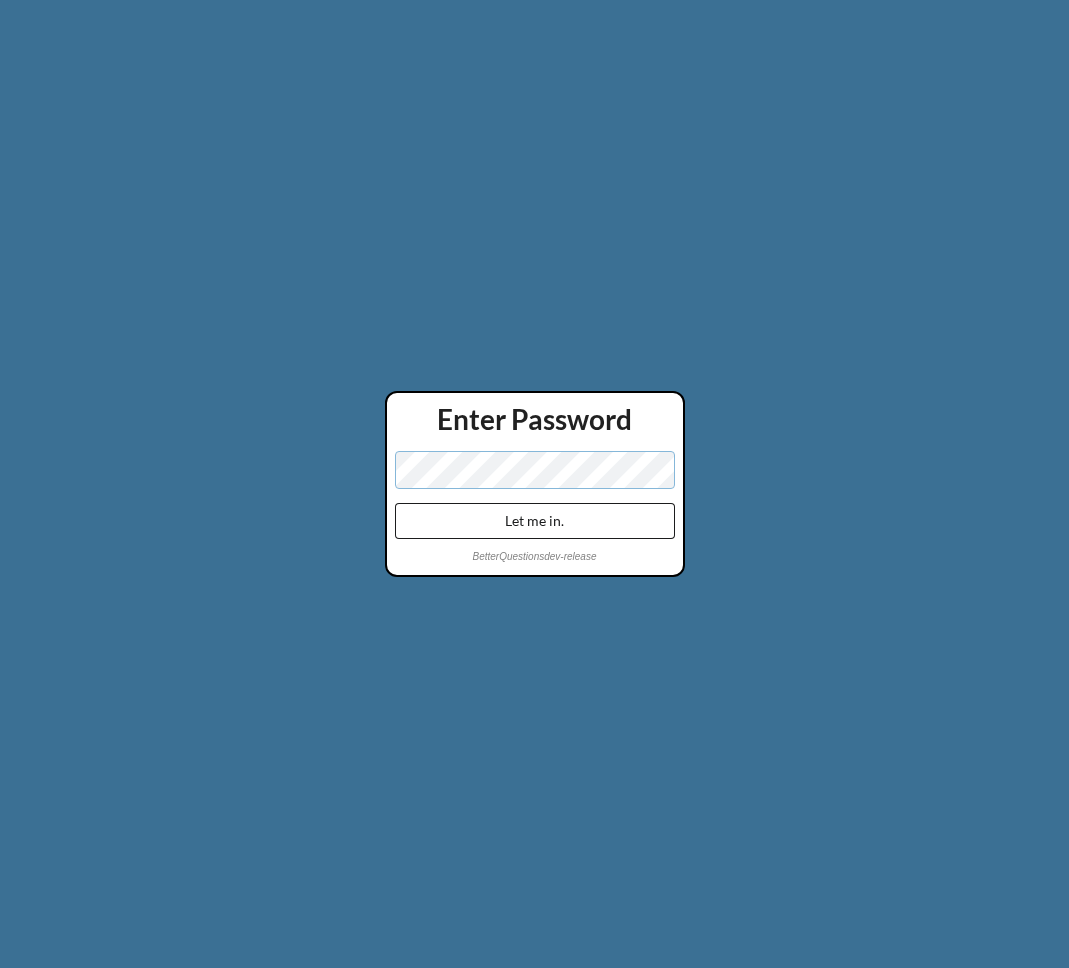 click on "Let me in." at bounding box center [535, 521] 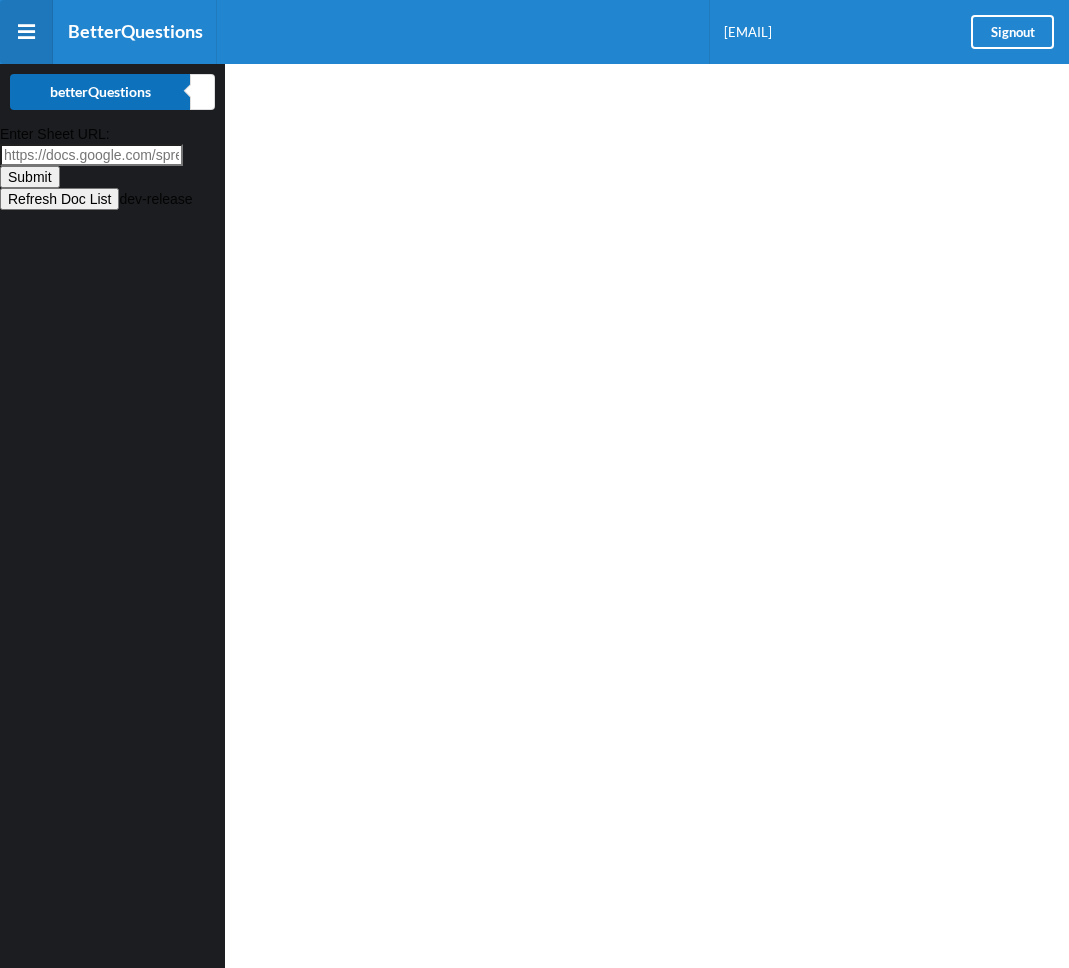 click on "betterQuestions" at bounding box center [100, 92] 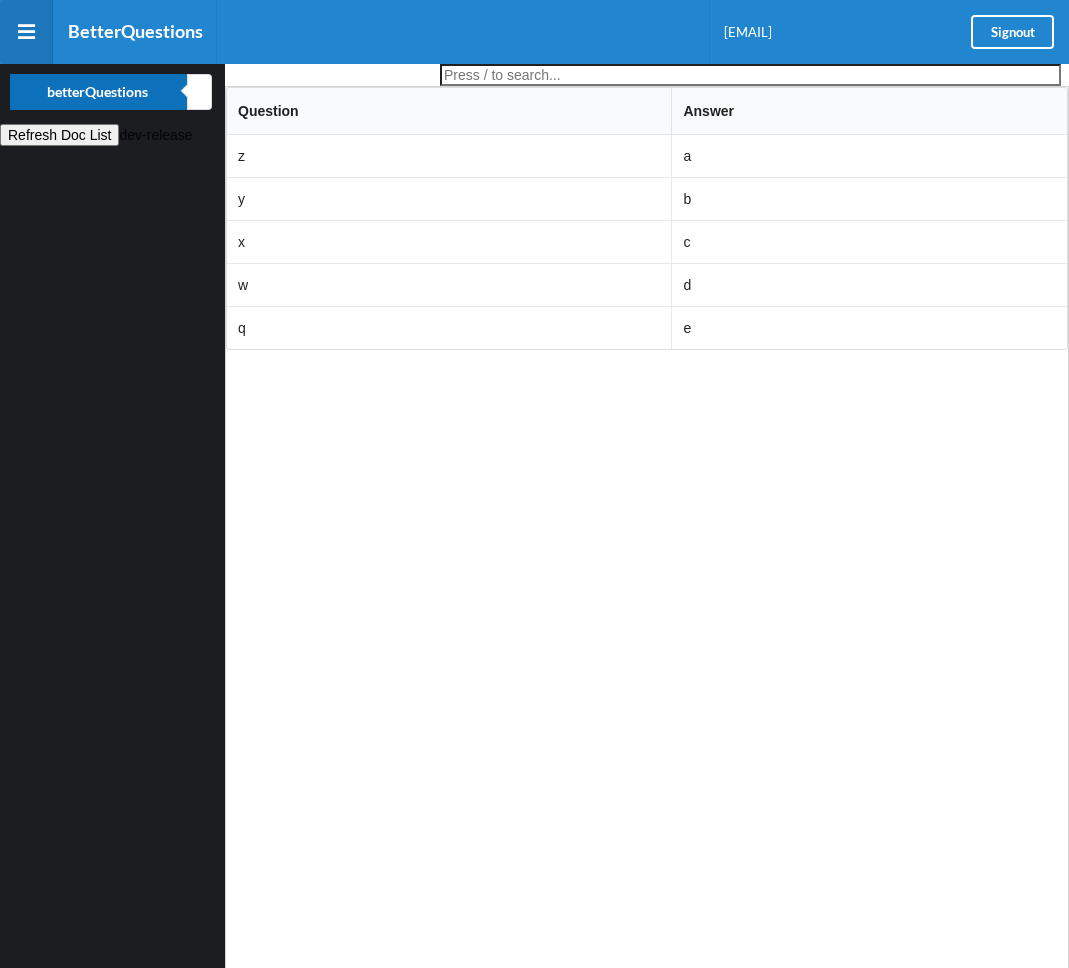 scroll, scrollTop: 0, scrollLeft: 0, axis: both 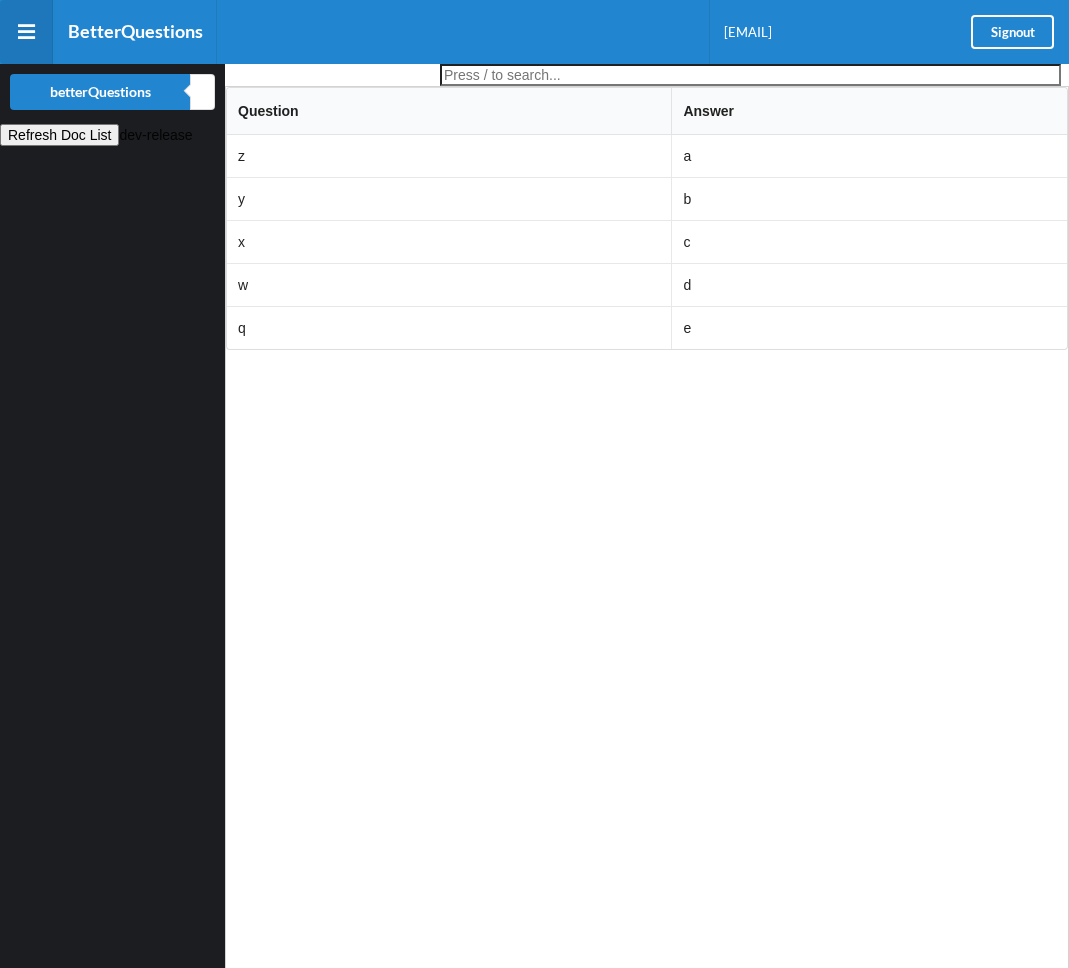 click on "Refresh Doc List" at bounding box center (59, 135) 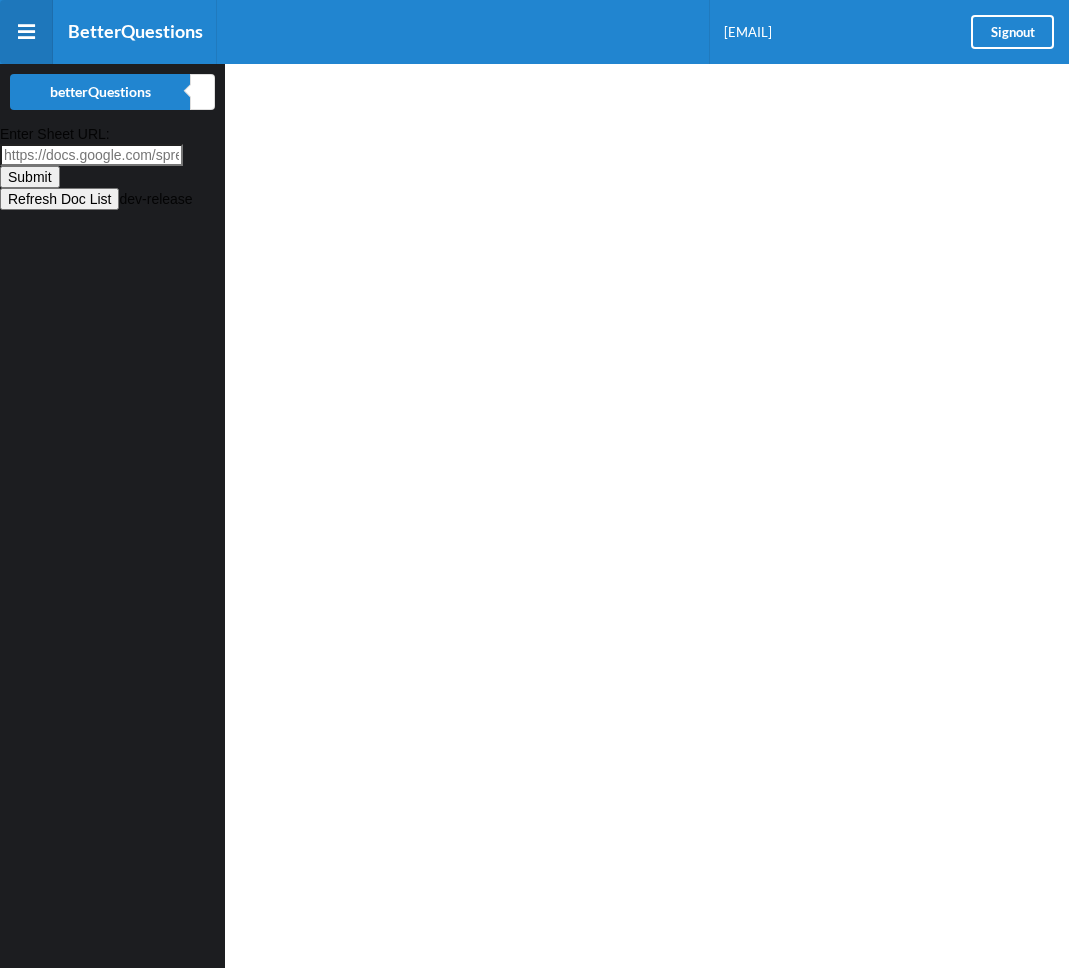 click on "Enter Sheet URL:" at bounding box center (91, 144) 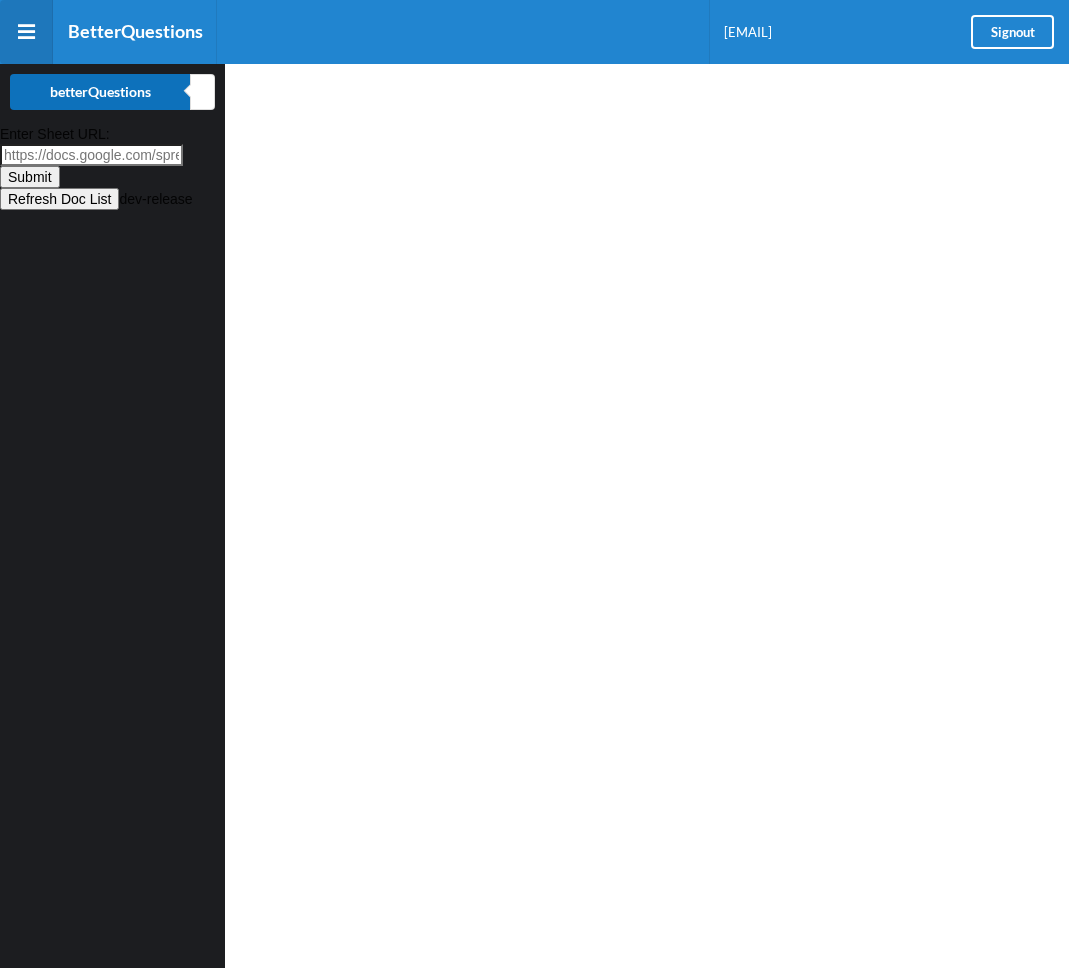click on "betterQuestions" at bounding box center [100, 92] 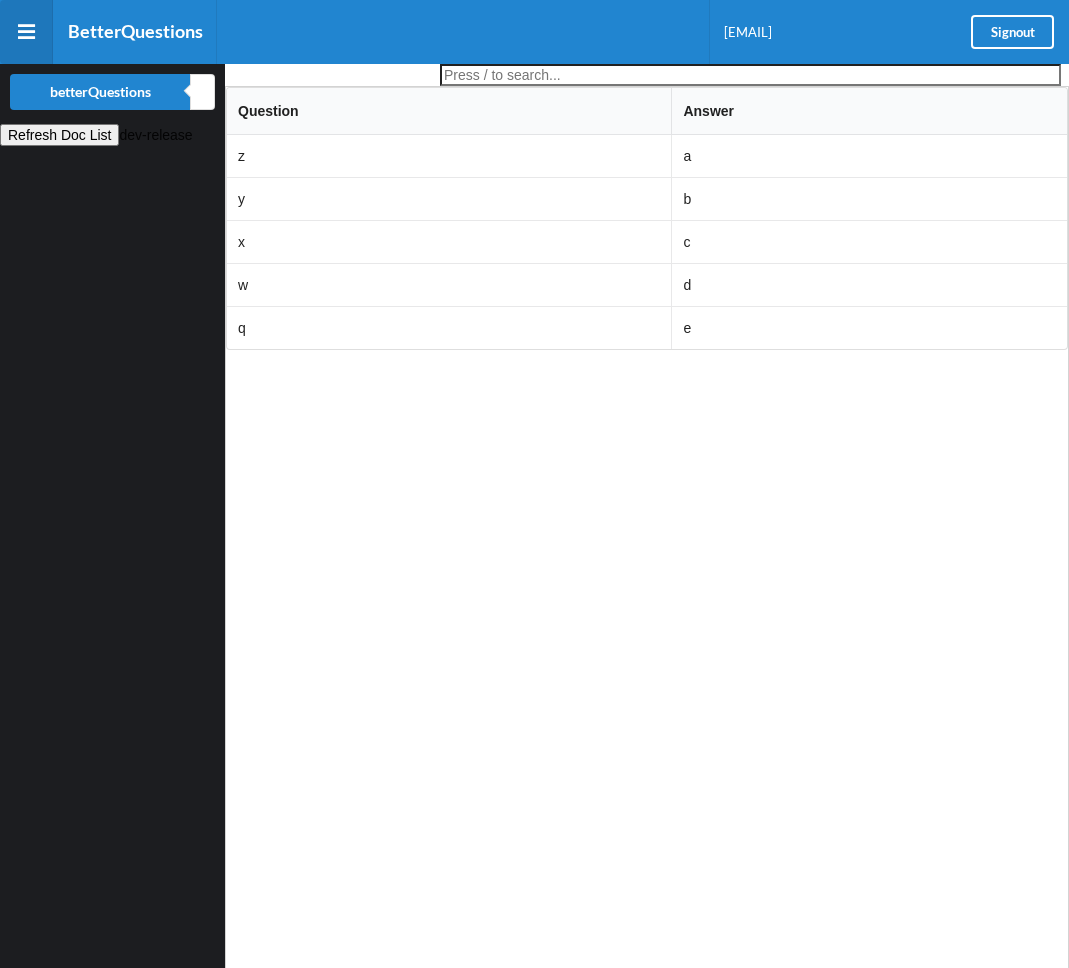 click at bounding box center (750, 75) 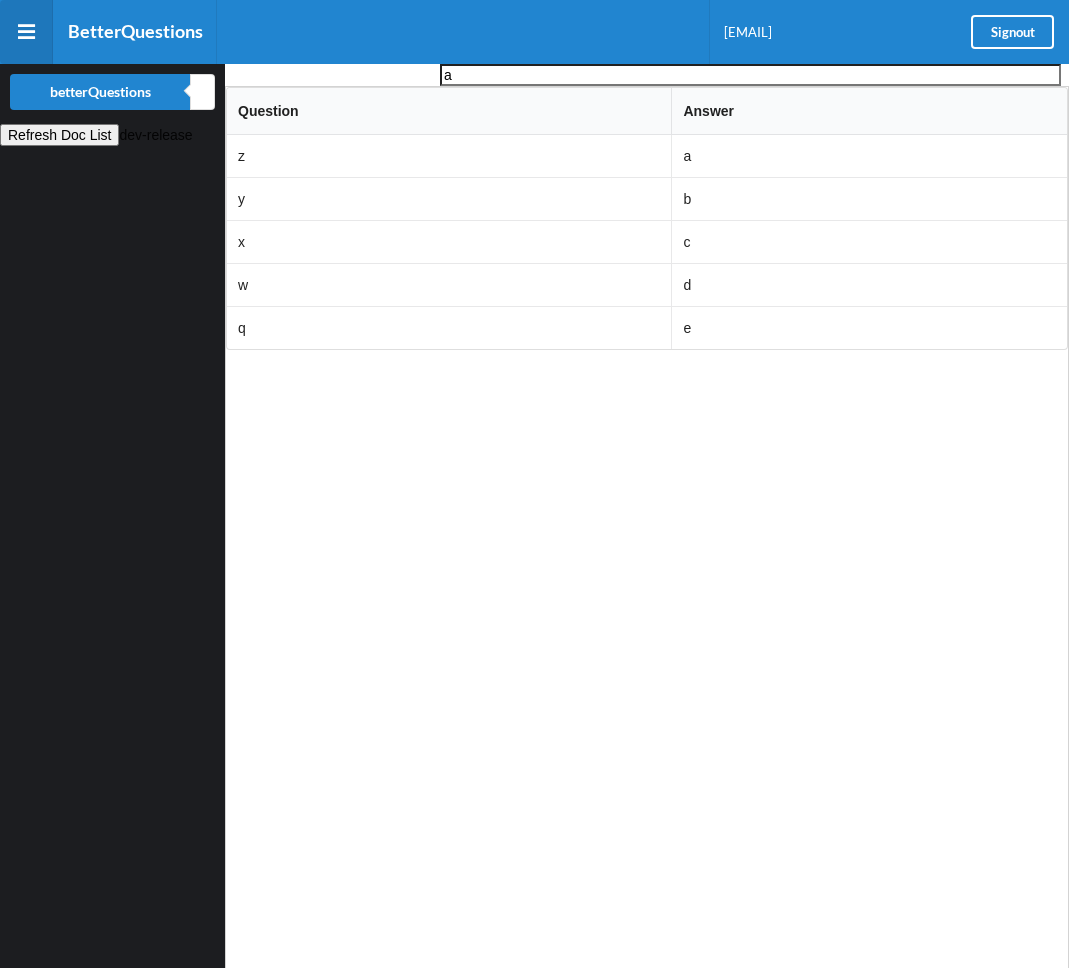 click at bounding box center [0, 0] 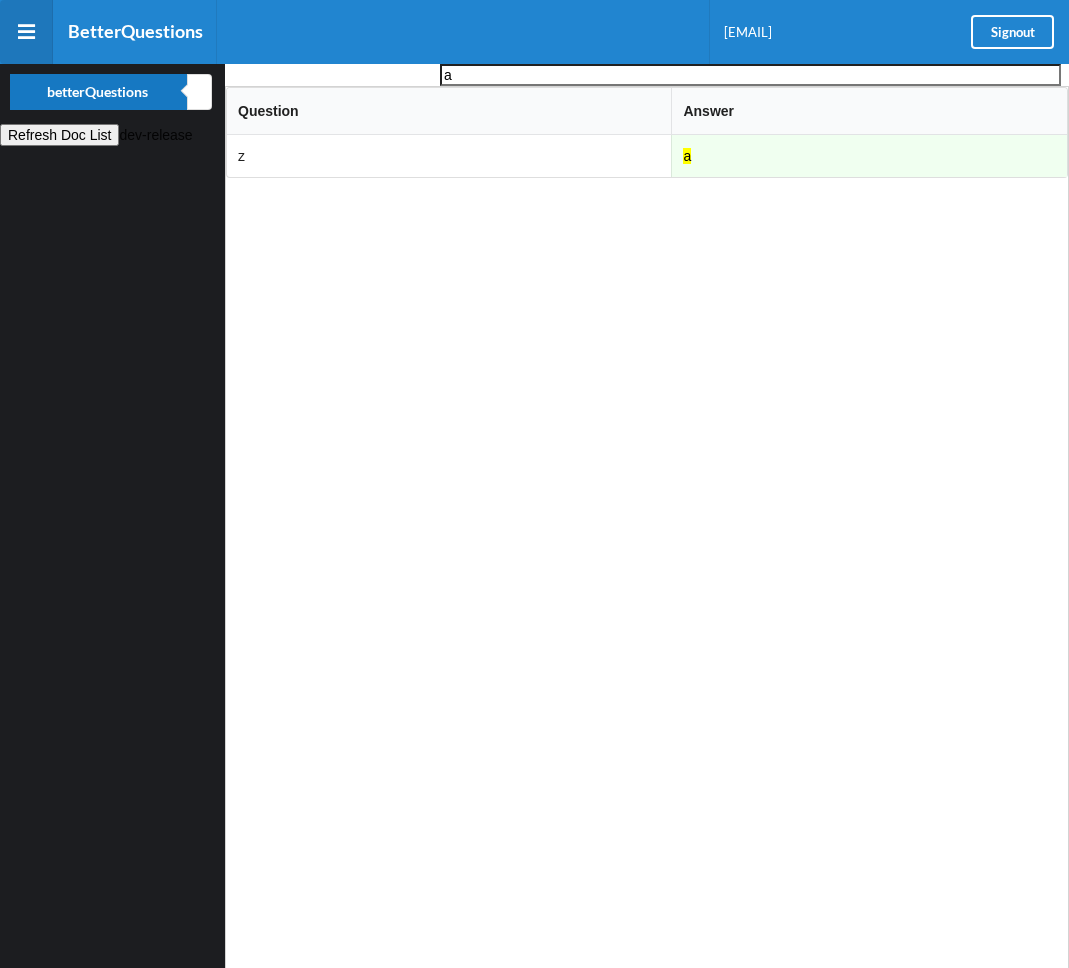 scroll, scrollTop: 0, scrollLeft: 0, axis: both 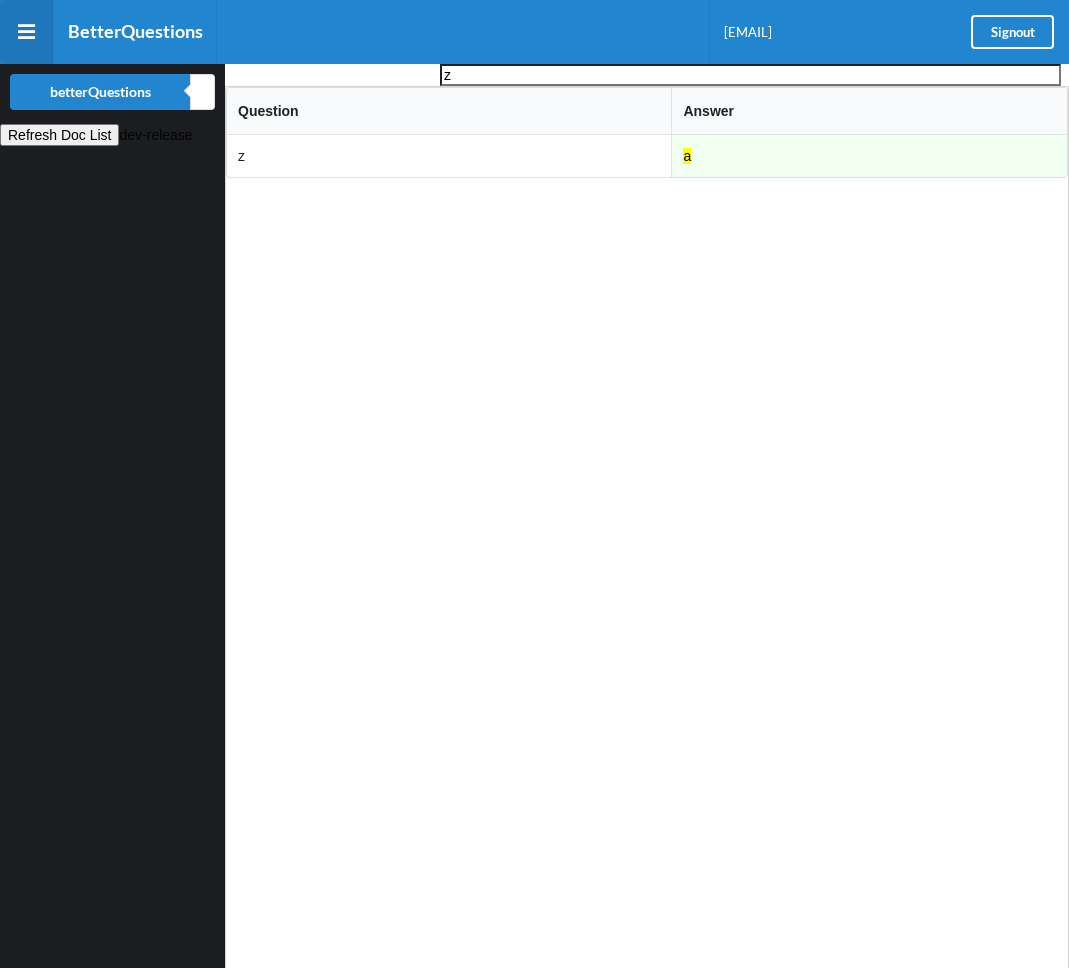 type on "z" 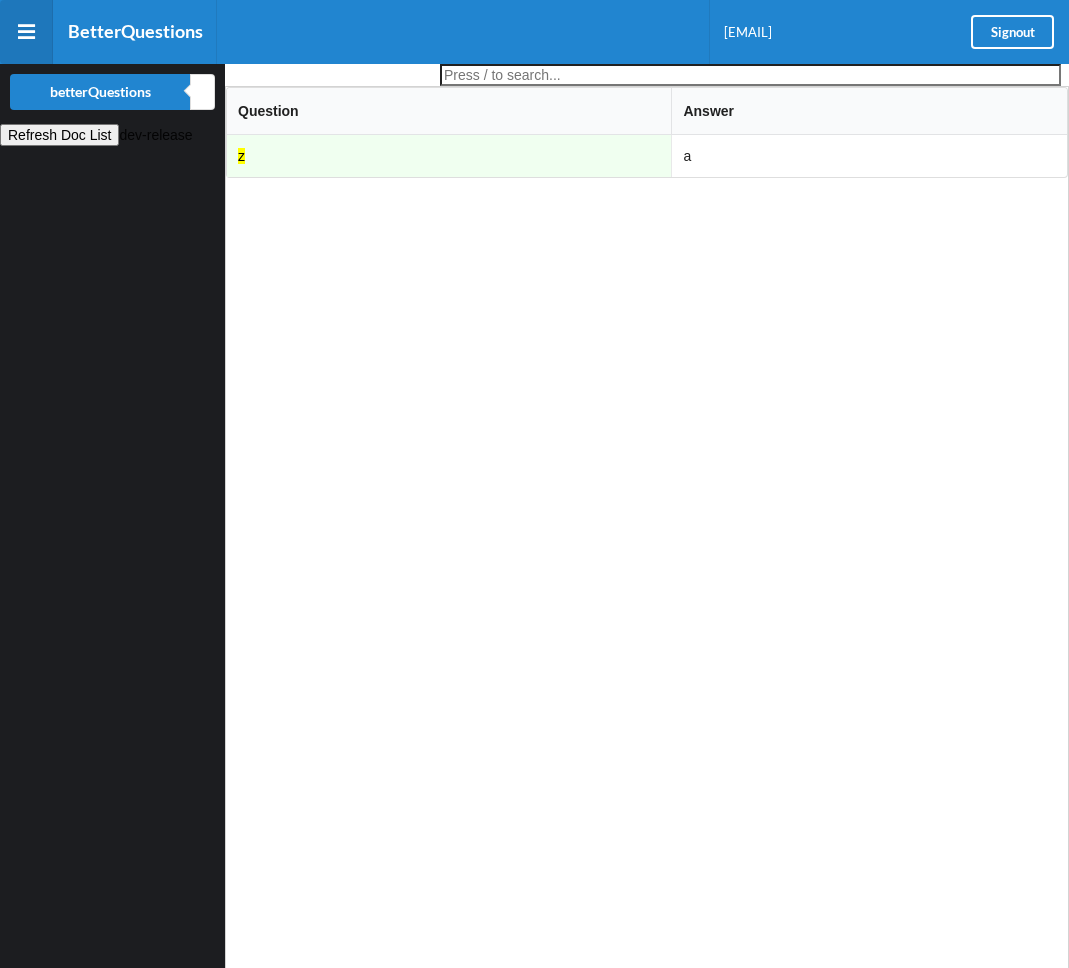 type 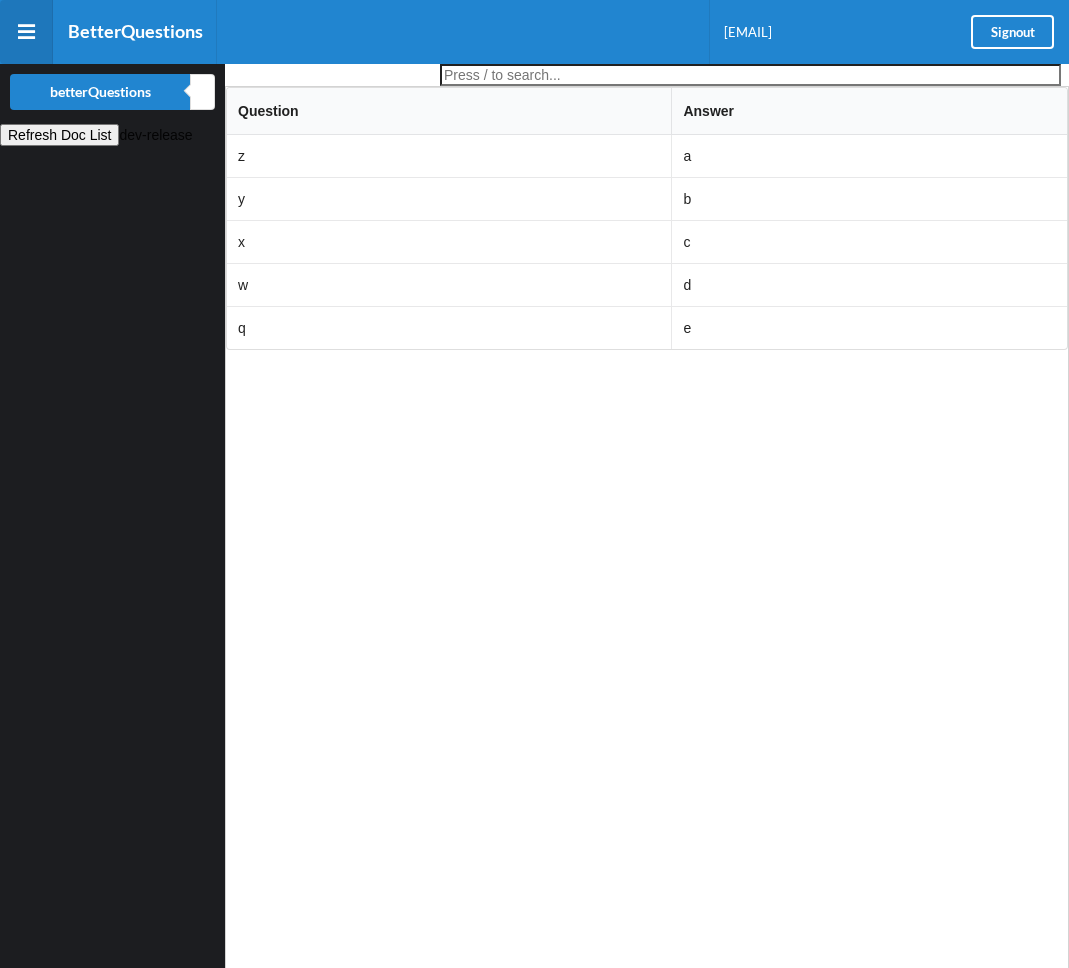 click on "Refresh Doc List" at bounding box center [59, 135] 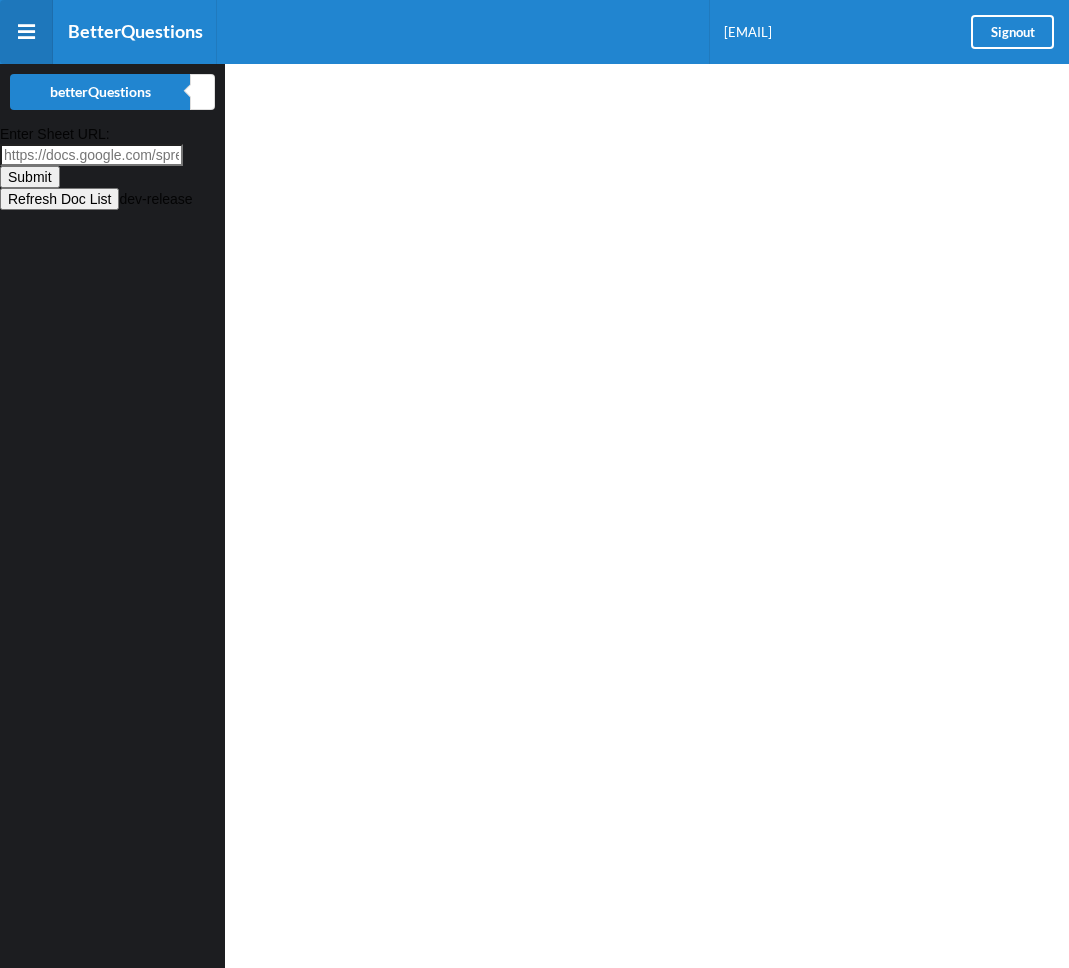 click on "Enter Sheet URL:" at bounding box center [91, 155] 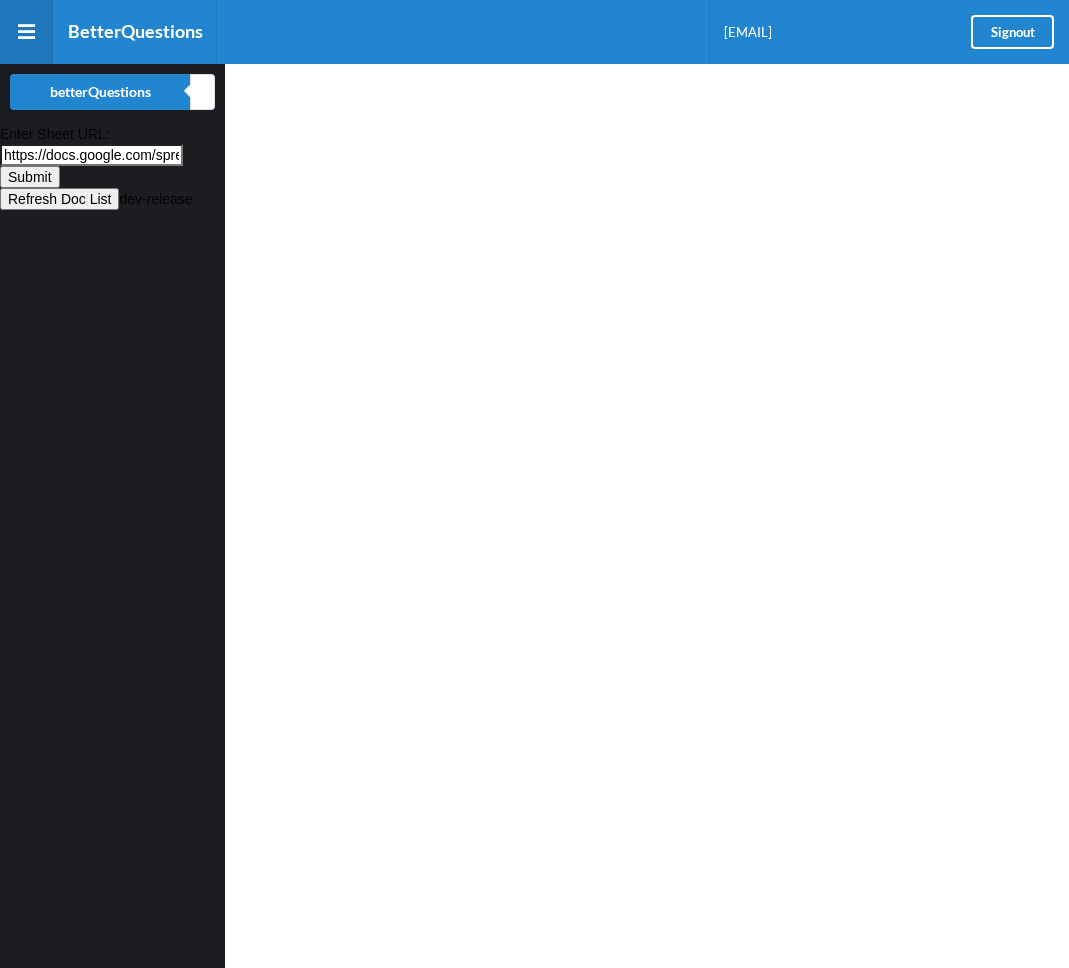 scroll, scrollTop: 0, scrollLeft: 552, axis: horizontal 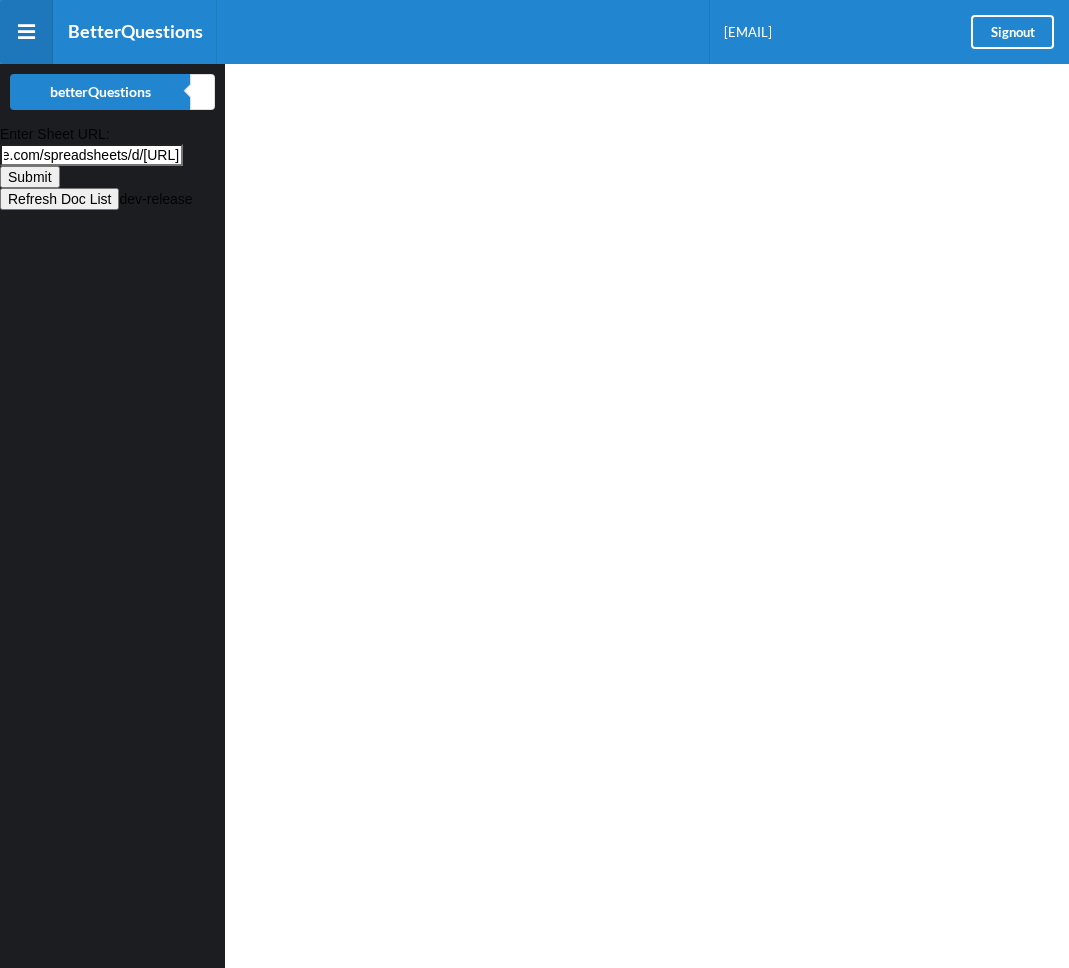 type on "https://docs.google.com/spreadsheets/d/10NidCiUrabliWRdlvoz_hmQaCc16hic8MVXrXylvdHA/edit?gid=0#gid=0" 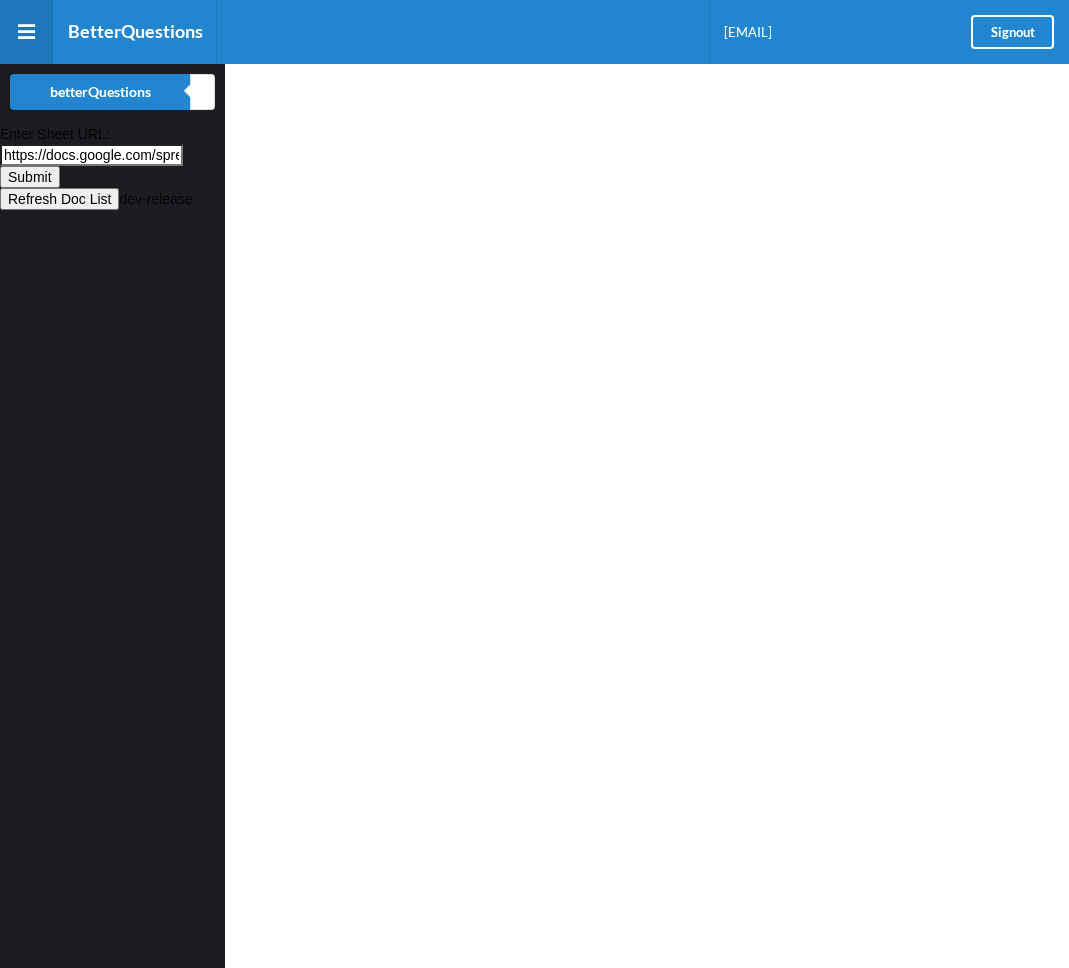 click on "Submit" at bounding box center (30, 177) 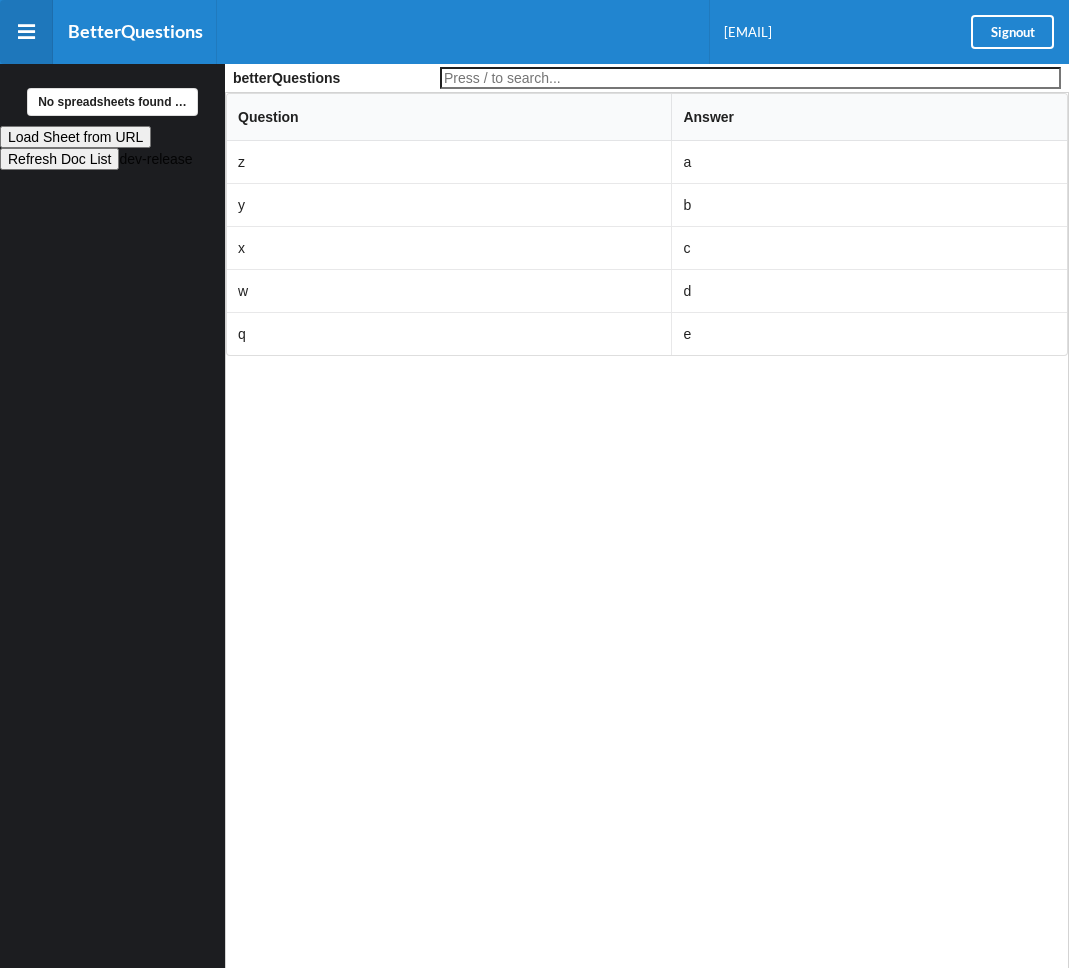 click on "No spreadsheets found …" at bounding box center [112, 102] 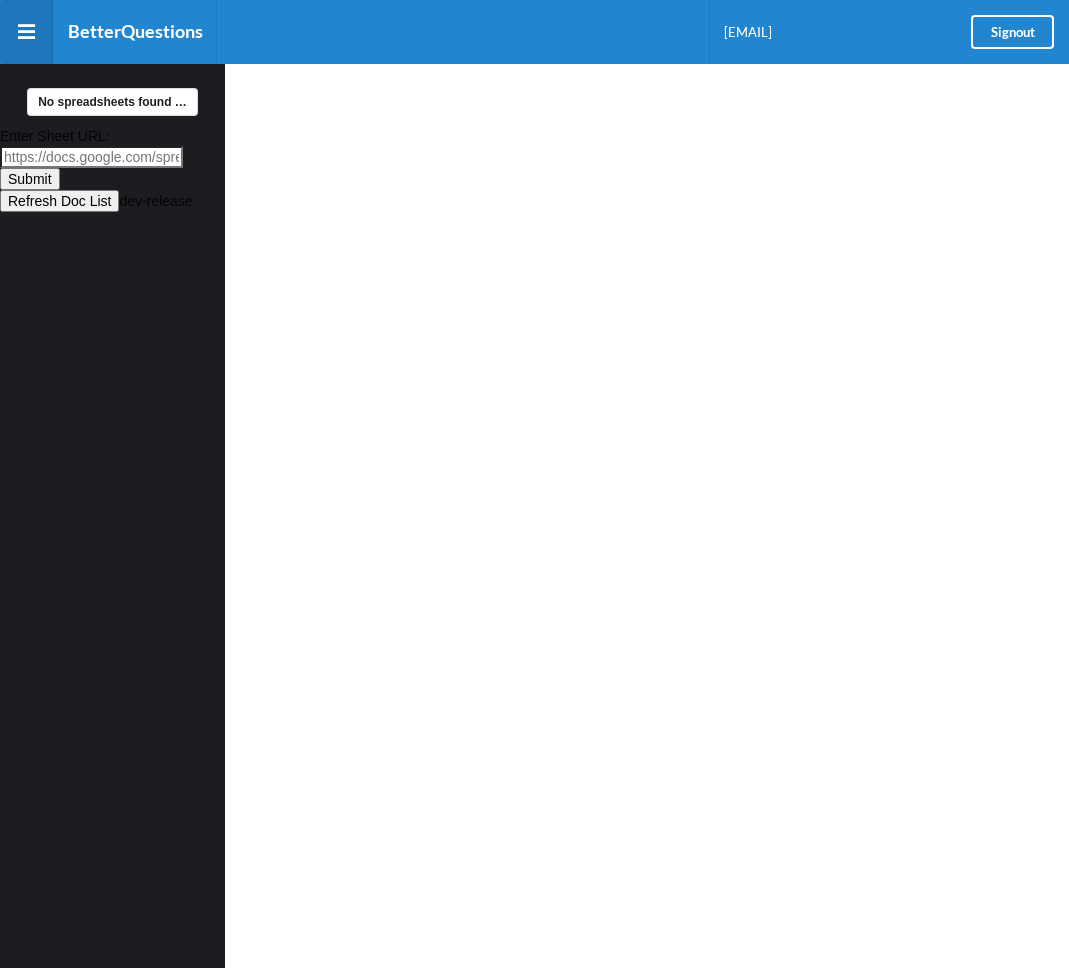 click on "Enter Sheet URL:" at bounding box center [91, 157] 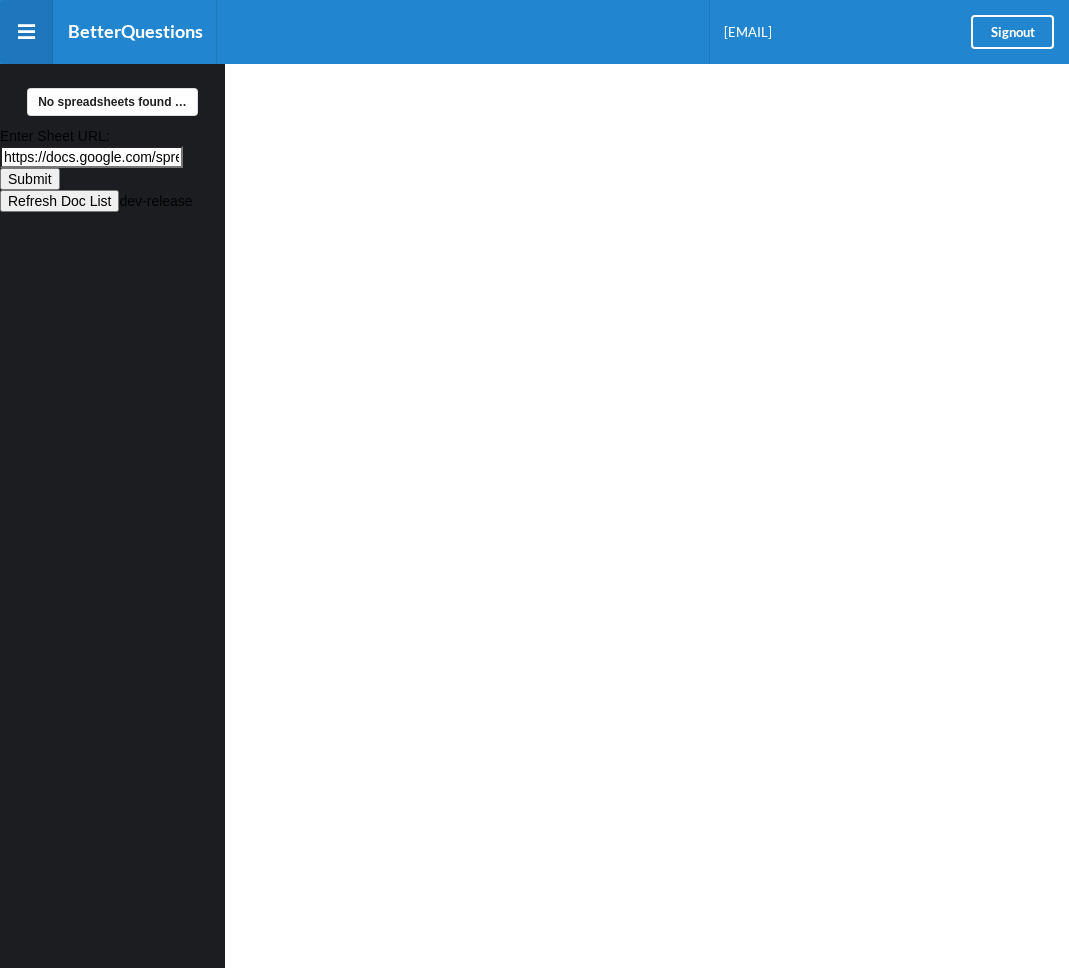 scroll, scrollTop: 0, scrollLeft: 552, axis: horizontal 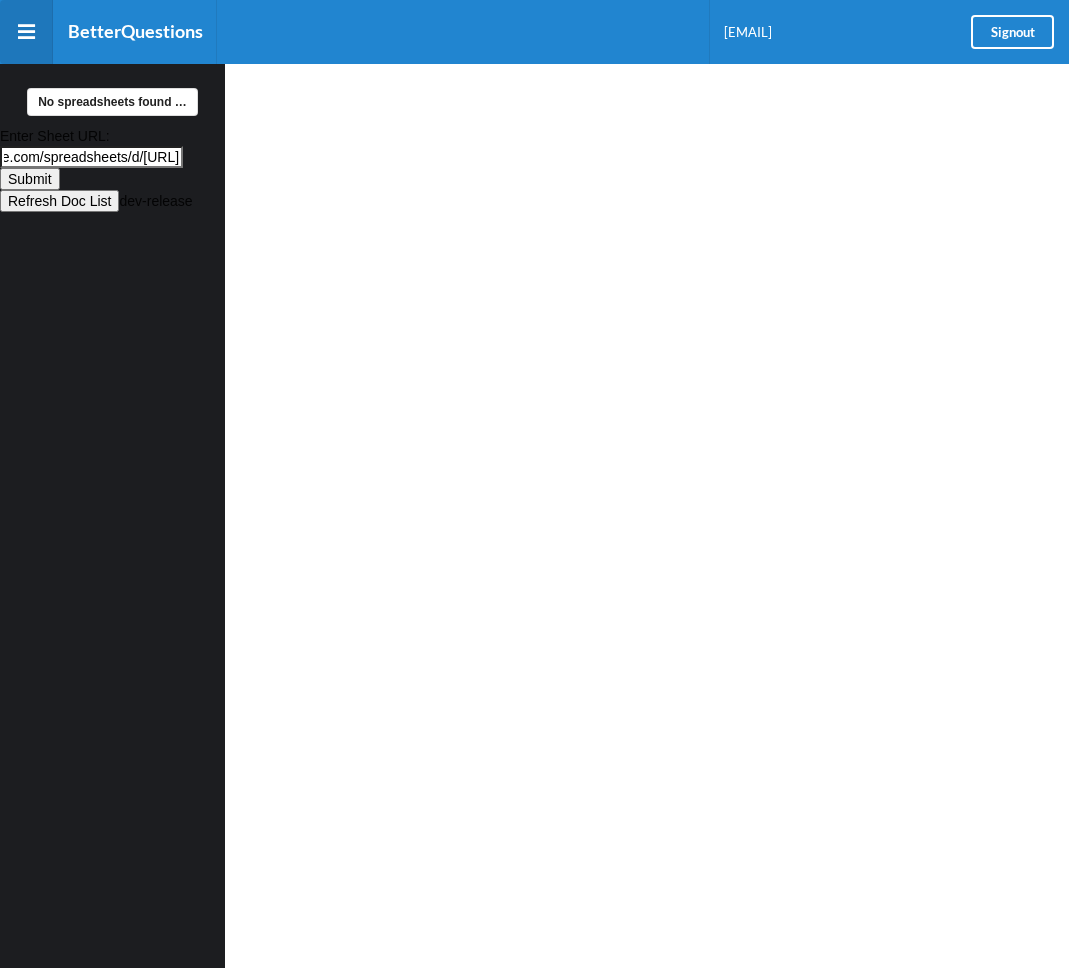 type on "https://docs.google.com/spreadsheets/d/10NidCiUrabliWRdlvoz_hmQaCc16hic8MVXrXylvdHA/edit?gid=0#gid=0" 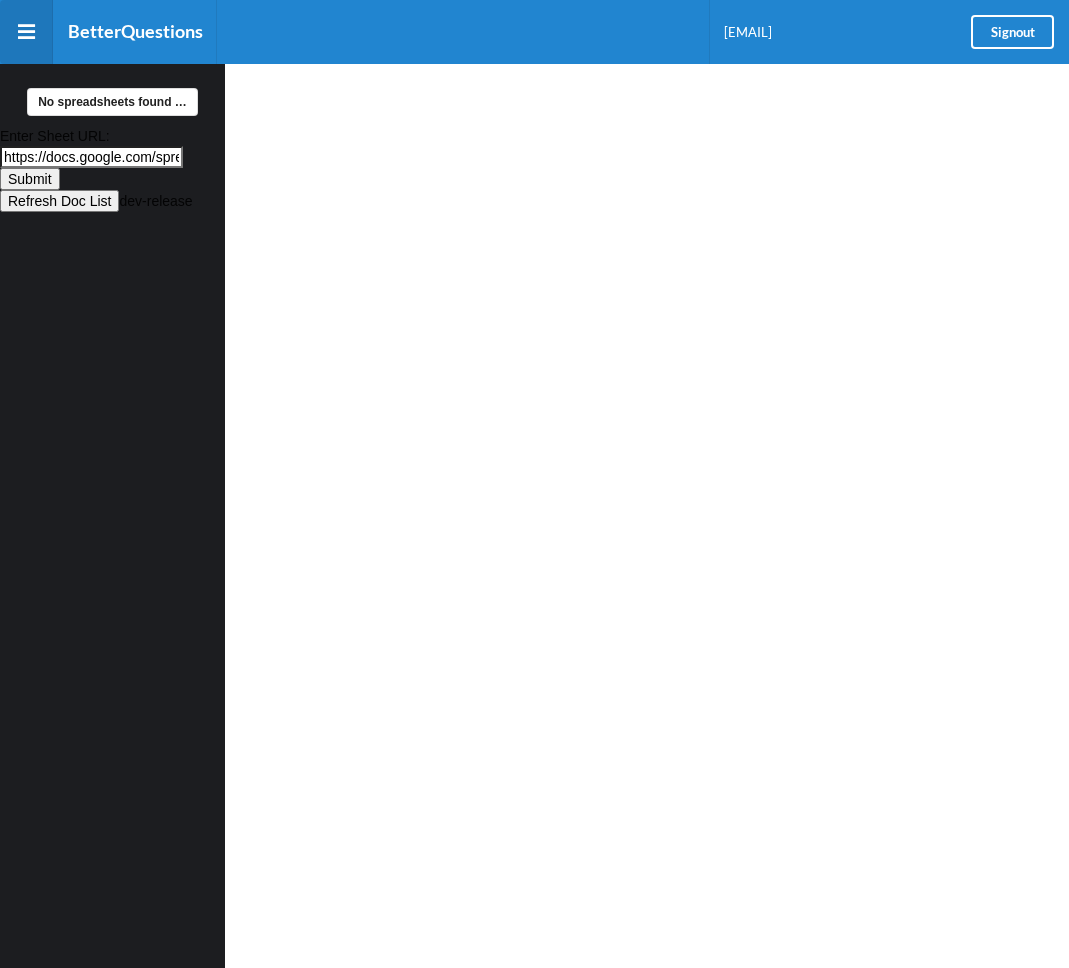 click on "Submit" at bounding box center [30, 179] 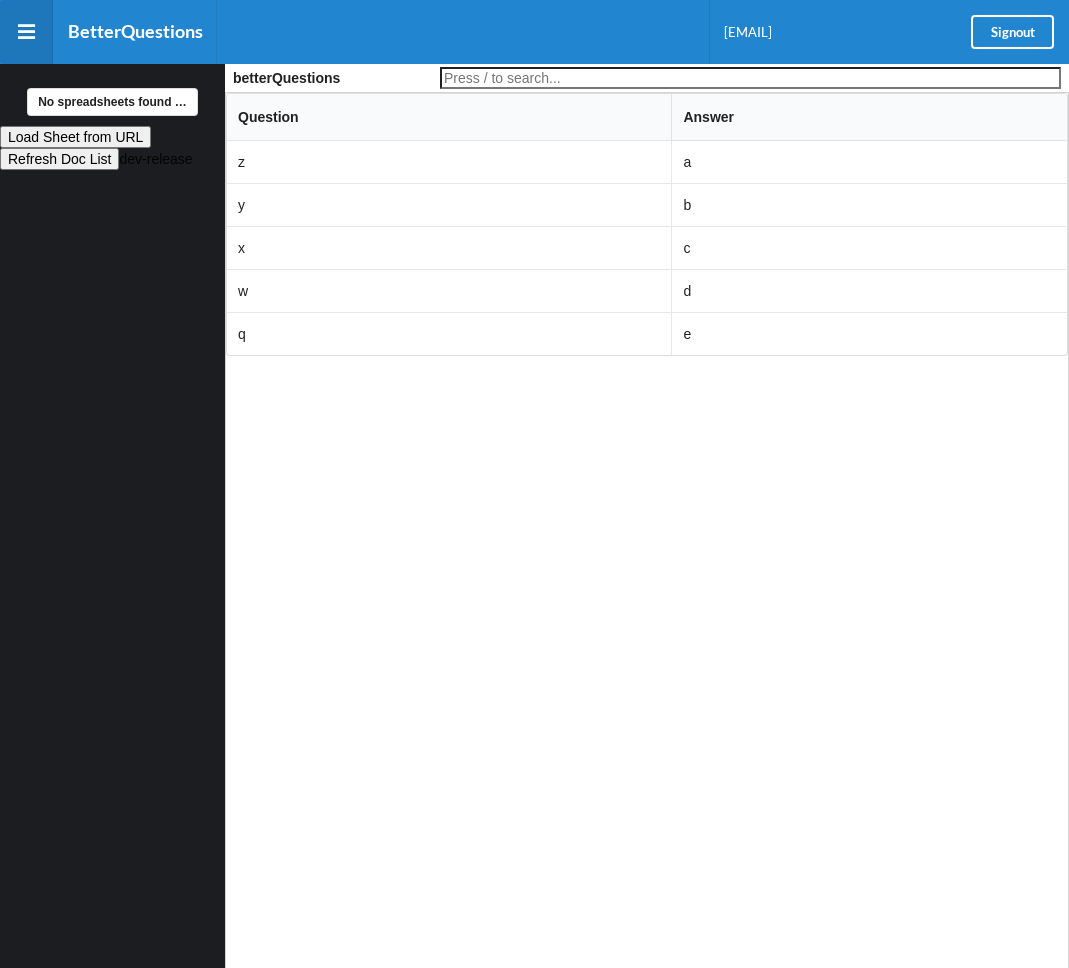 click on "No spreadsheets found …" at bounding box center (112, 102) 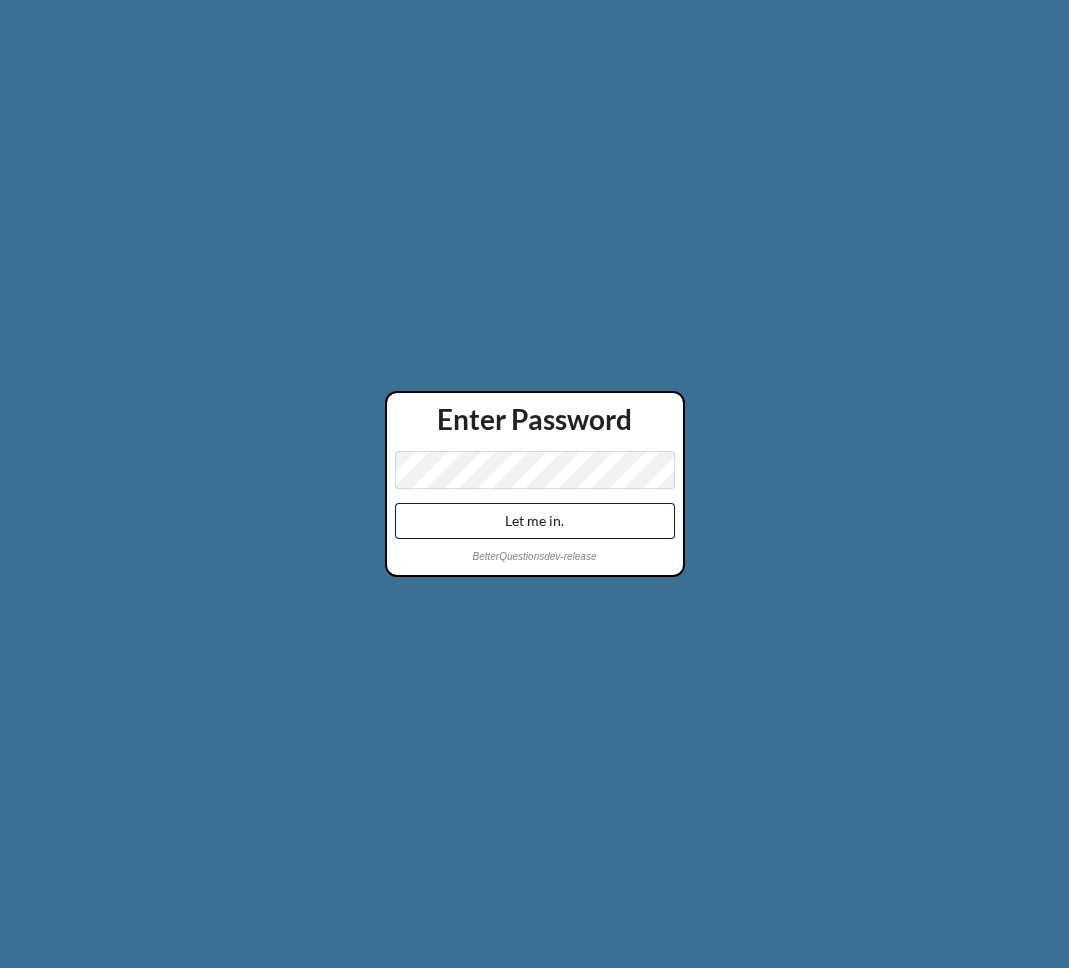 scroll, scrollTop: 0, scrollLeft: 0, axis: both 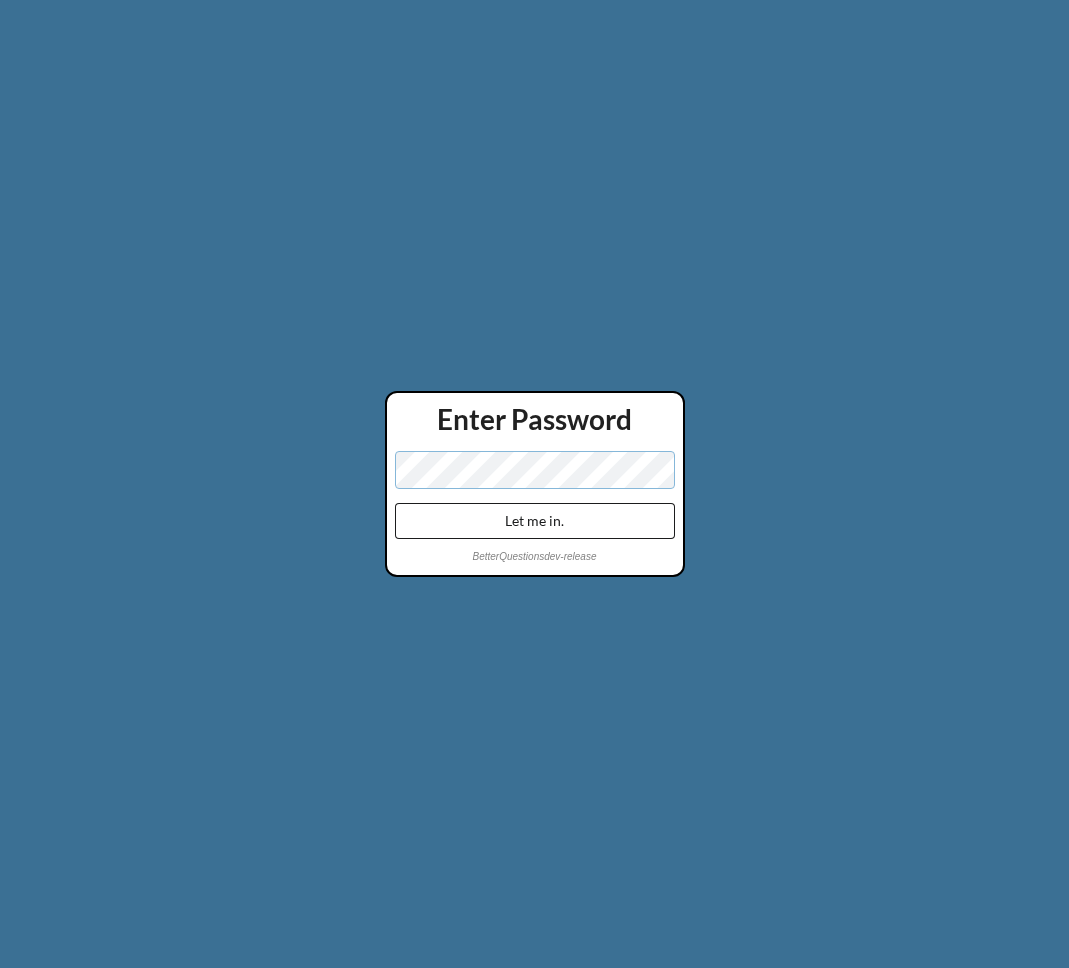 click on "Let me in." at bounding box center (535, 521) 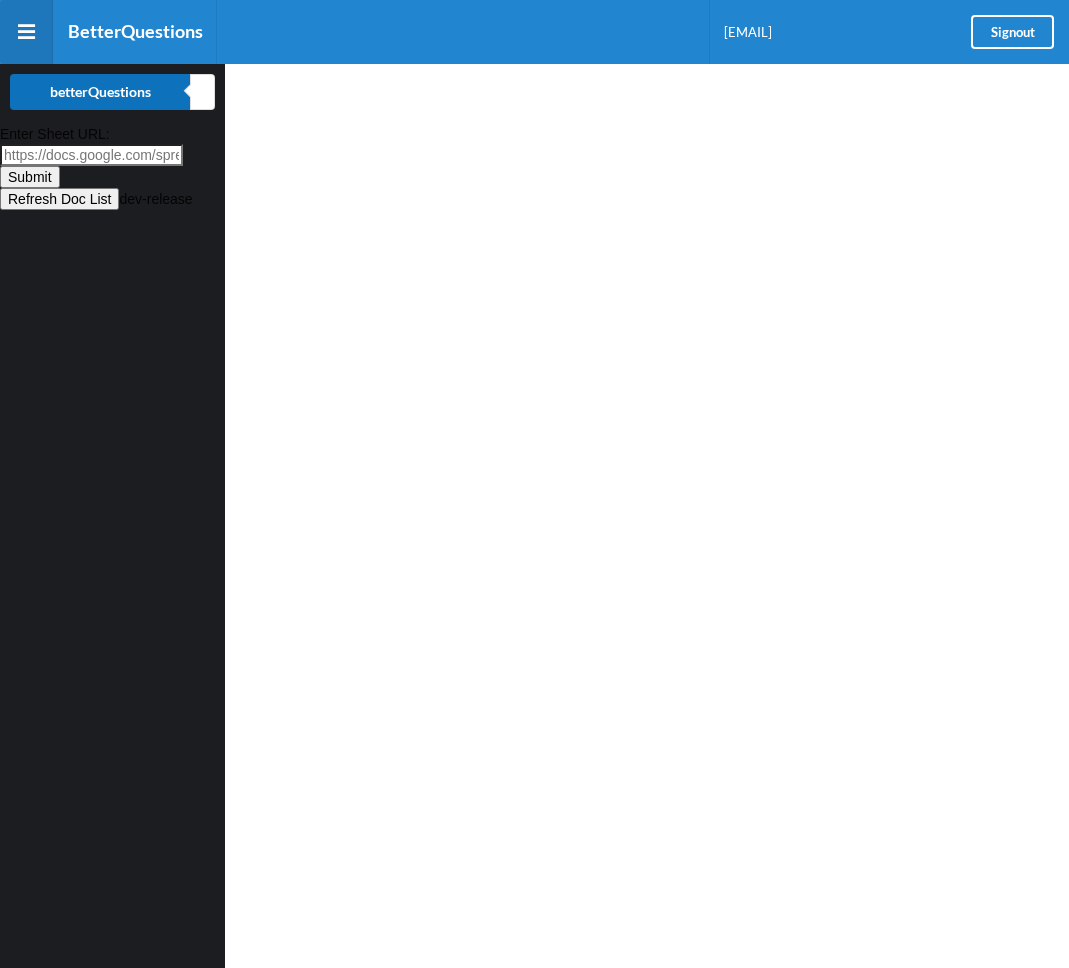 click on "betterQuestions" at bounding box center [100, 92] 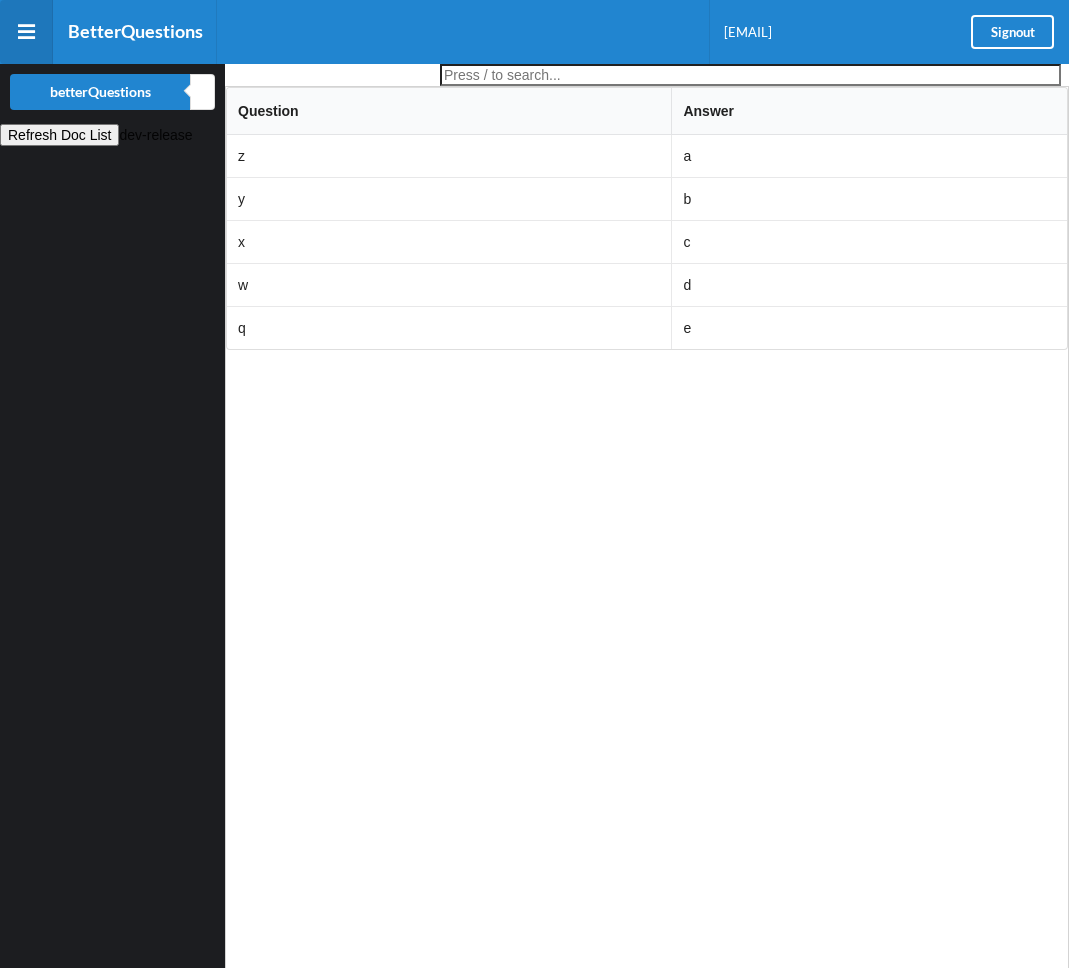 click on "Refresh Doc List" at bounding box center [59, 135] 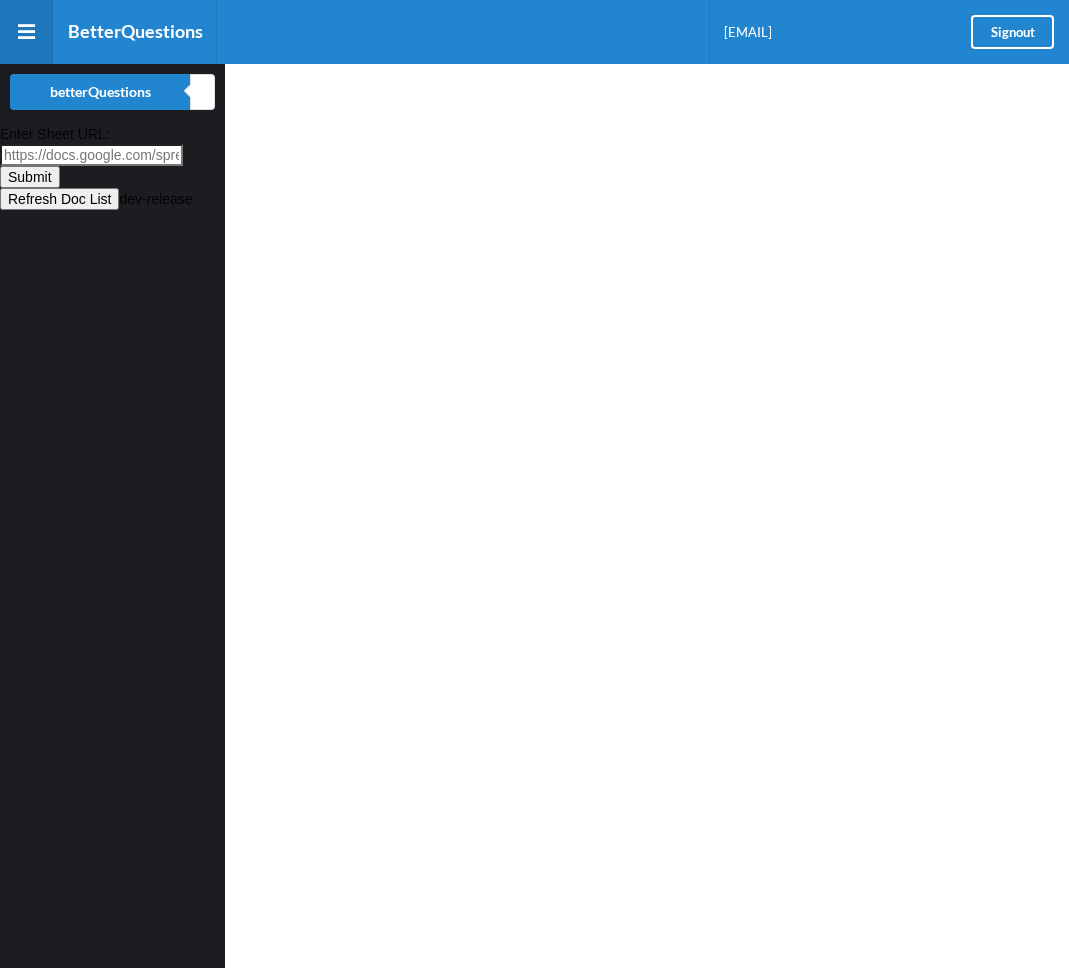 click on "Enter Sheet URL:" at bounding box center (91, 155) 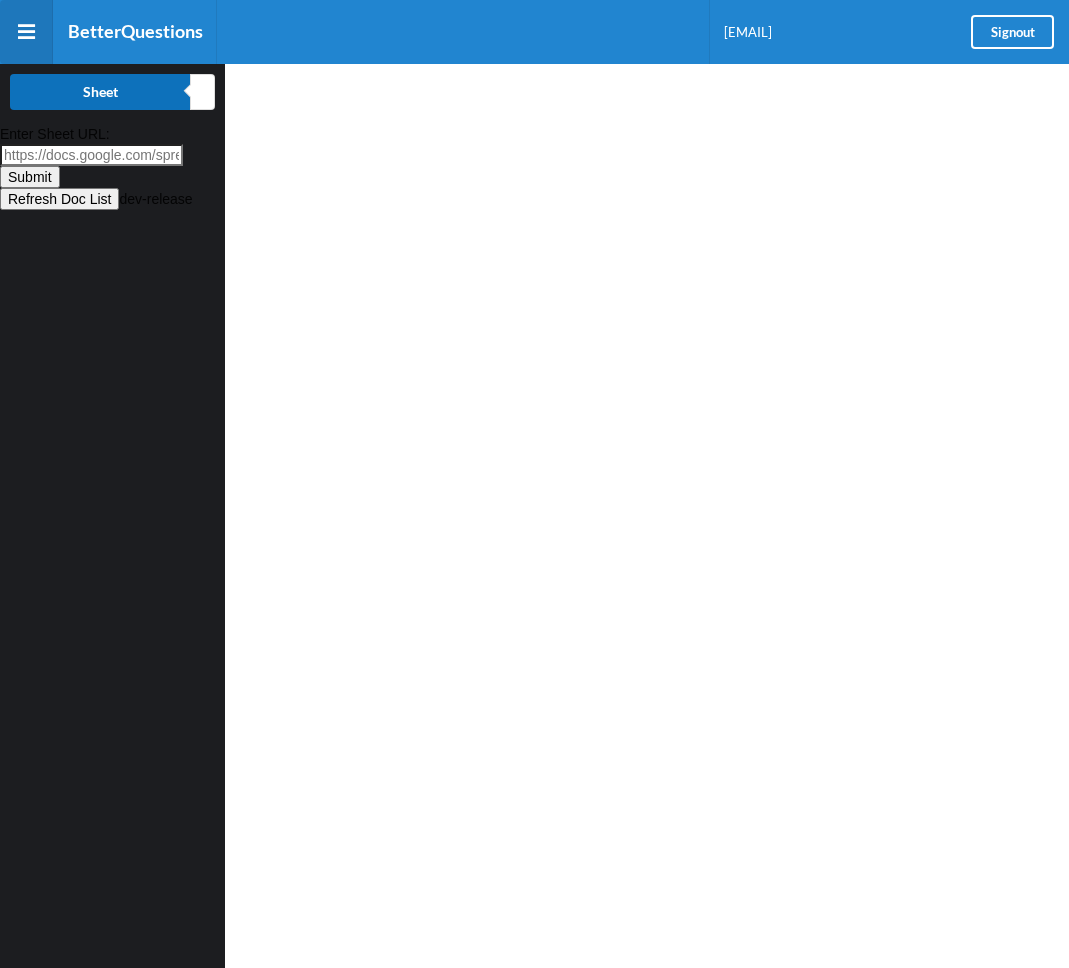 click on "Sheet" at bounding box center (100, 92) 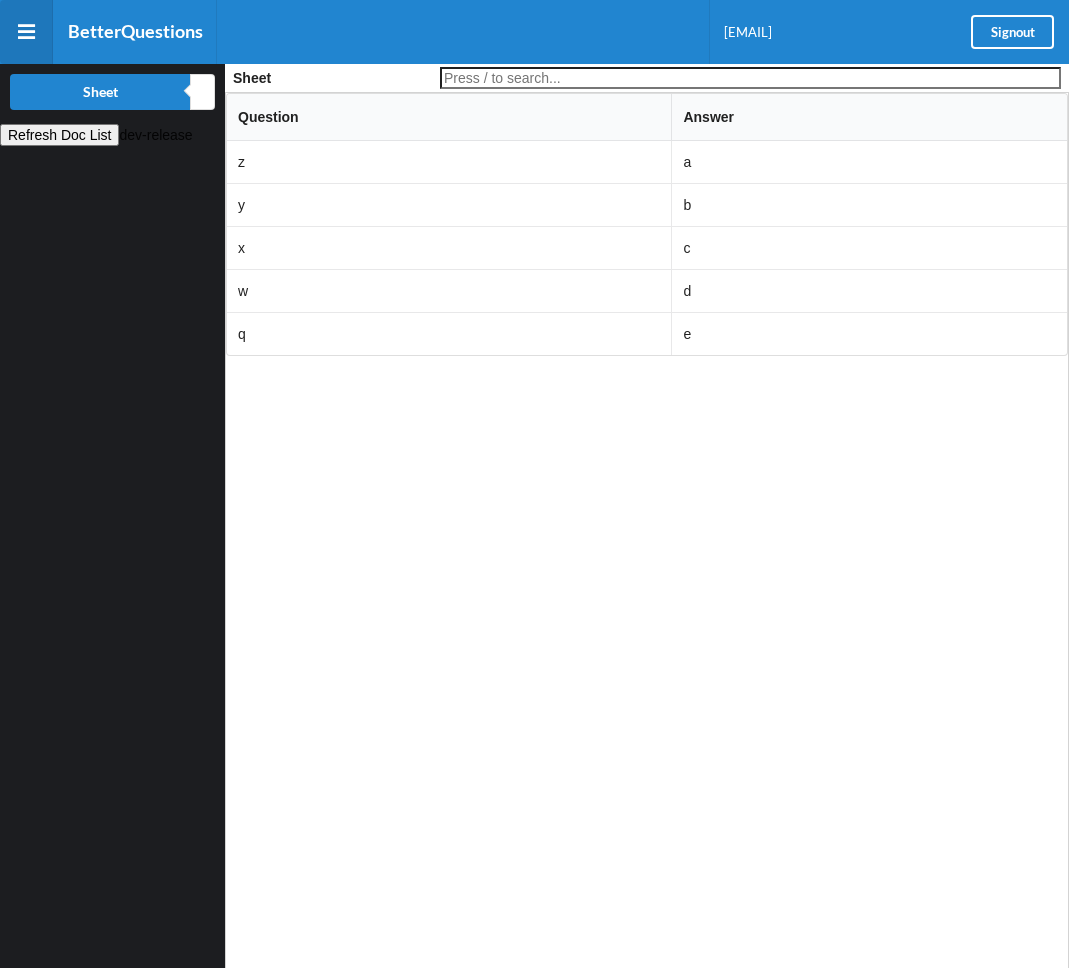click on "Refresh Doc List" at bounding box center (59, 135) 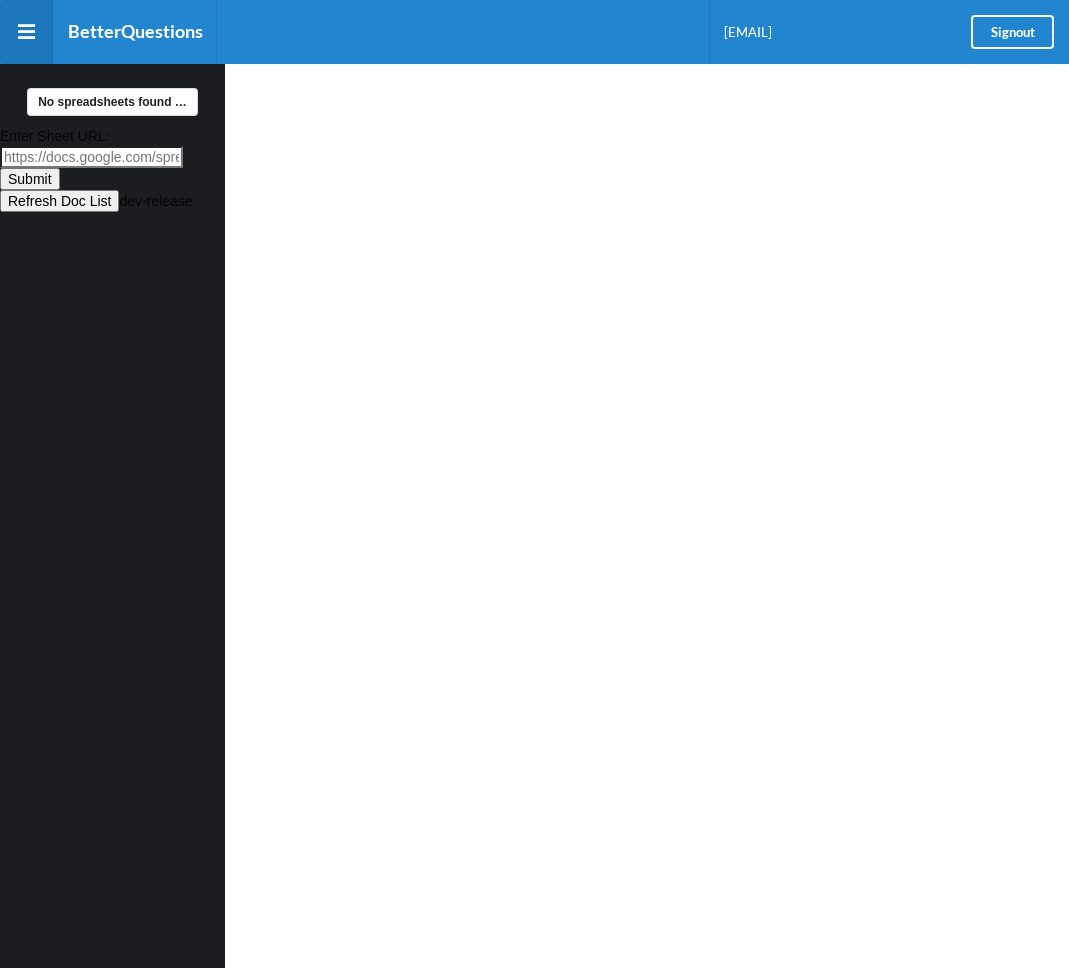 click on "Refresh Doc List" at bounding box center [59, 201] 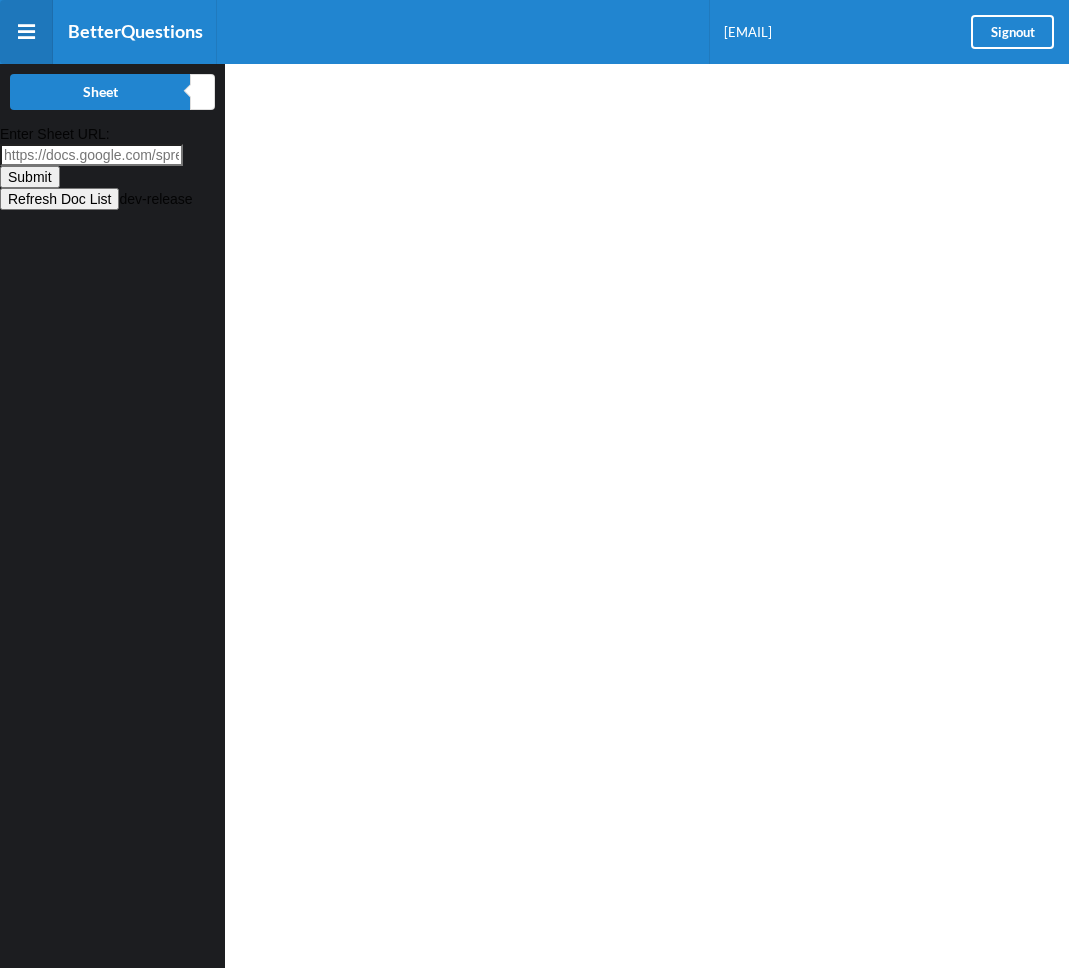 click on "Refresh Doc List" at bounding box center (59, 199) 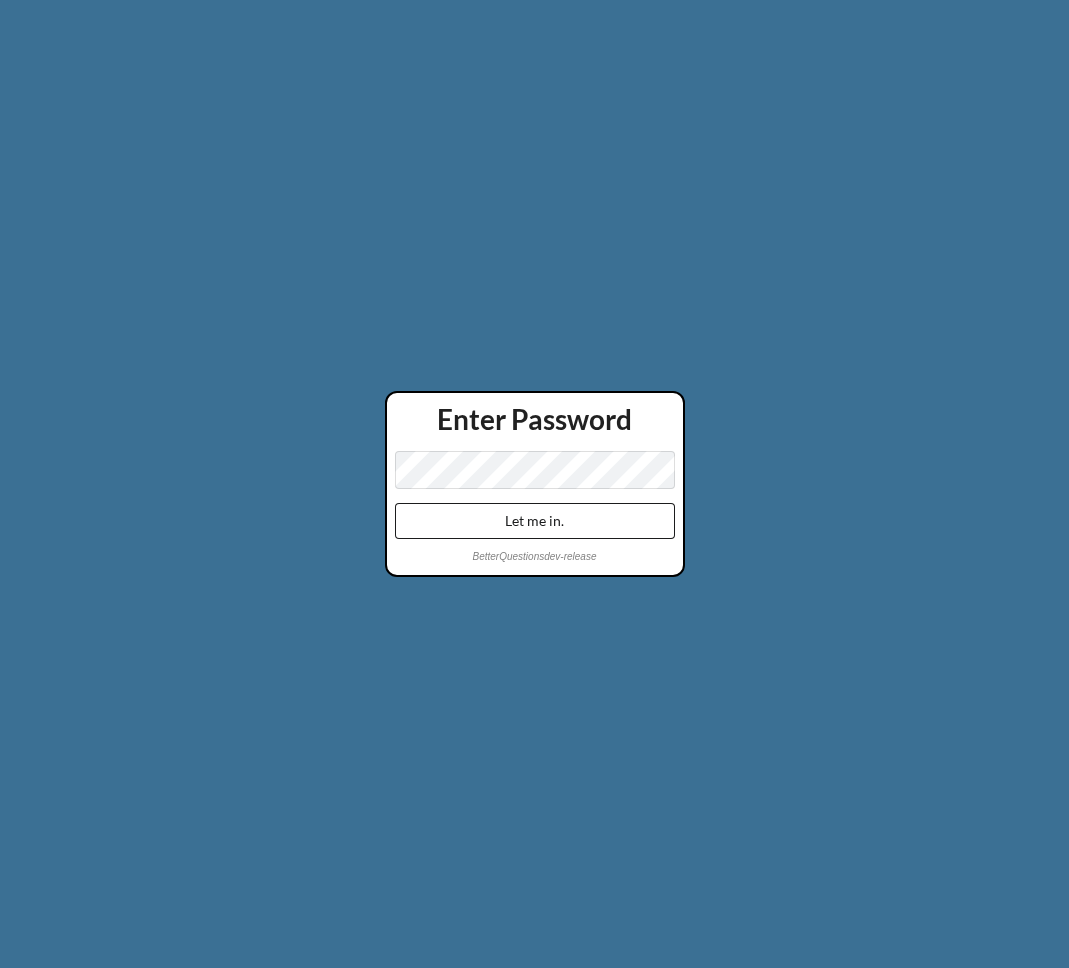 scroll, scrollTop: 0, scrollLeft: 0, axis: both 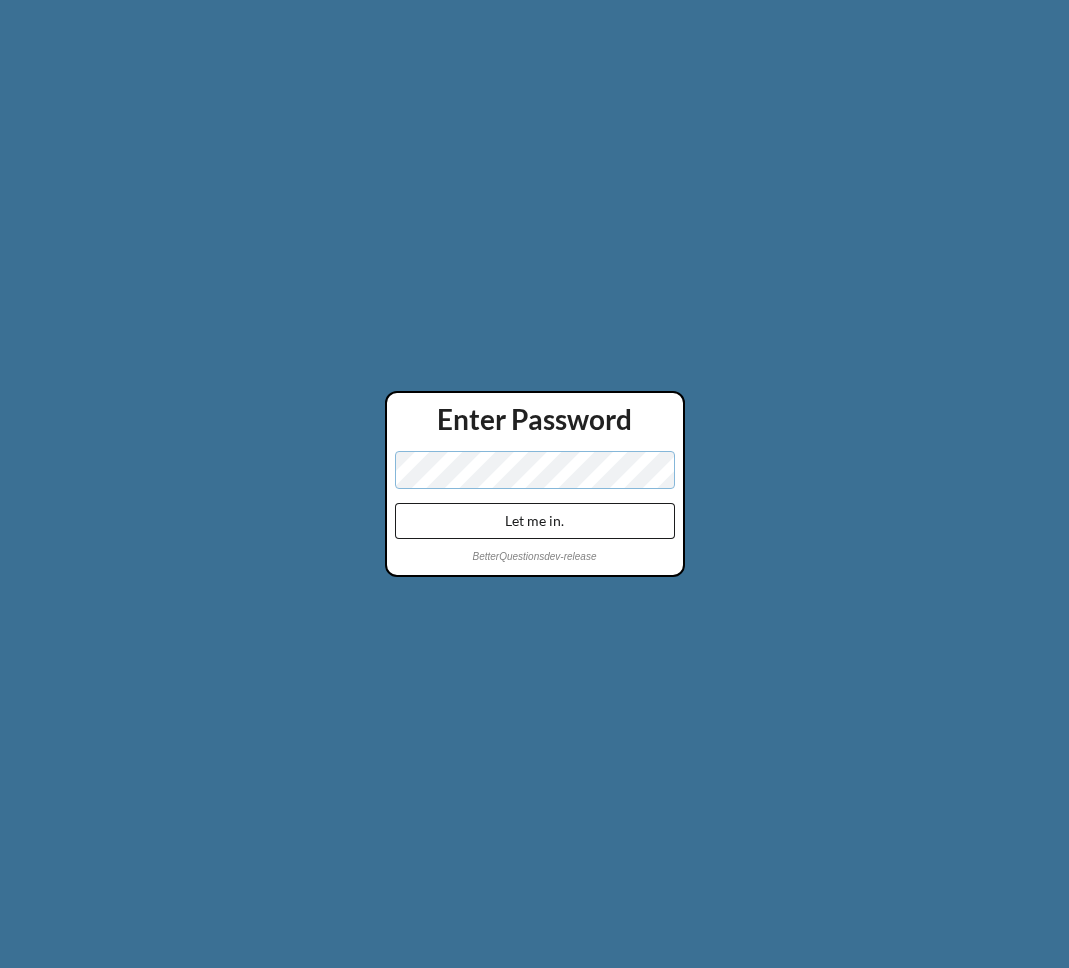 click on "Let me in." at bounding box center [535, 521] 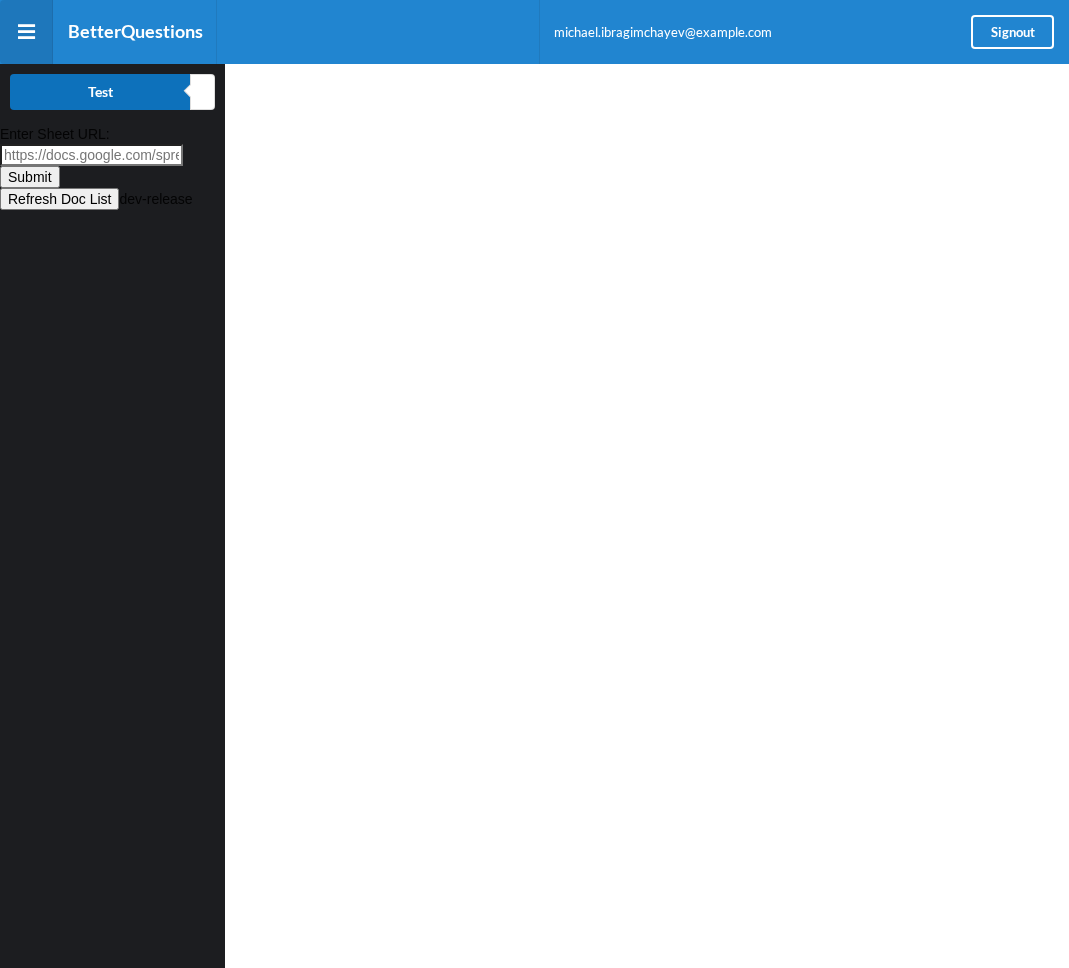 click on "Test" at bounding box center (100, 92) 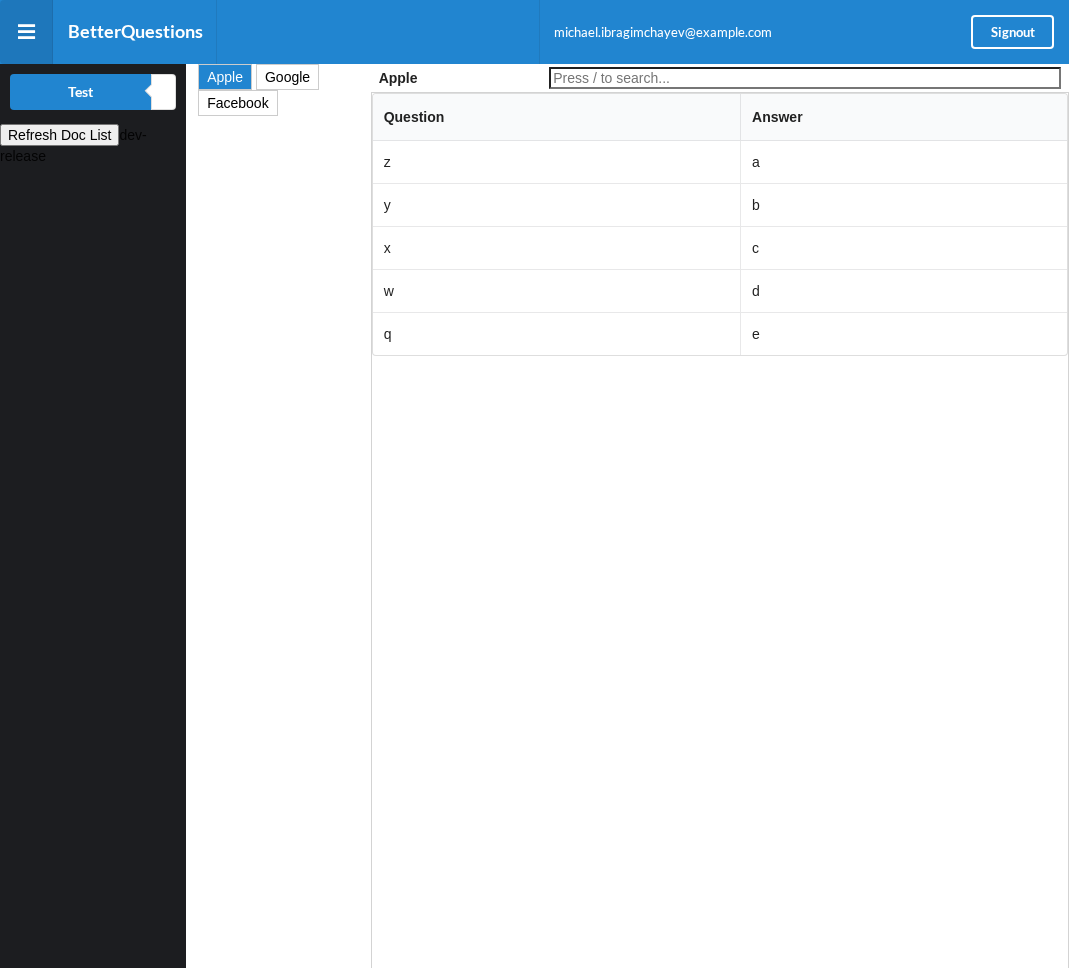 click on "Google" at bounding box center (59, 135) 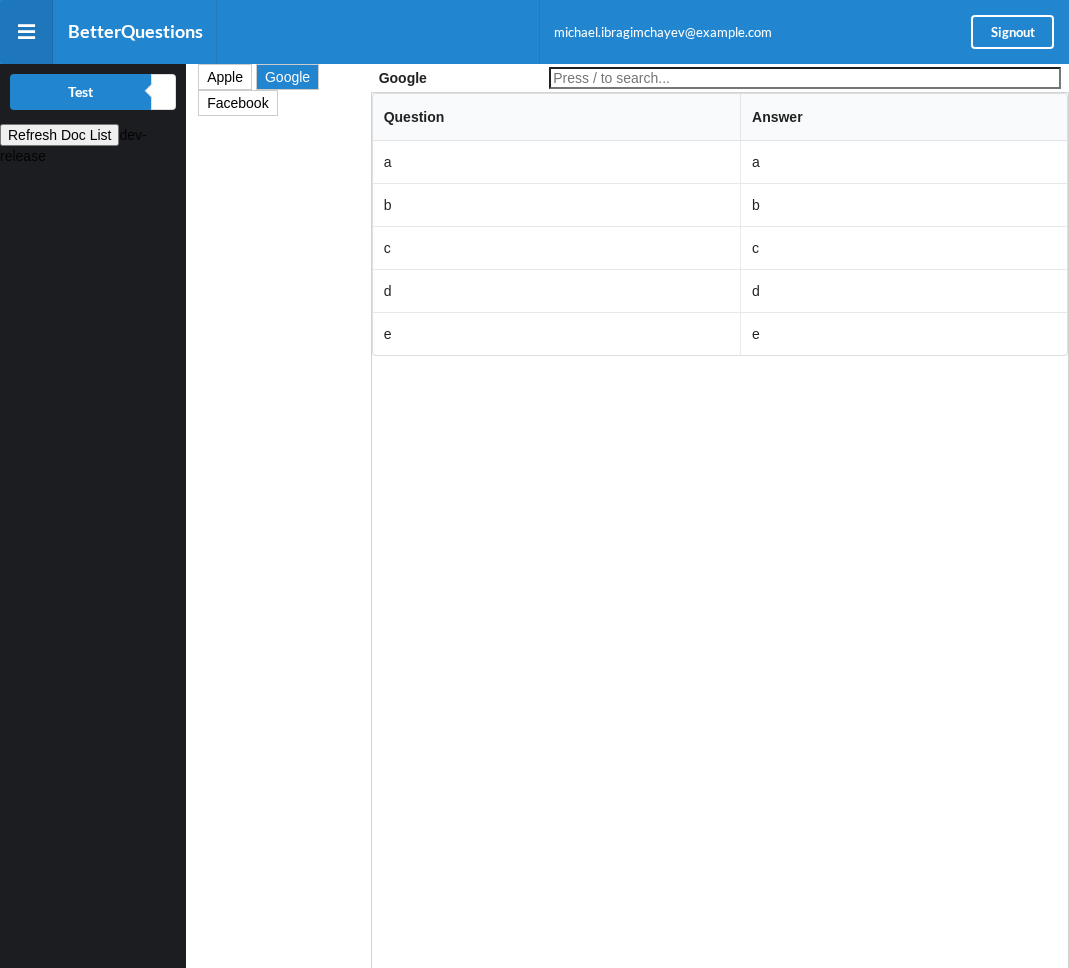 click on "Facebook" at bounding box center (237, 103) 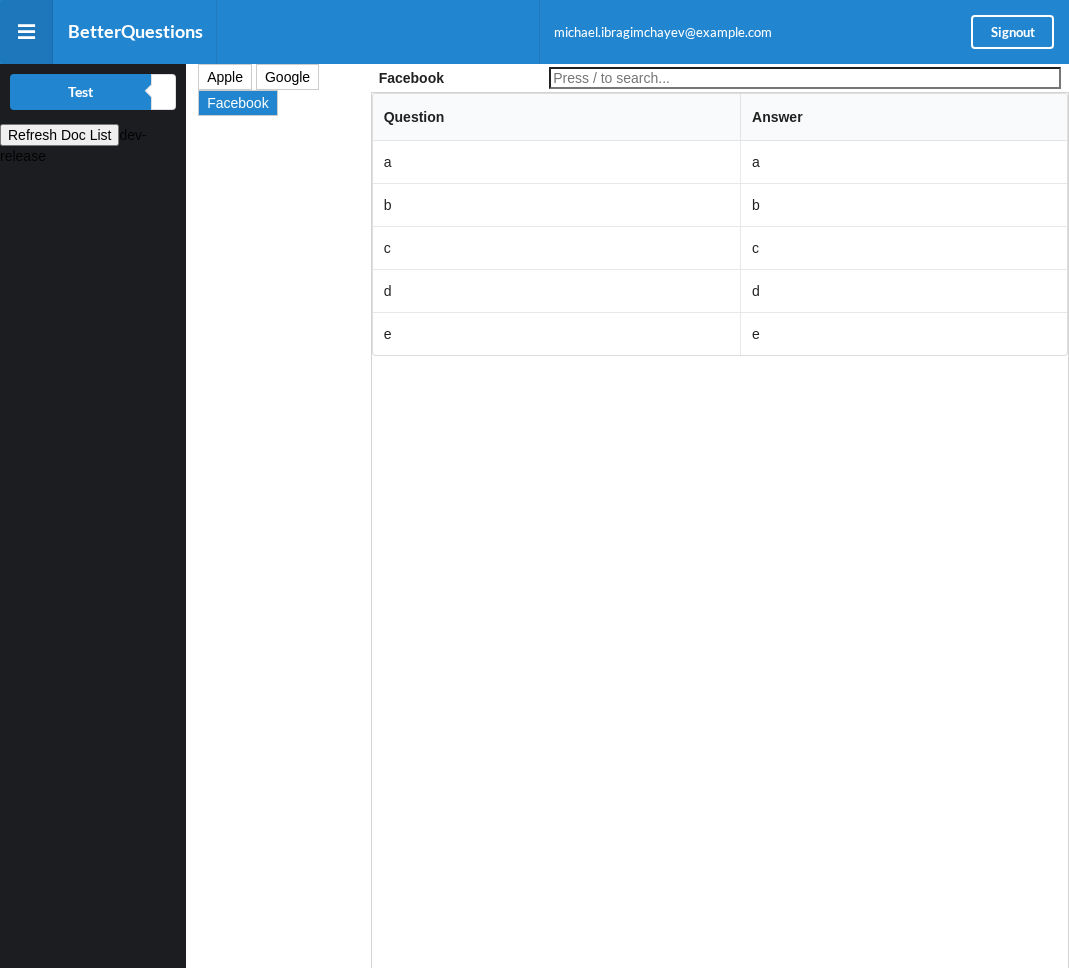 click on "Apple" at bounding box center (81, 92) 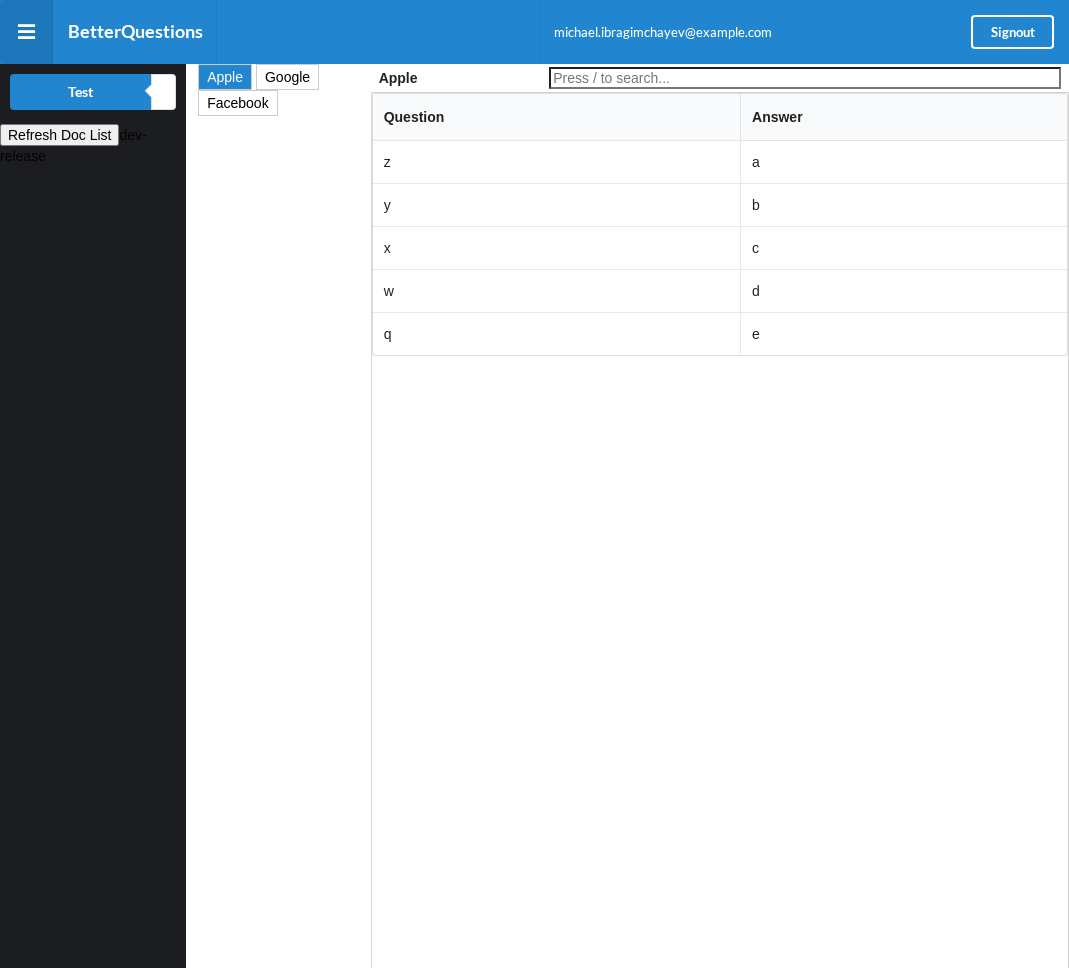 click at bounding box center (26, 32) 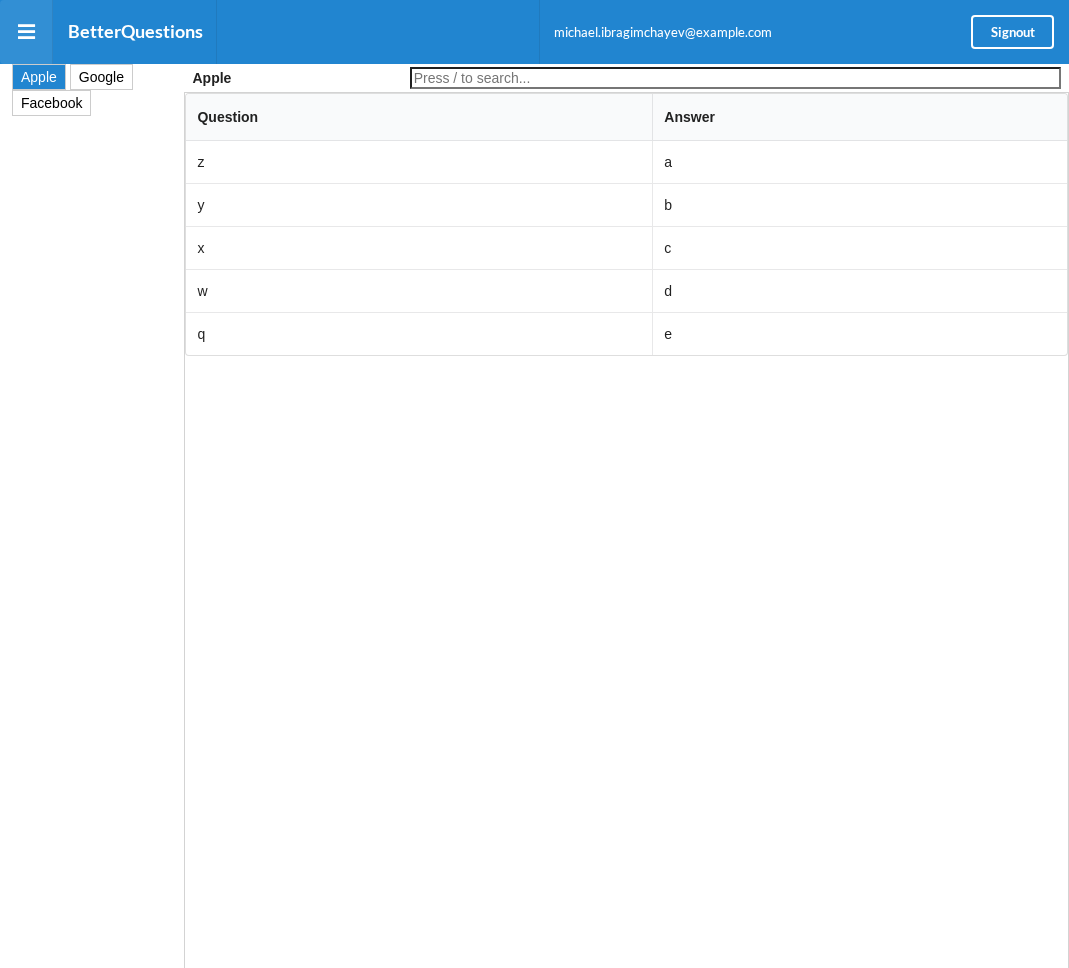click at bounding box center [26, 32] 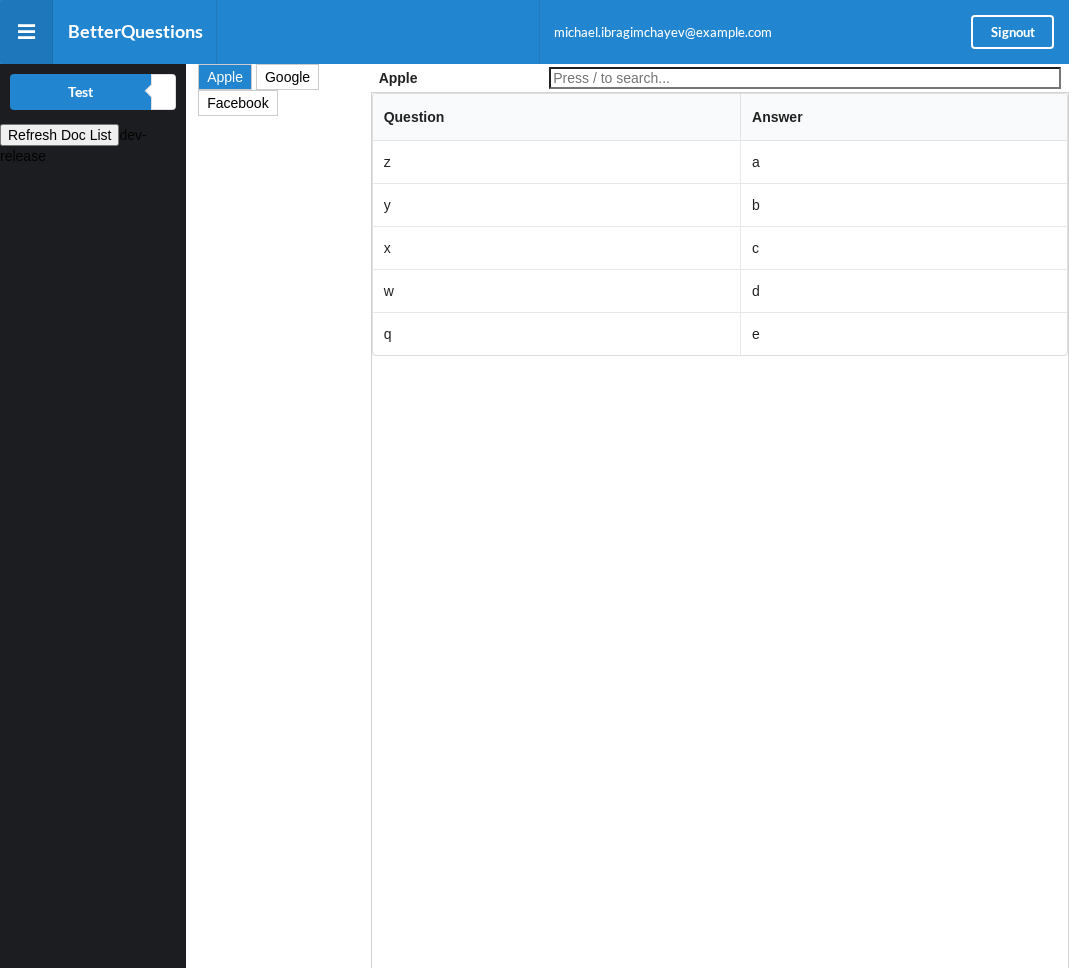 click at bounding box center [805, 78] 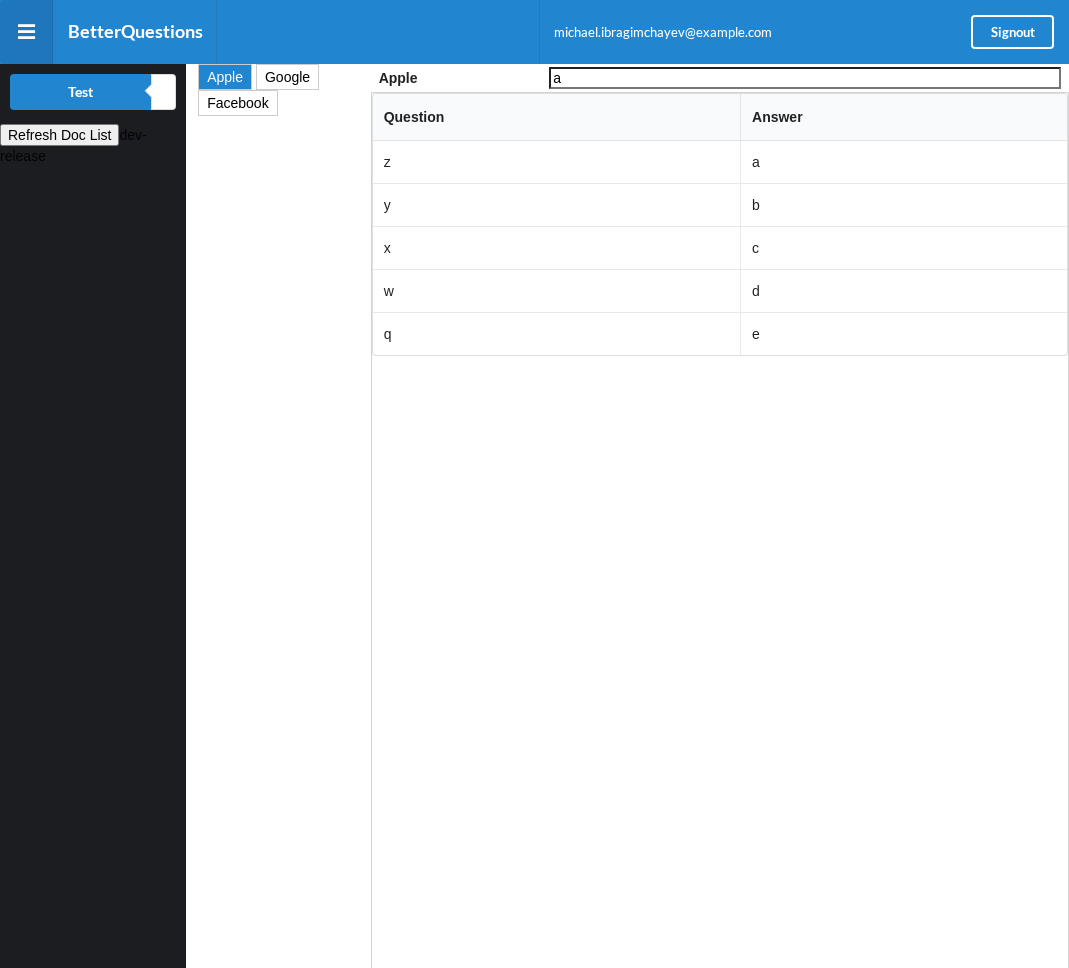 click at bounding box center [0, 0] 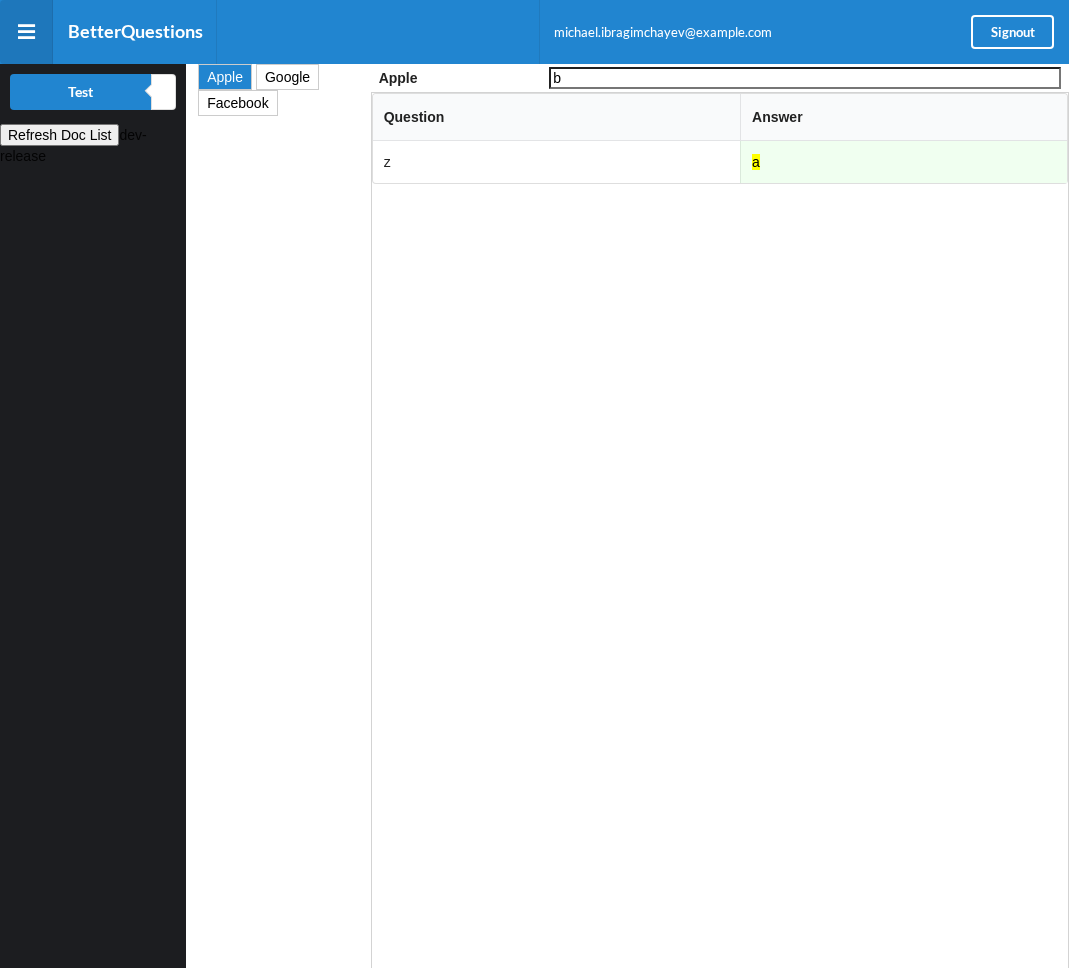 type on "b" 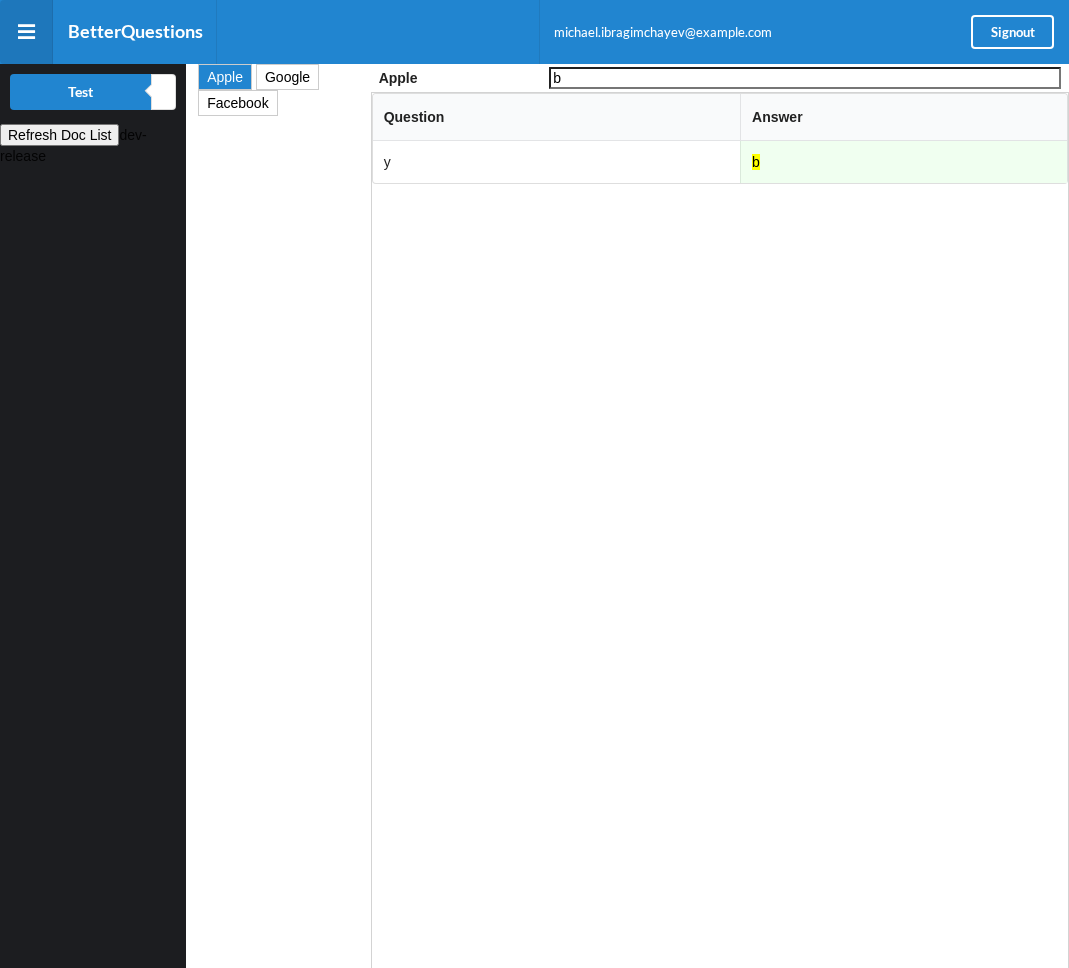 click on "Google" at bounding box center [59, 135] 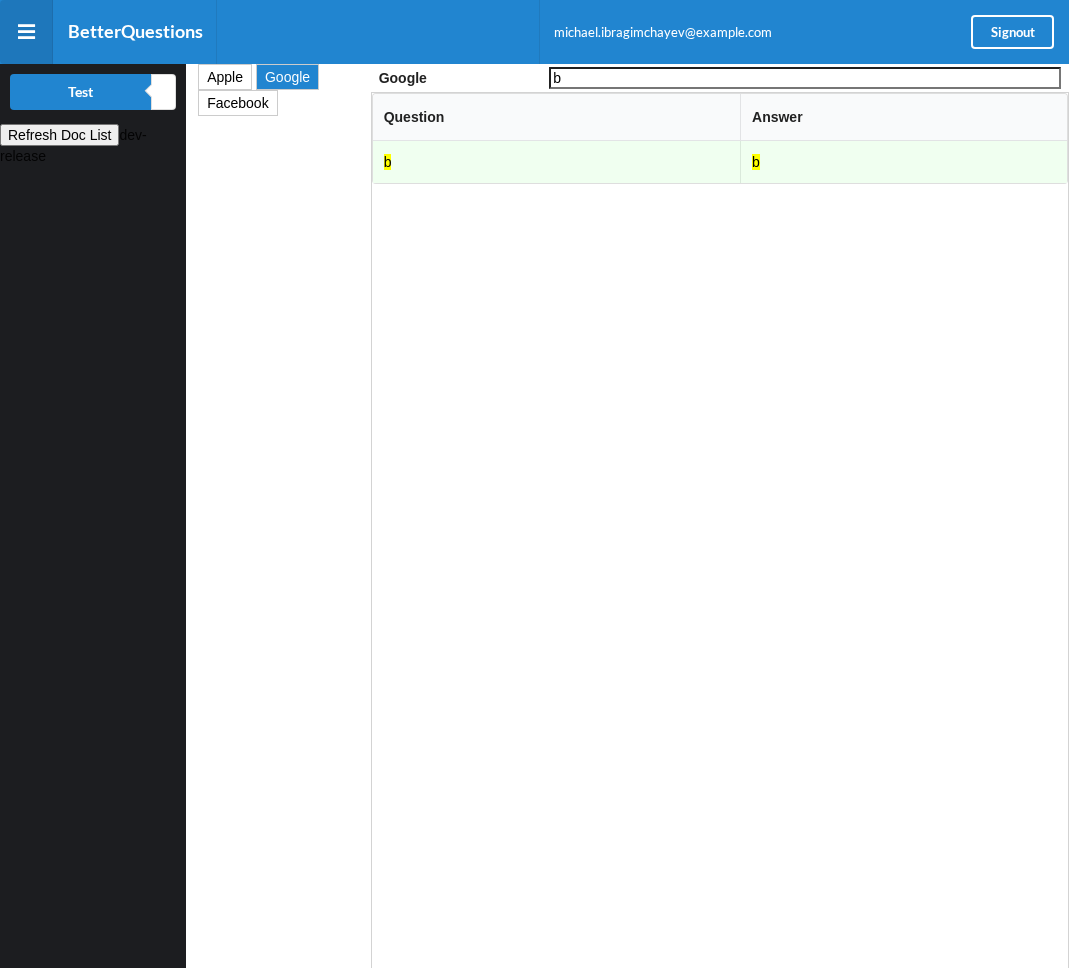 click on "Facebook" at bounding box center [237, 103] 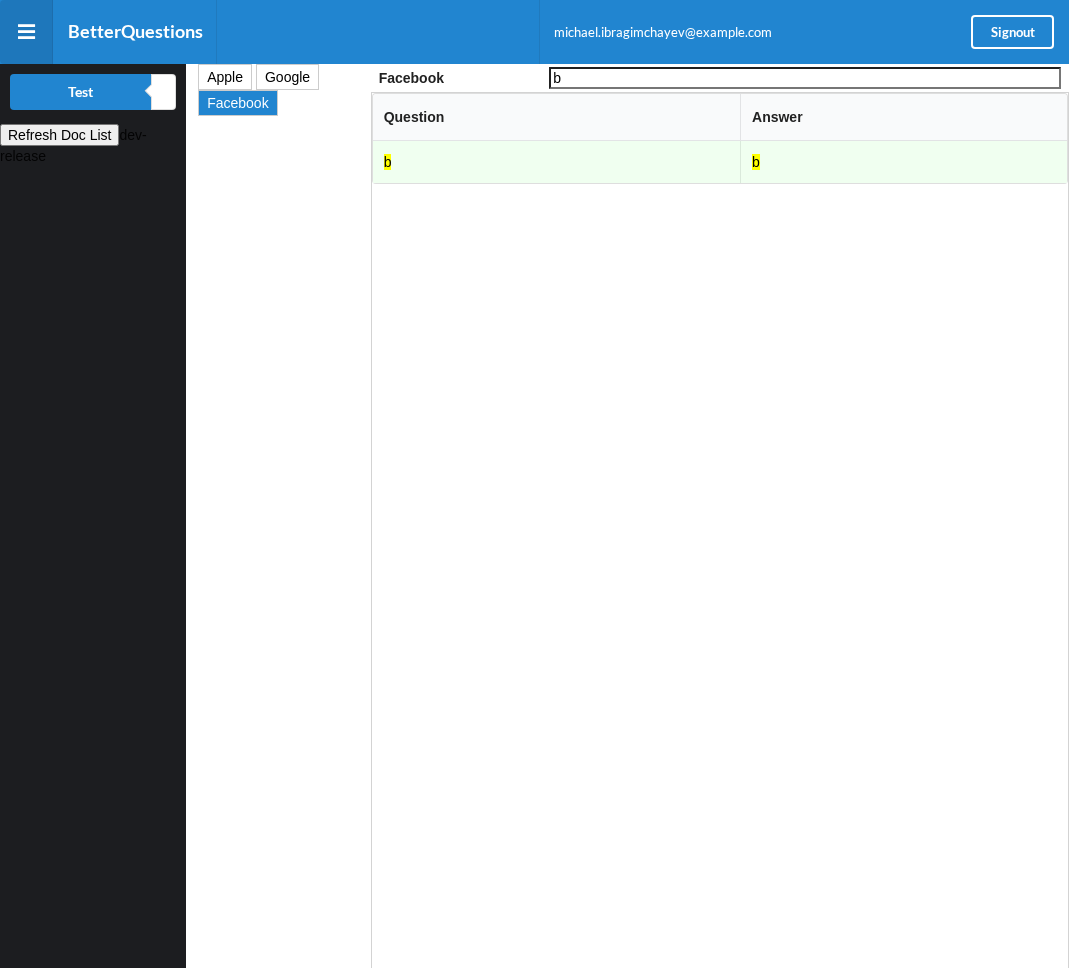 click on "Apple" at bounding box center [81, 92] 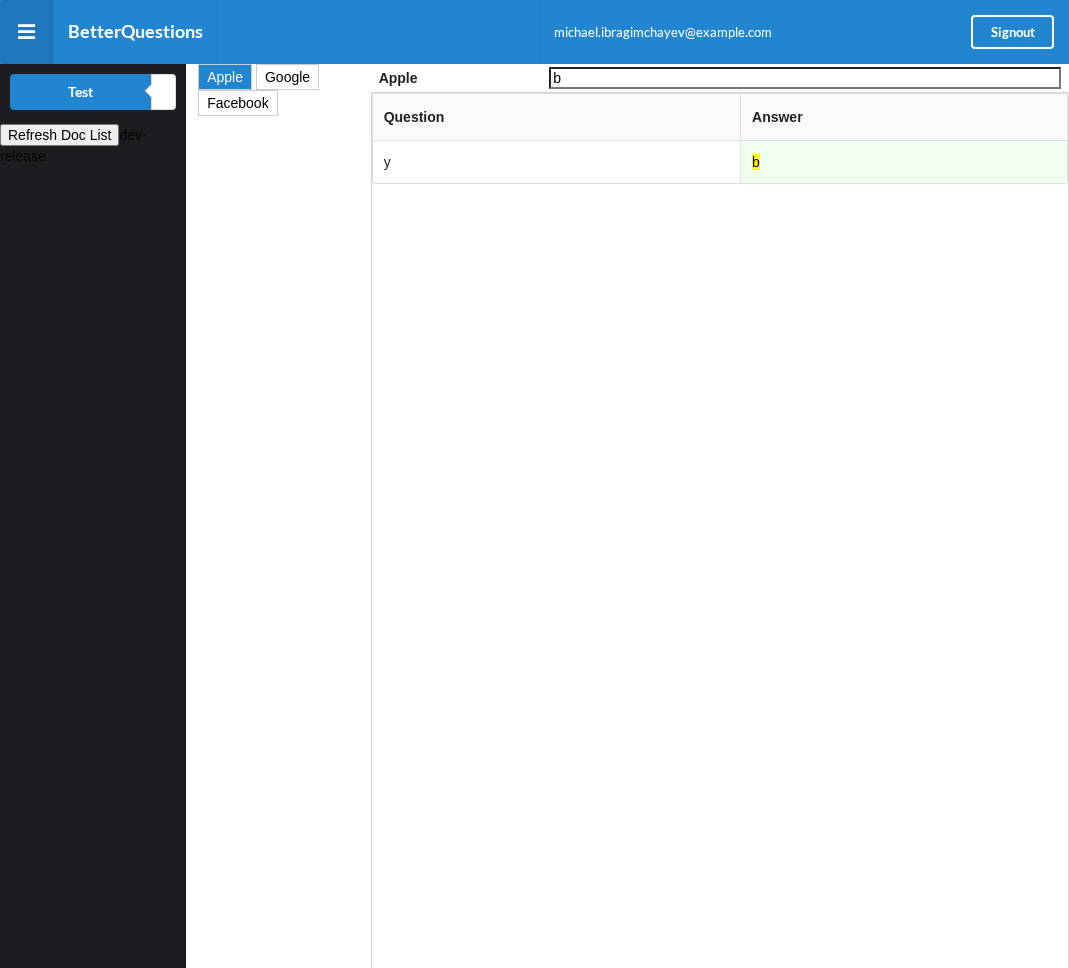 scroll, scrollTop: 10, scrollLeft: 0, axis: vertical 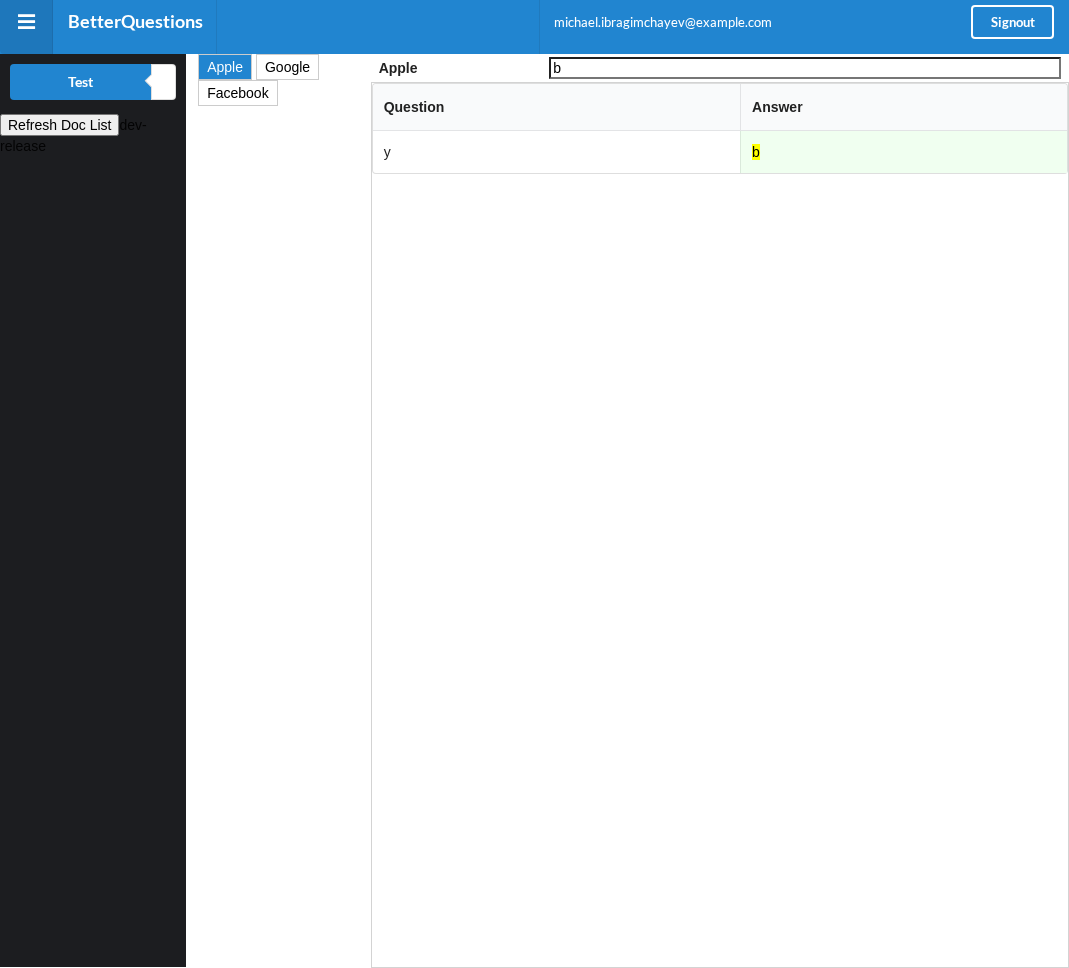 click on "Refresh Doc List" at bounding box center (59, 125) 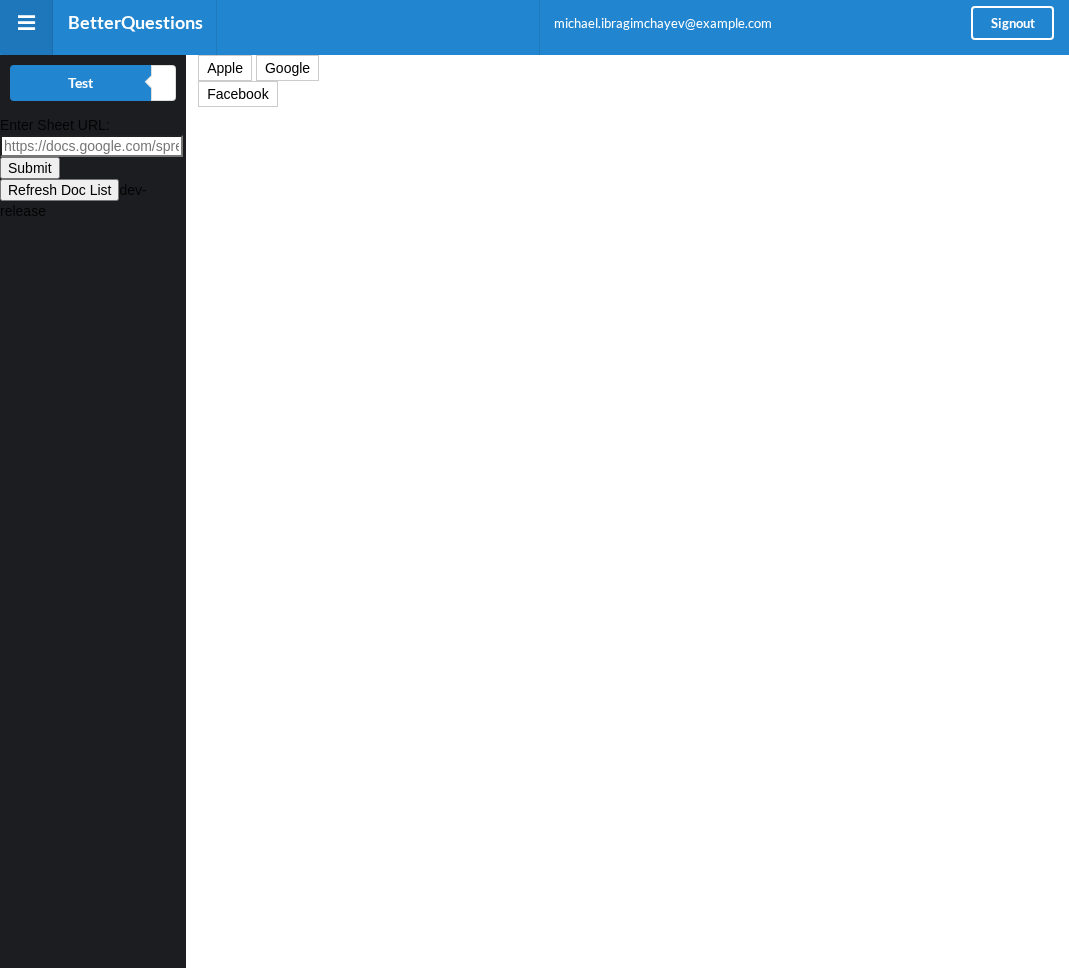scroll, scrollTop: 3, scrollLeft: 0, axis: vertical 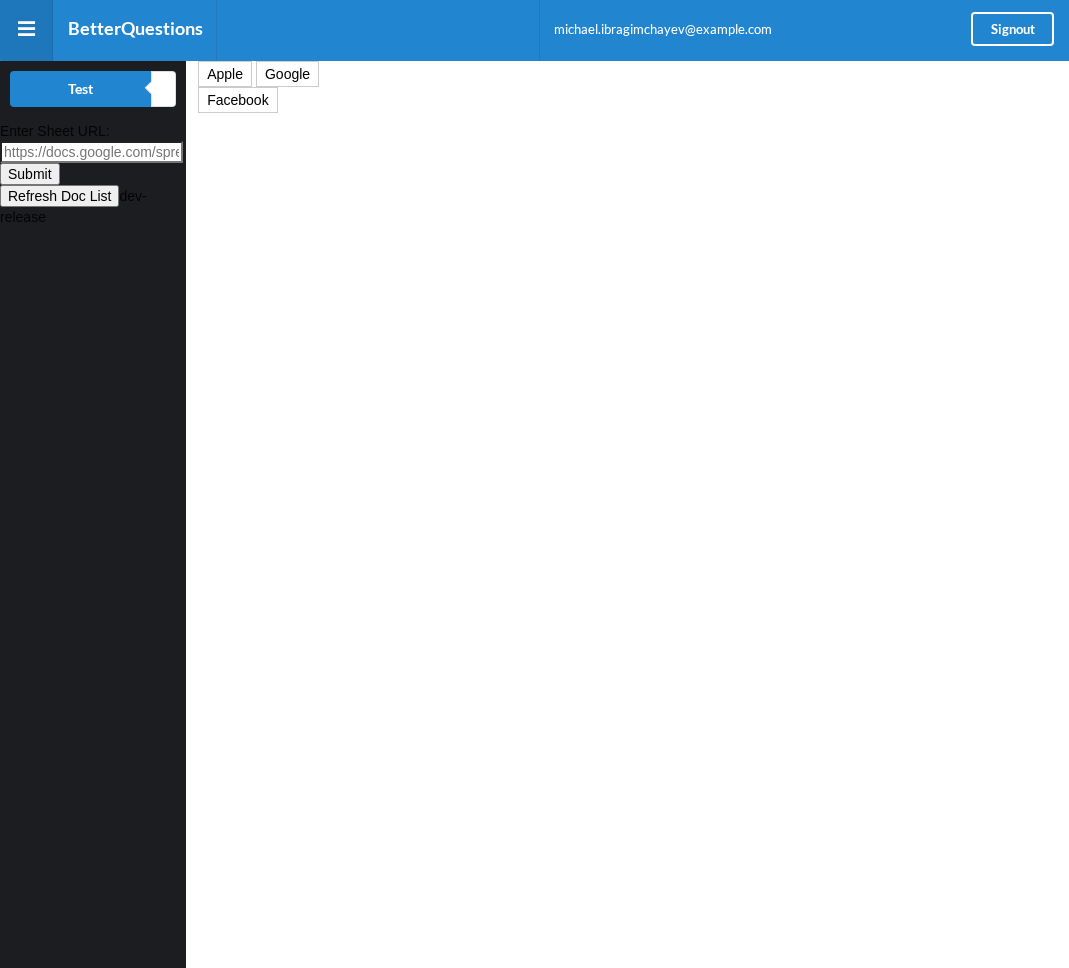 click on "Refresh Doc List" at bounding box center (59, 196) 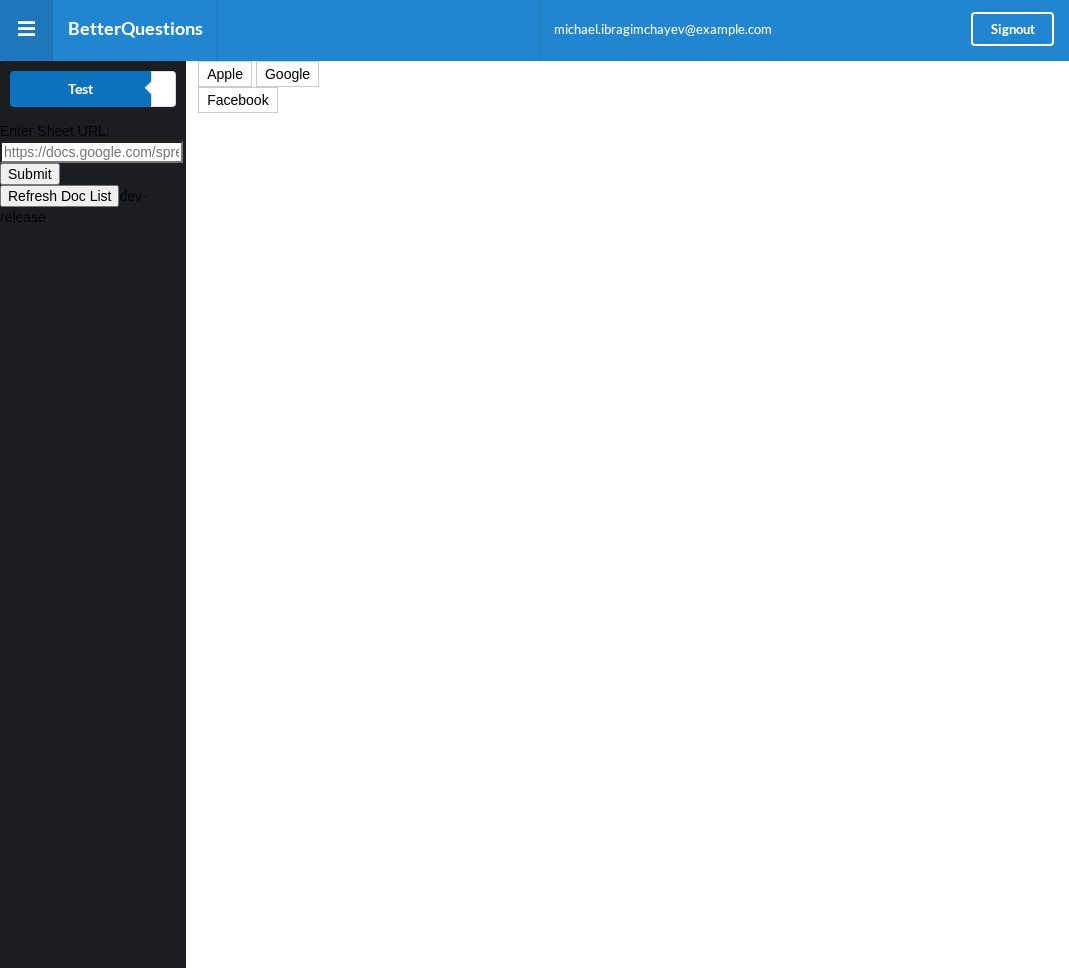 click on "Test" at bounding box center [81, 89] 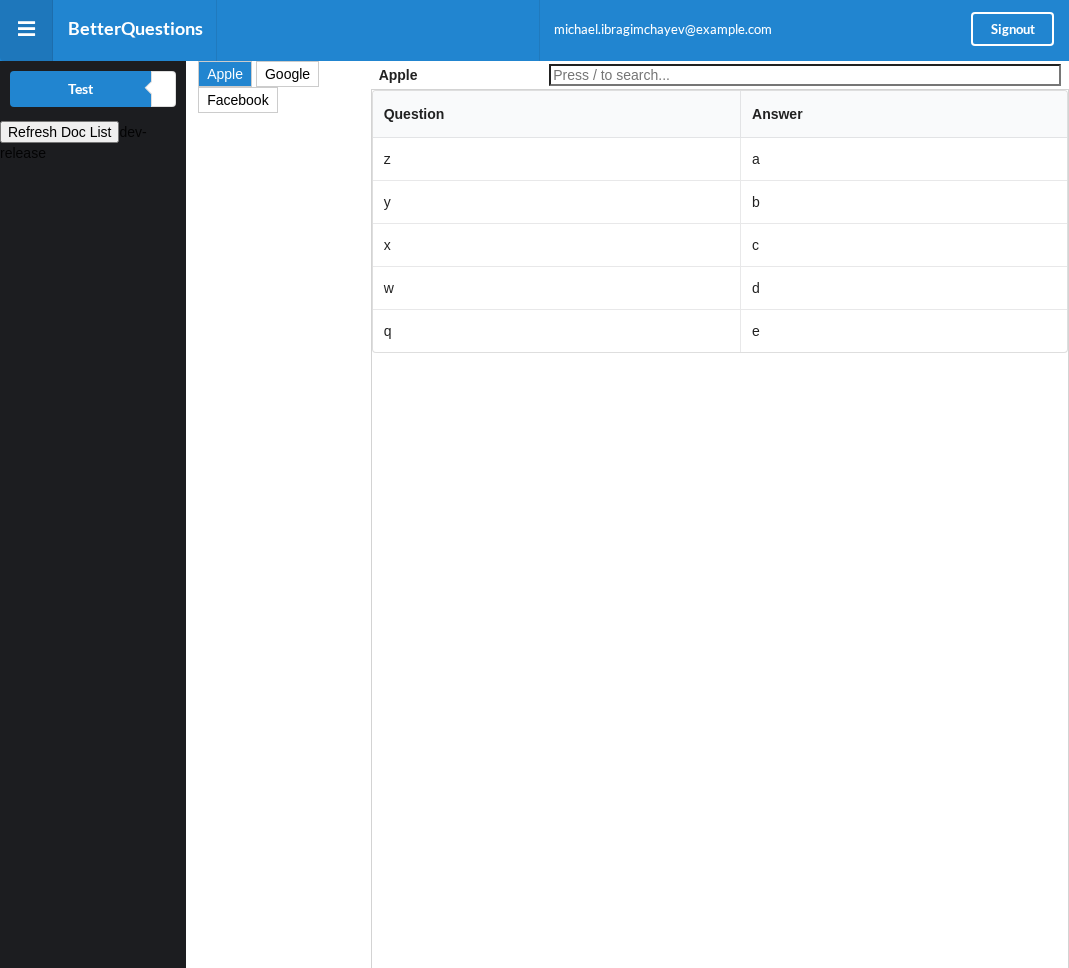 click on "Google" at bounding box center [59, 132] 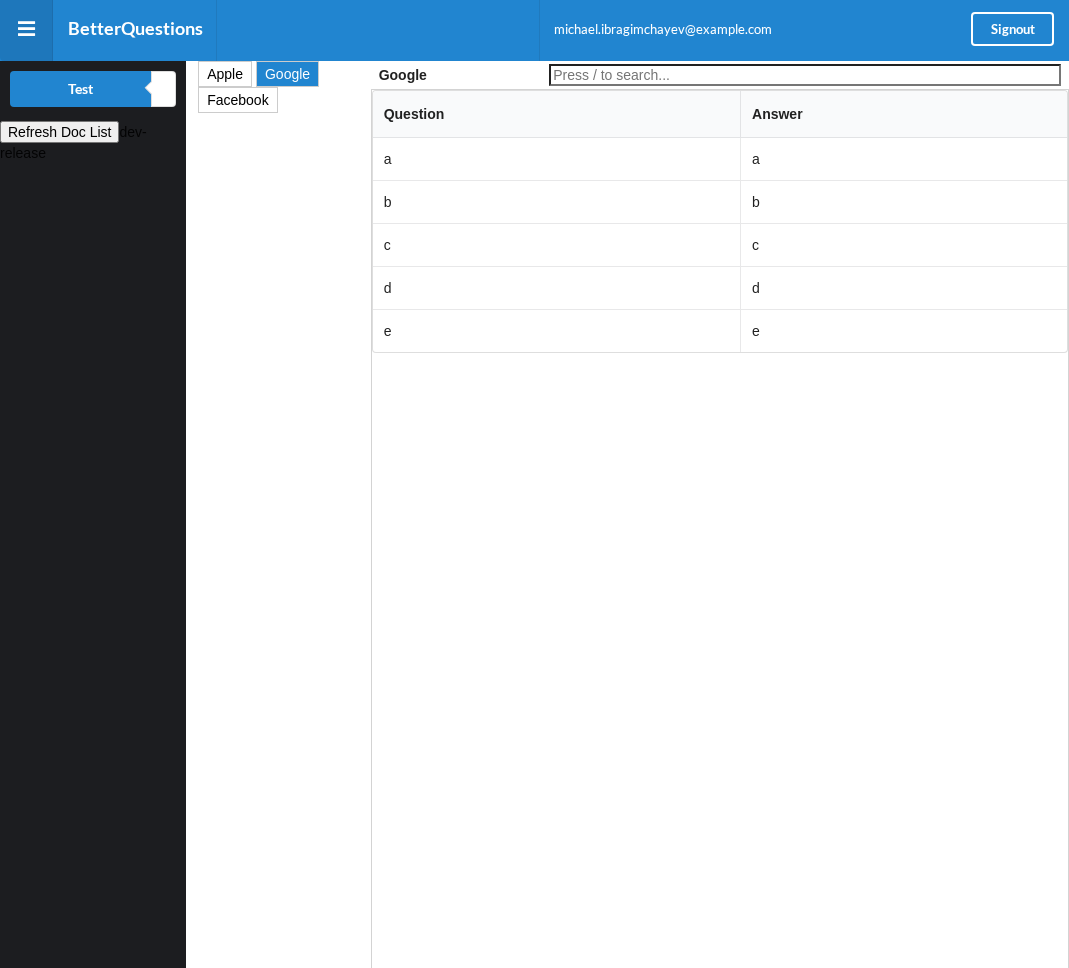 click on "Facebook" at bounding box center (237, 100) 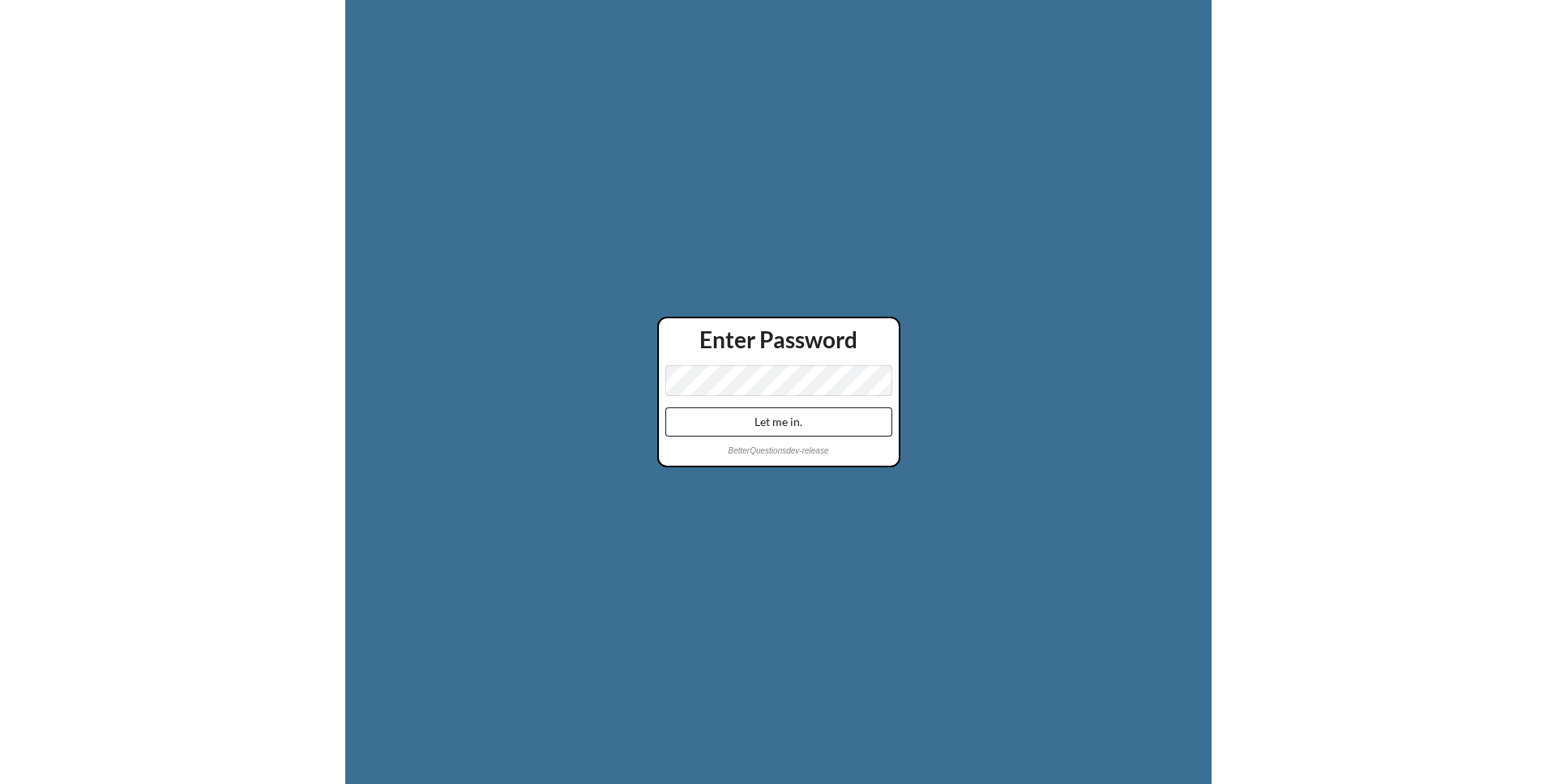 scroll, scrollTop: 0, scrollLeft: 0, axis: both 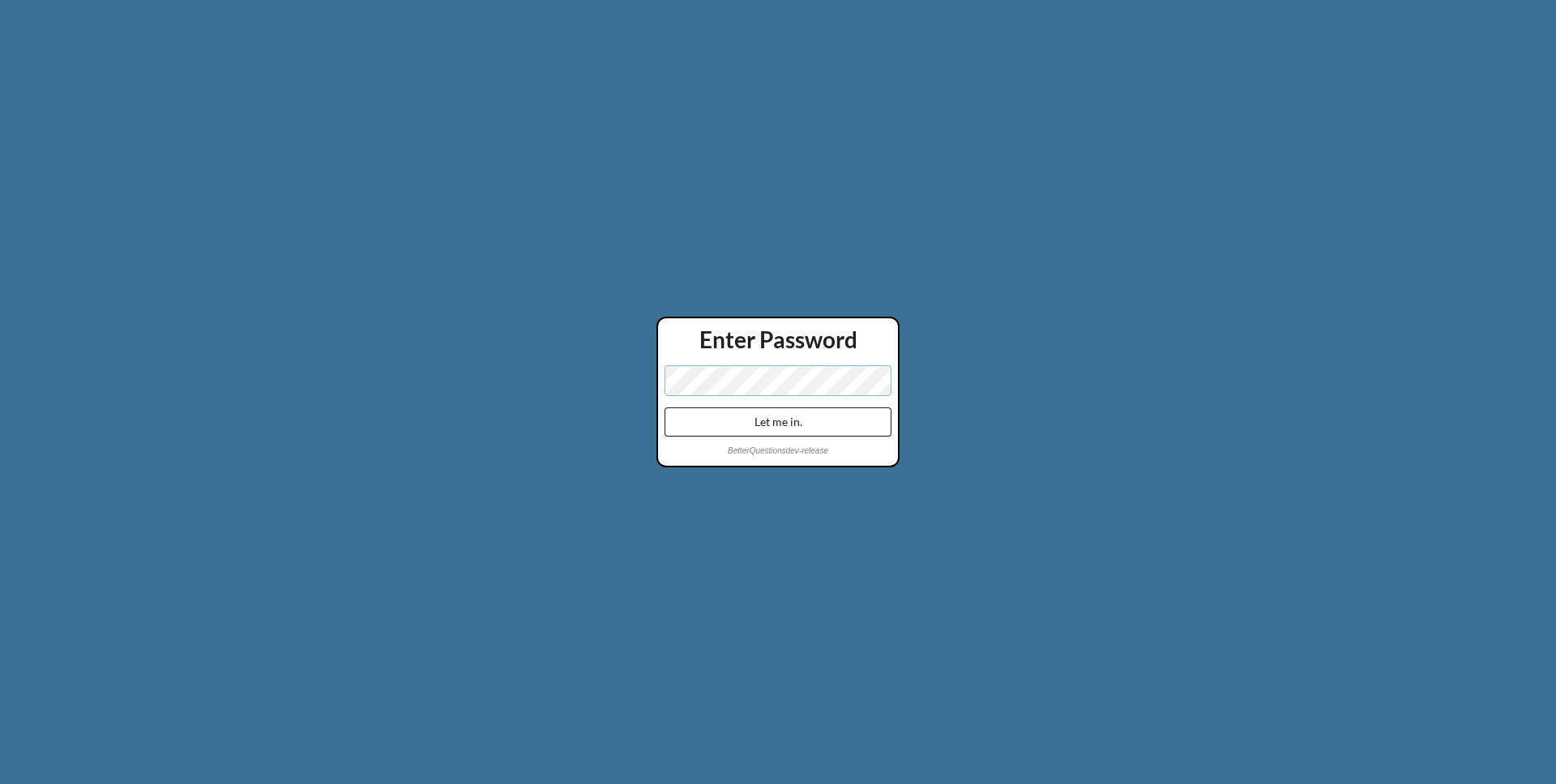 click on "Let me in." at bounding box center [778, 422] 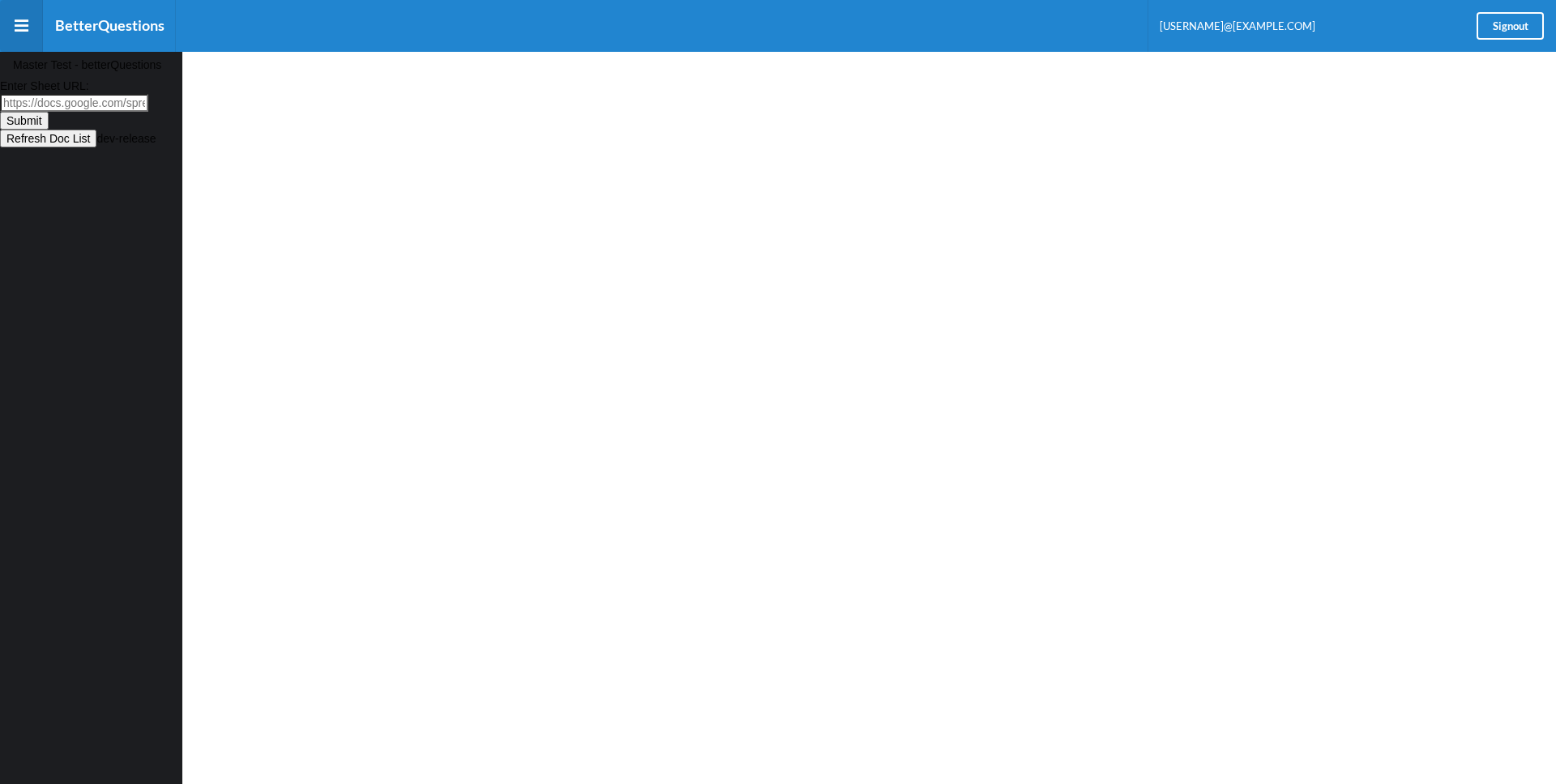 scroll, scrollTop: 5, scrollLeft: 0, axis: vertical 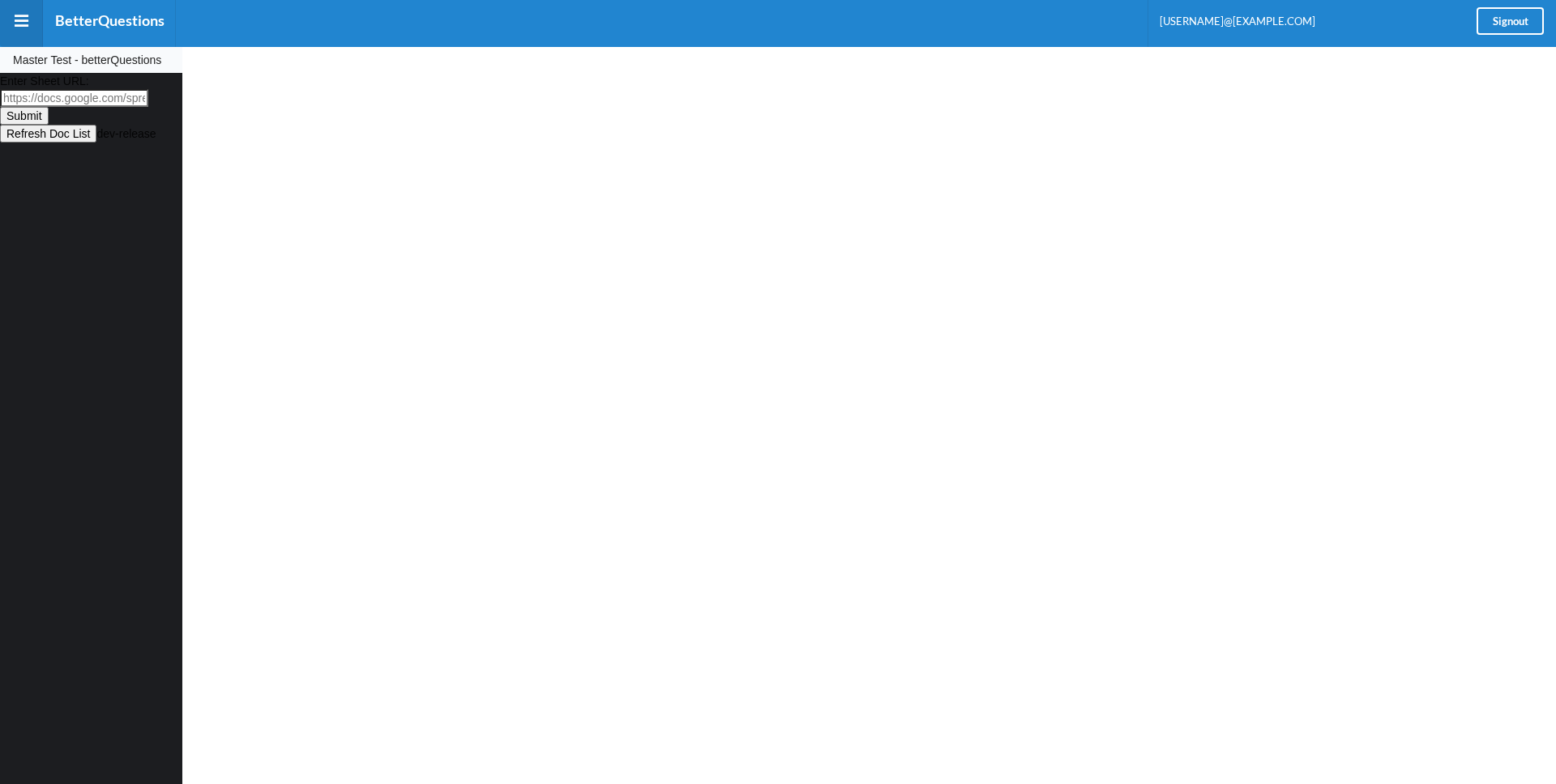 click on "Master Test - betterQuestions" at bounding box center (87, 60) 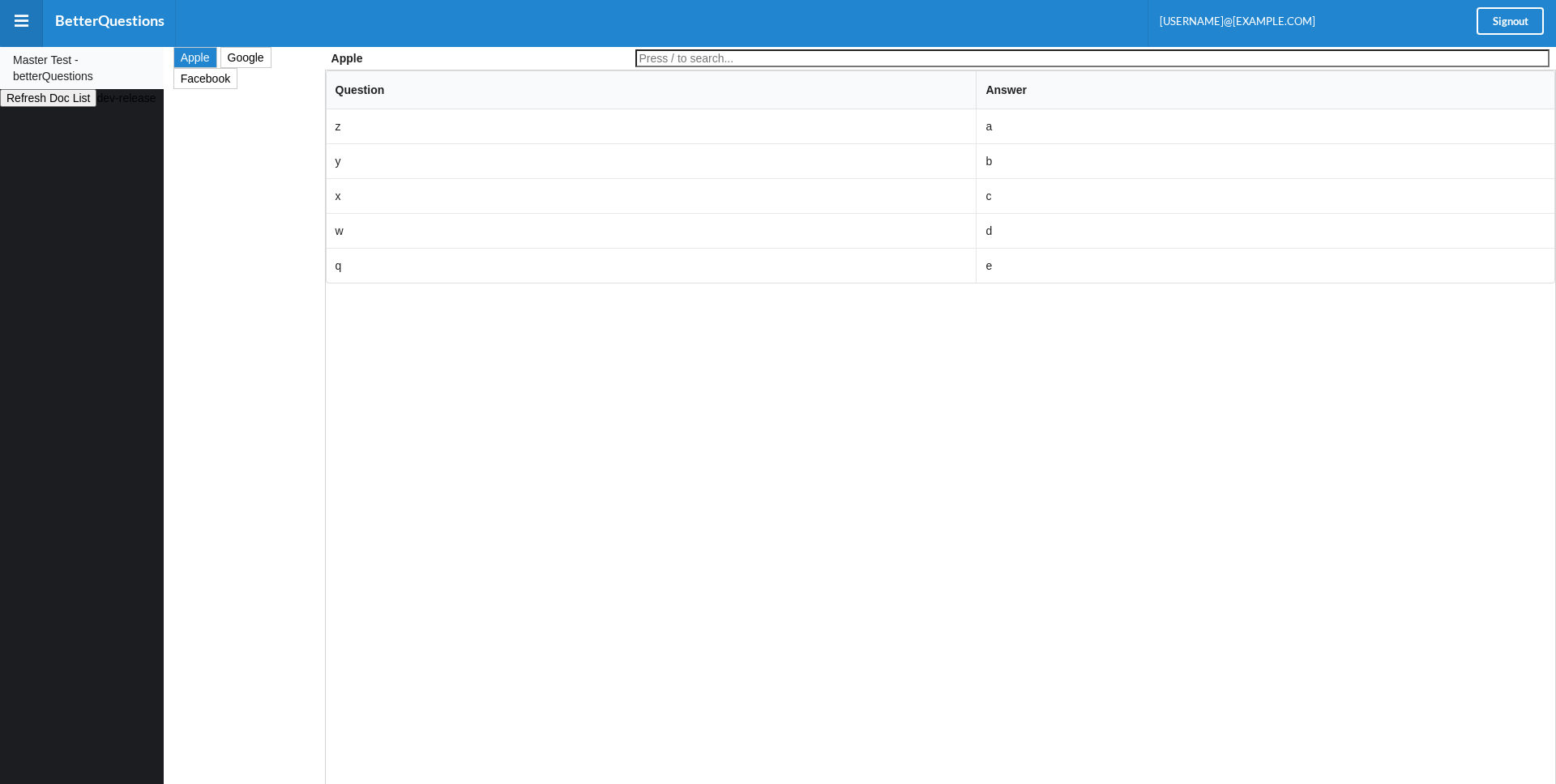 click on "Master Test - betterQuestions" at bounding box center [83, 68] 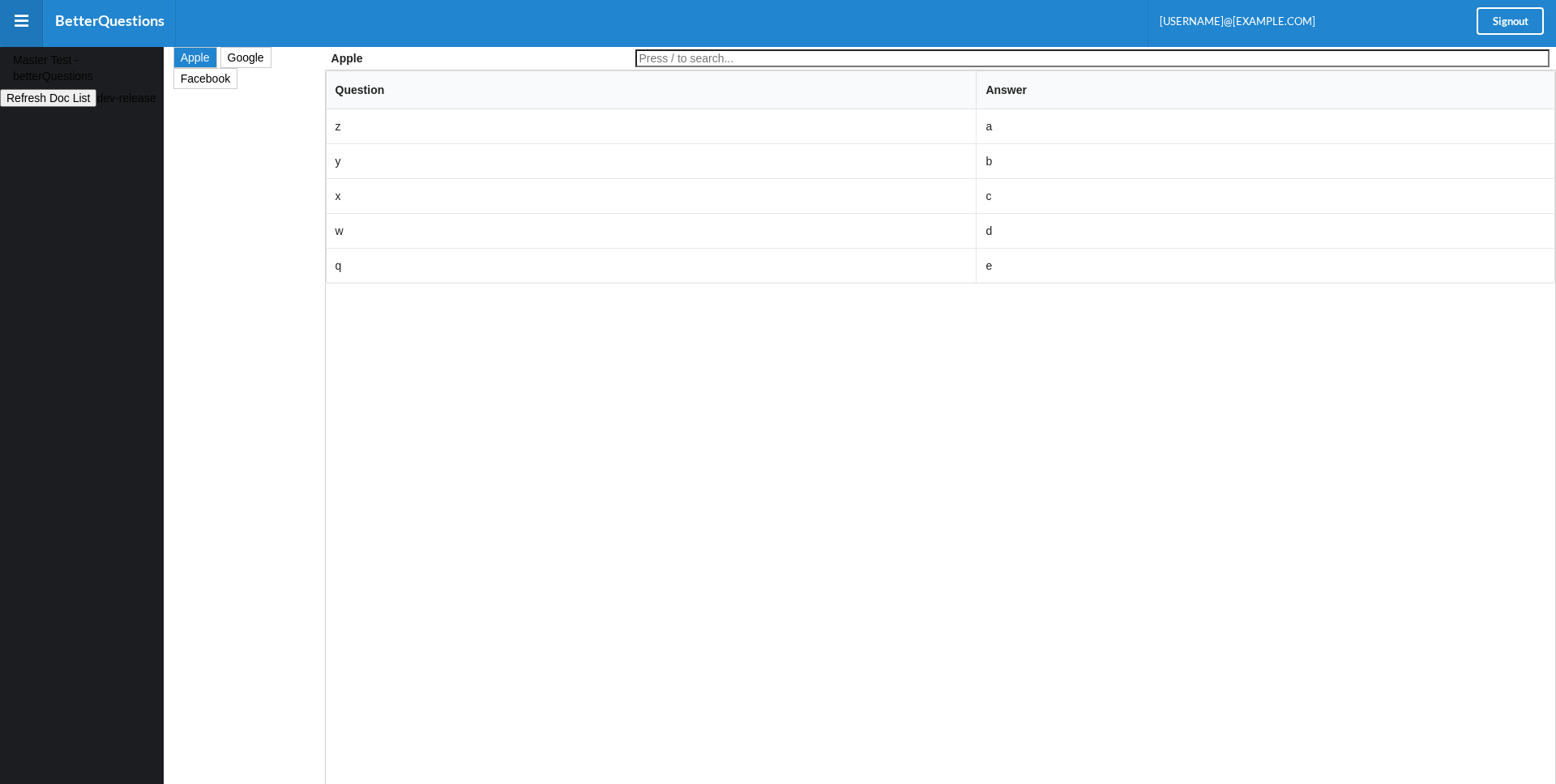 click on "Google" at bounding box center (48, 98) 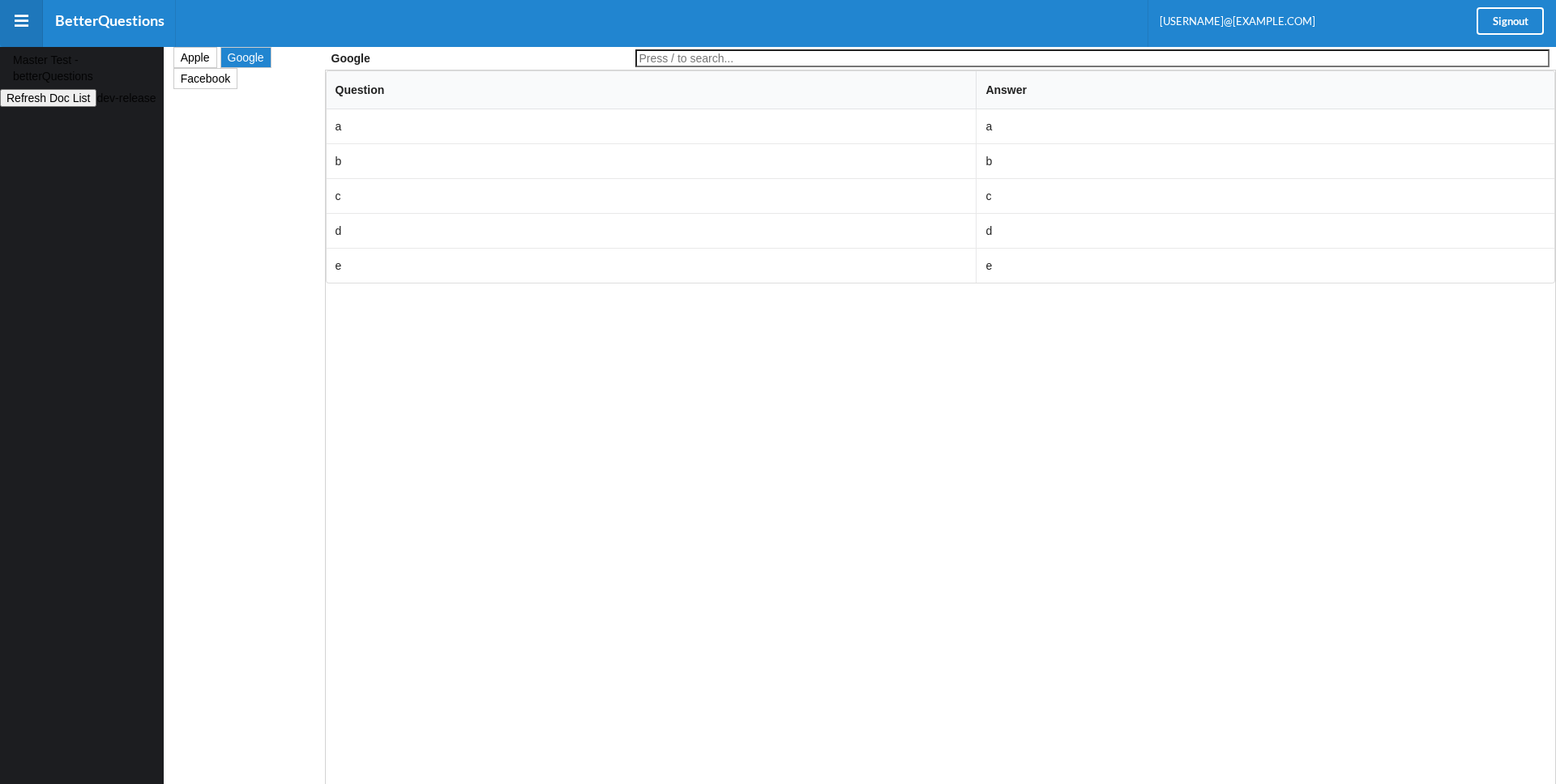 click on "Facebook" at bounding box center [205, 79] 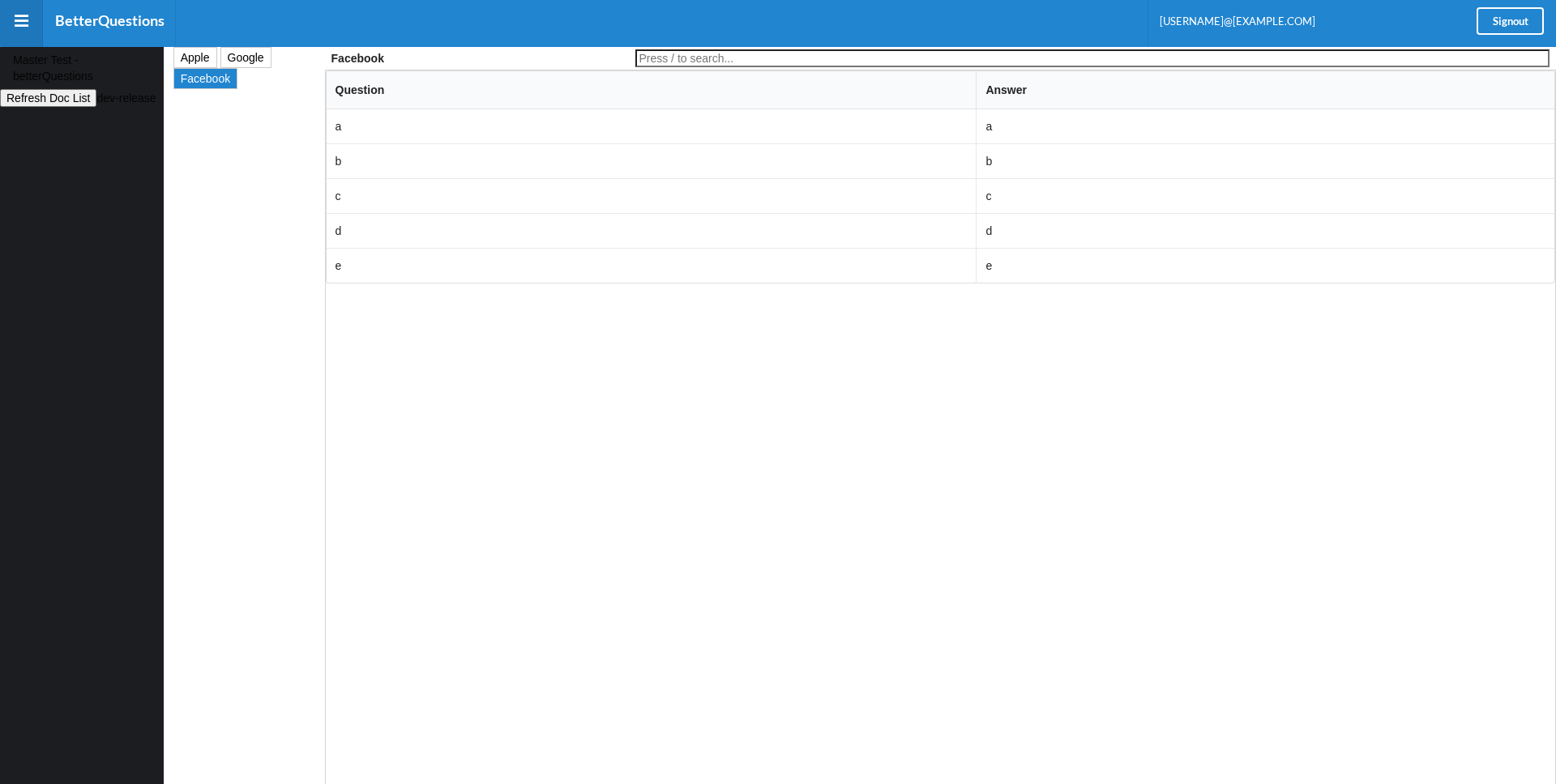 scroll, scrollTop: 4, scrollLeft: 0, axis: vertical 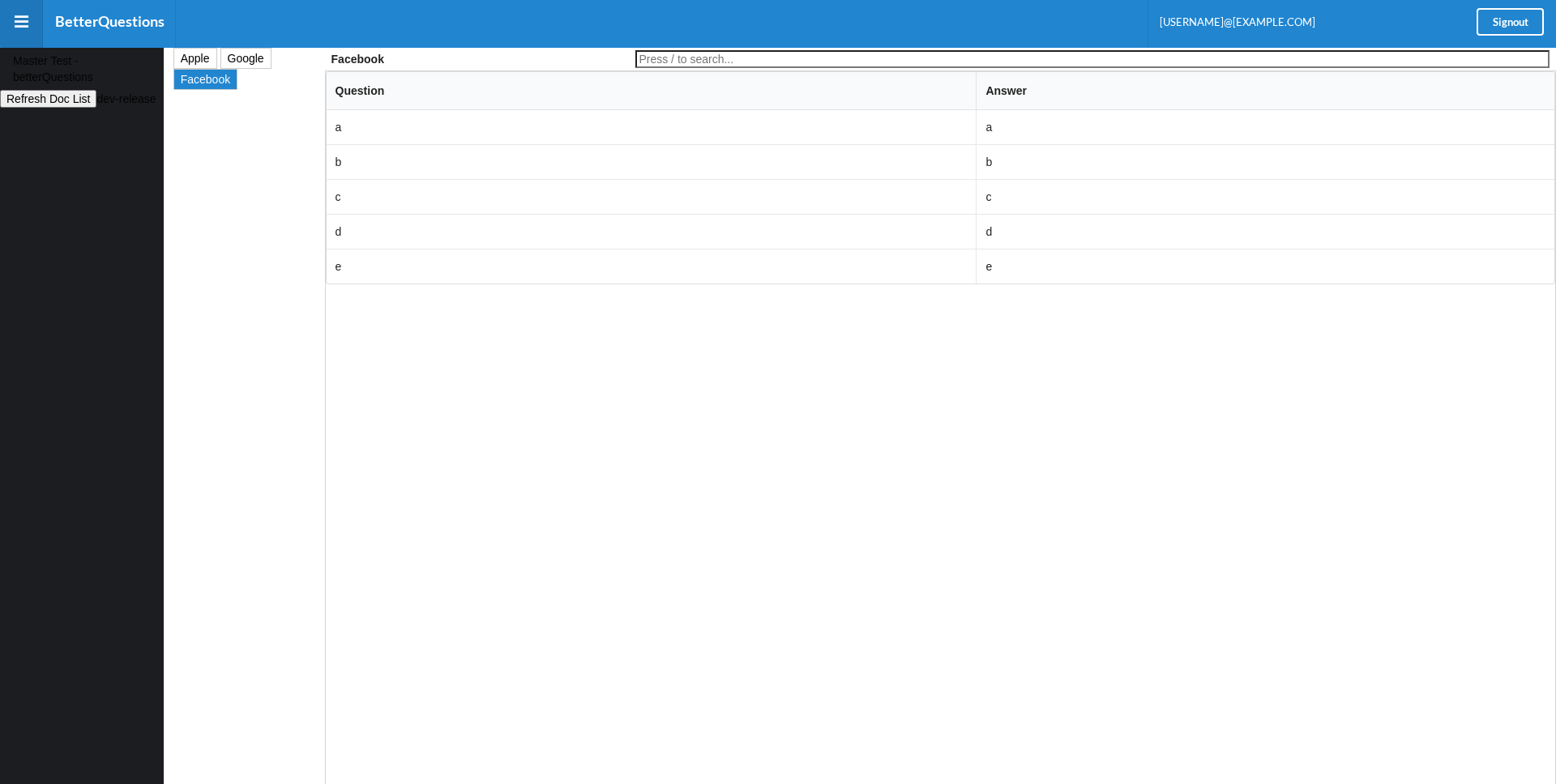 click on "Refresh Doc List" at bounding box center [48, 99] 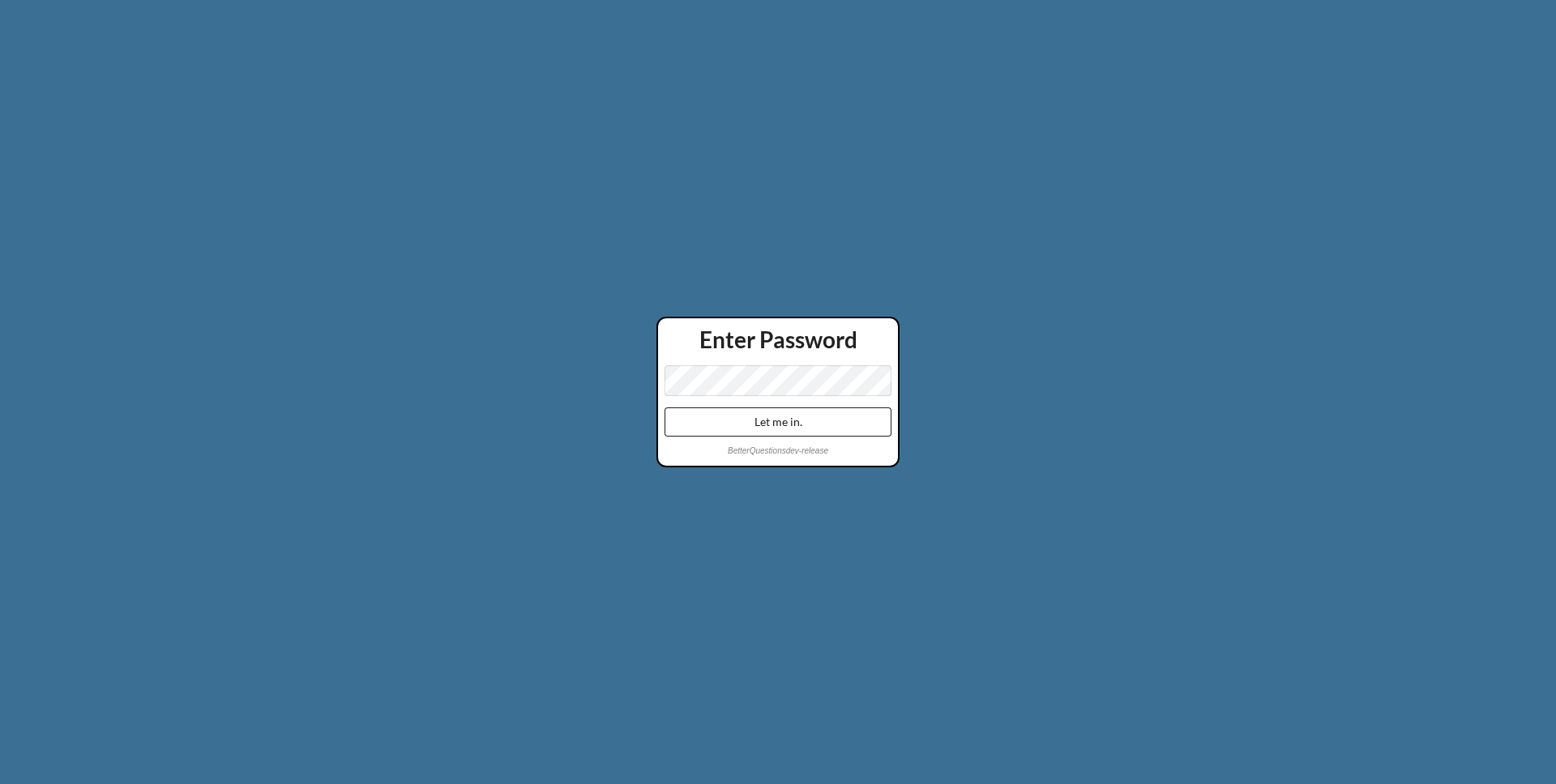 scroll, scrollTop: 0, scrollLeft: 0, axis: both 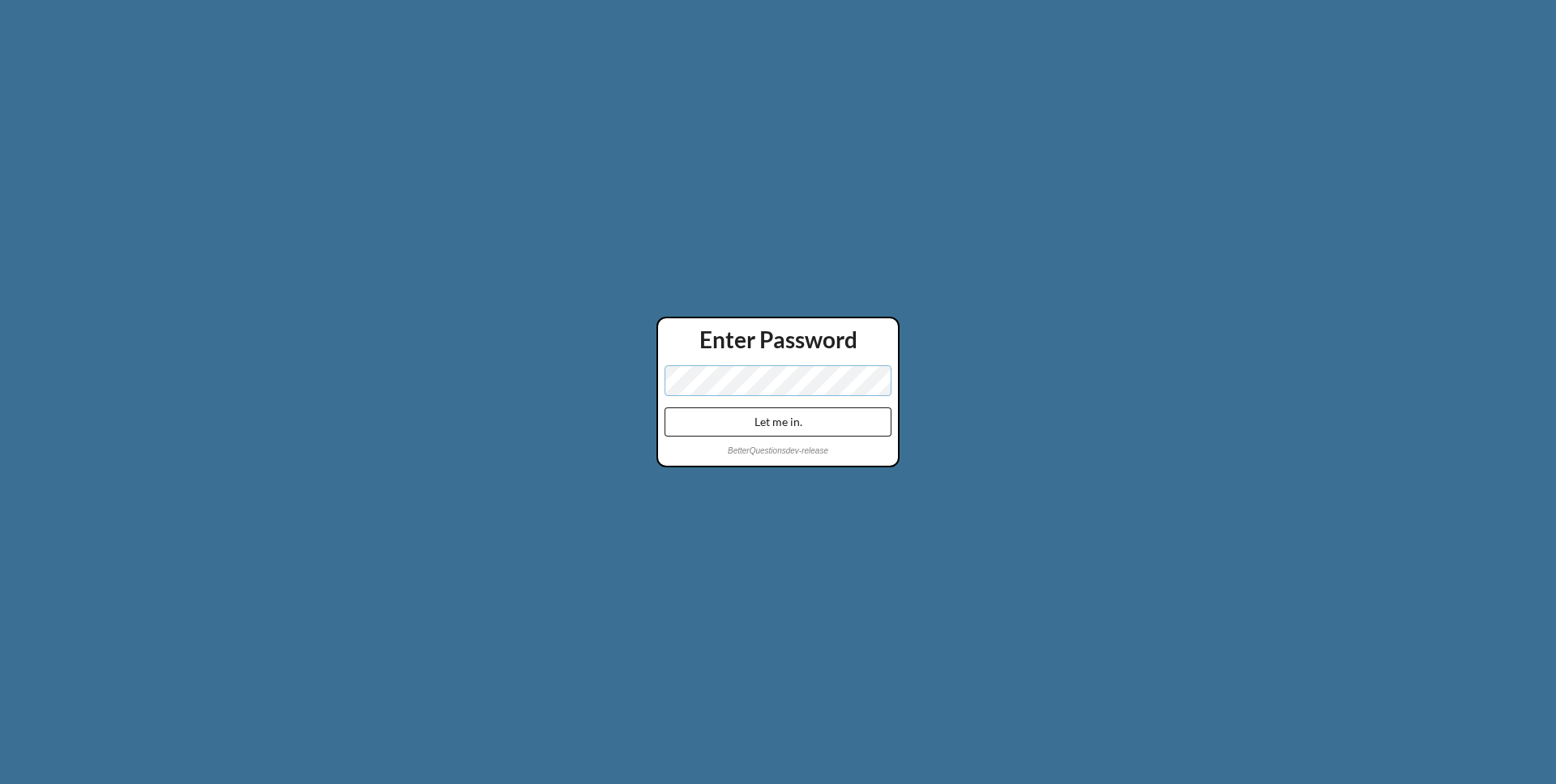 click on "Let me in." at bounding box center (778, 422) 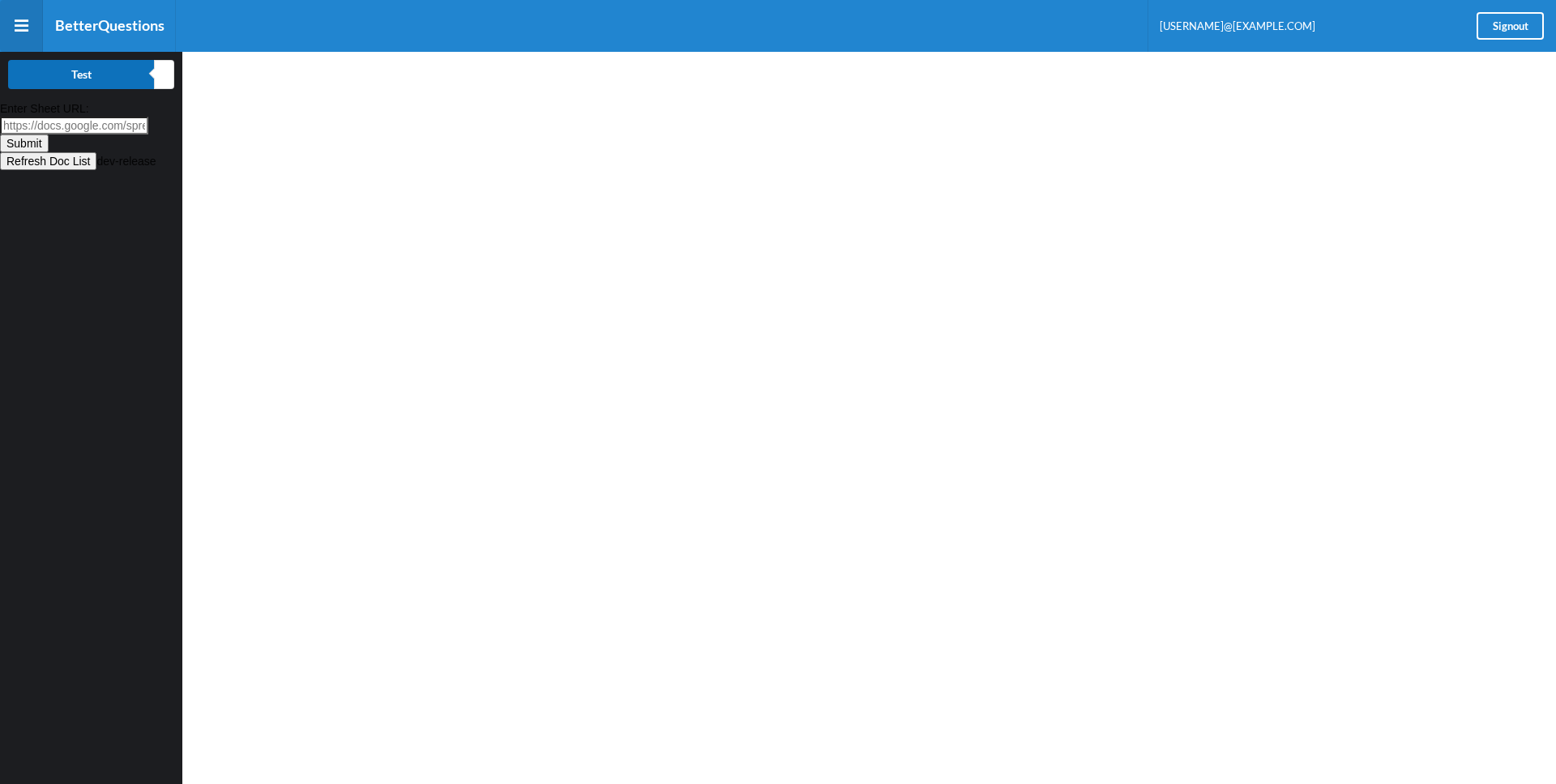 click on "Test" at bounding box center [81, 75] 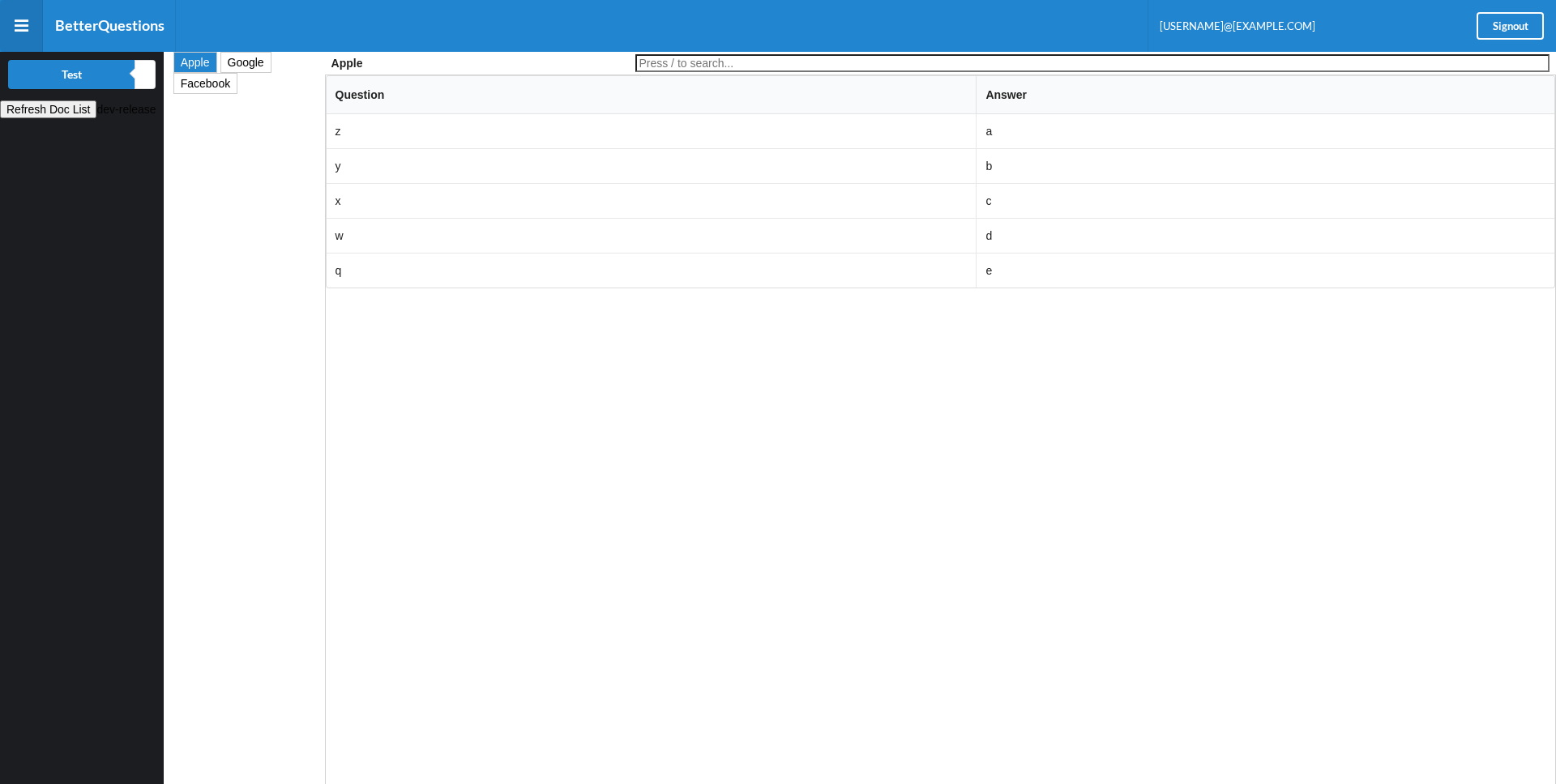 click on "Google" at bounding box center (48, 109) 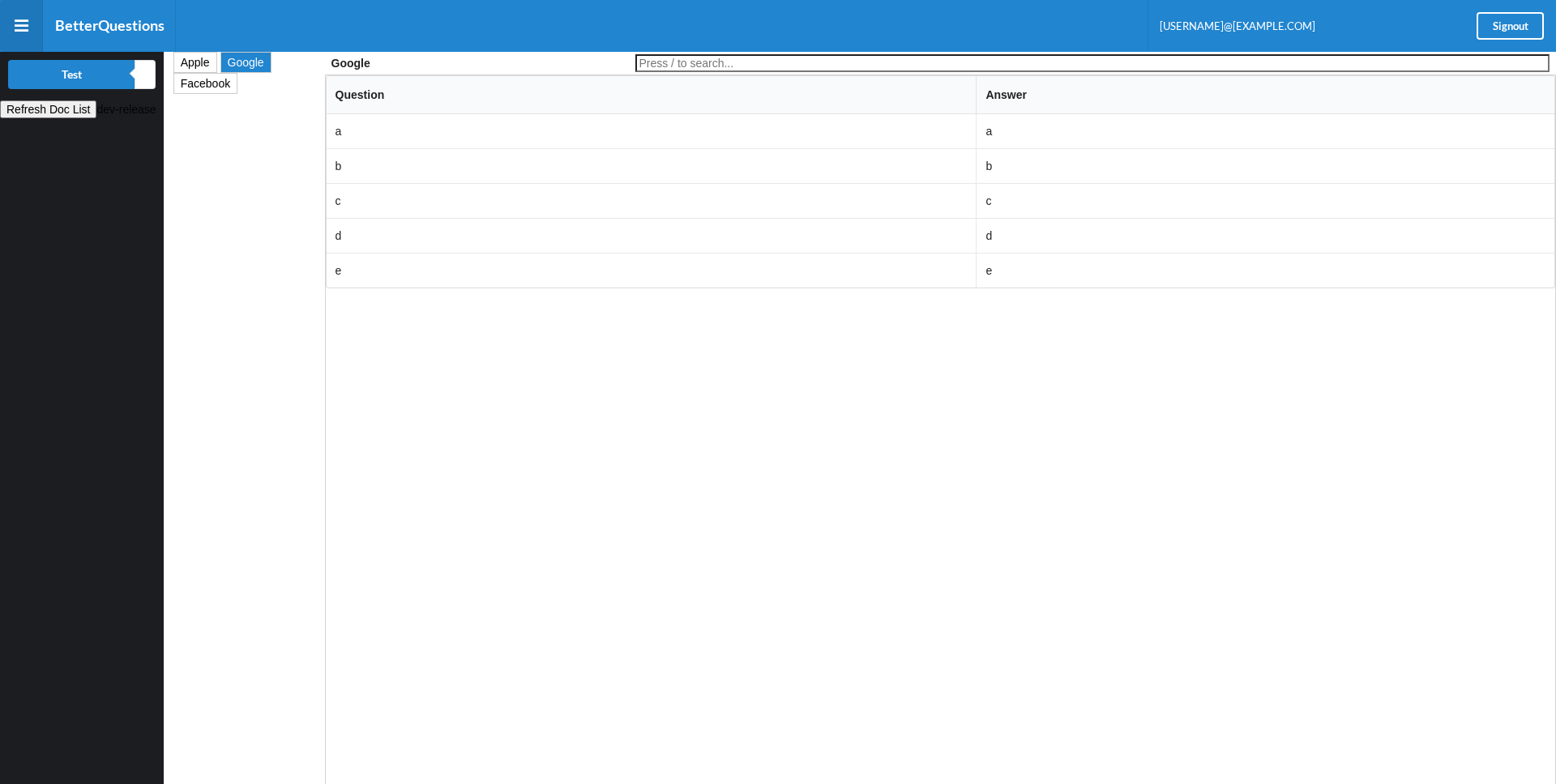 click on "Facebook" at bounding box center [205, 83] 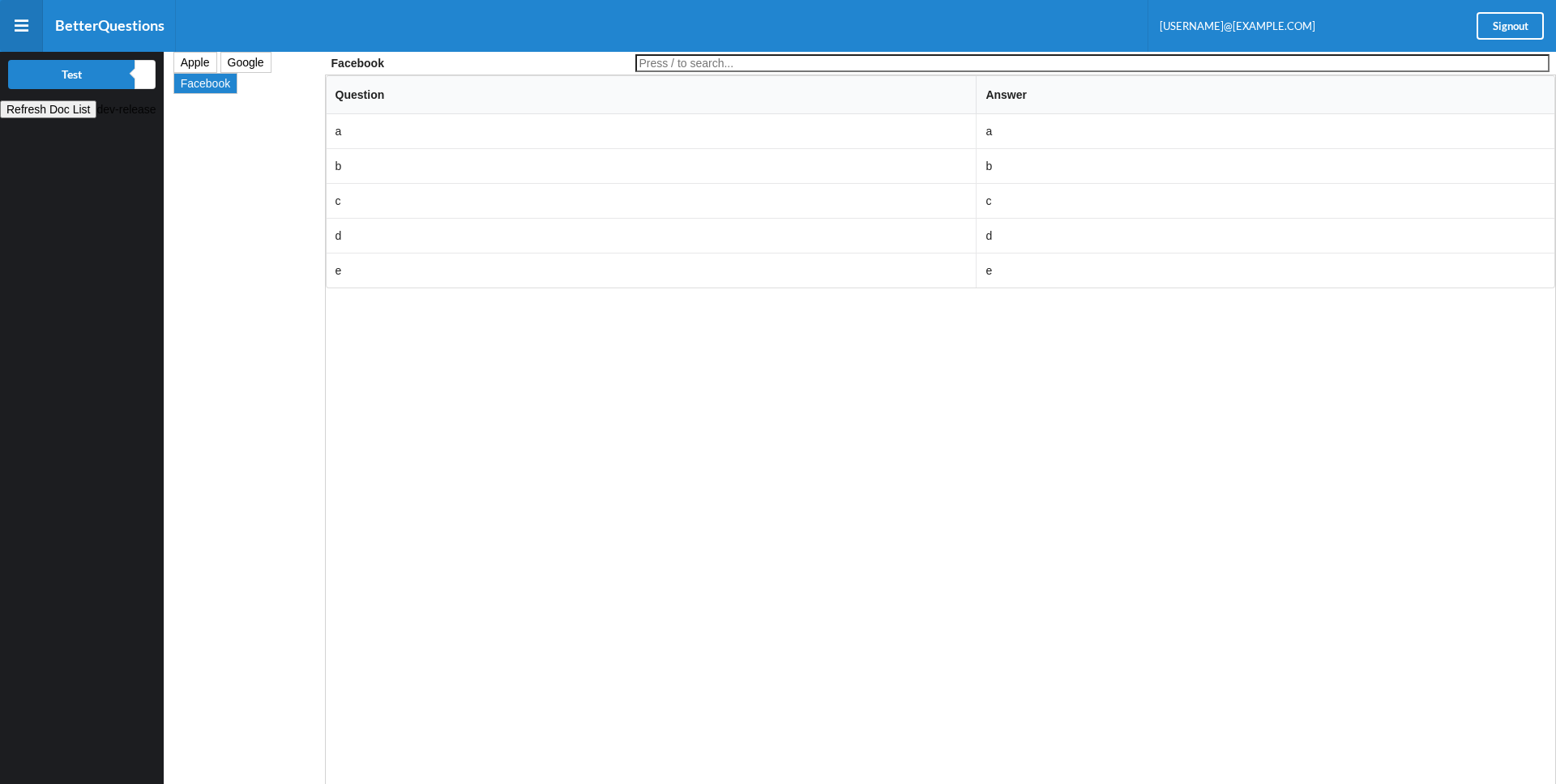 click on "Apple" at bounding box center [71, 75] 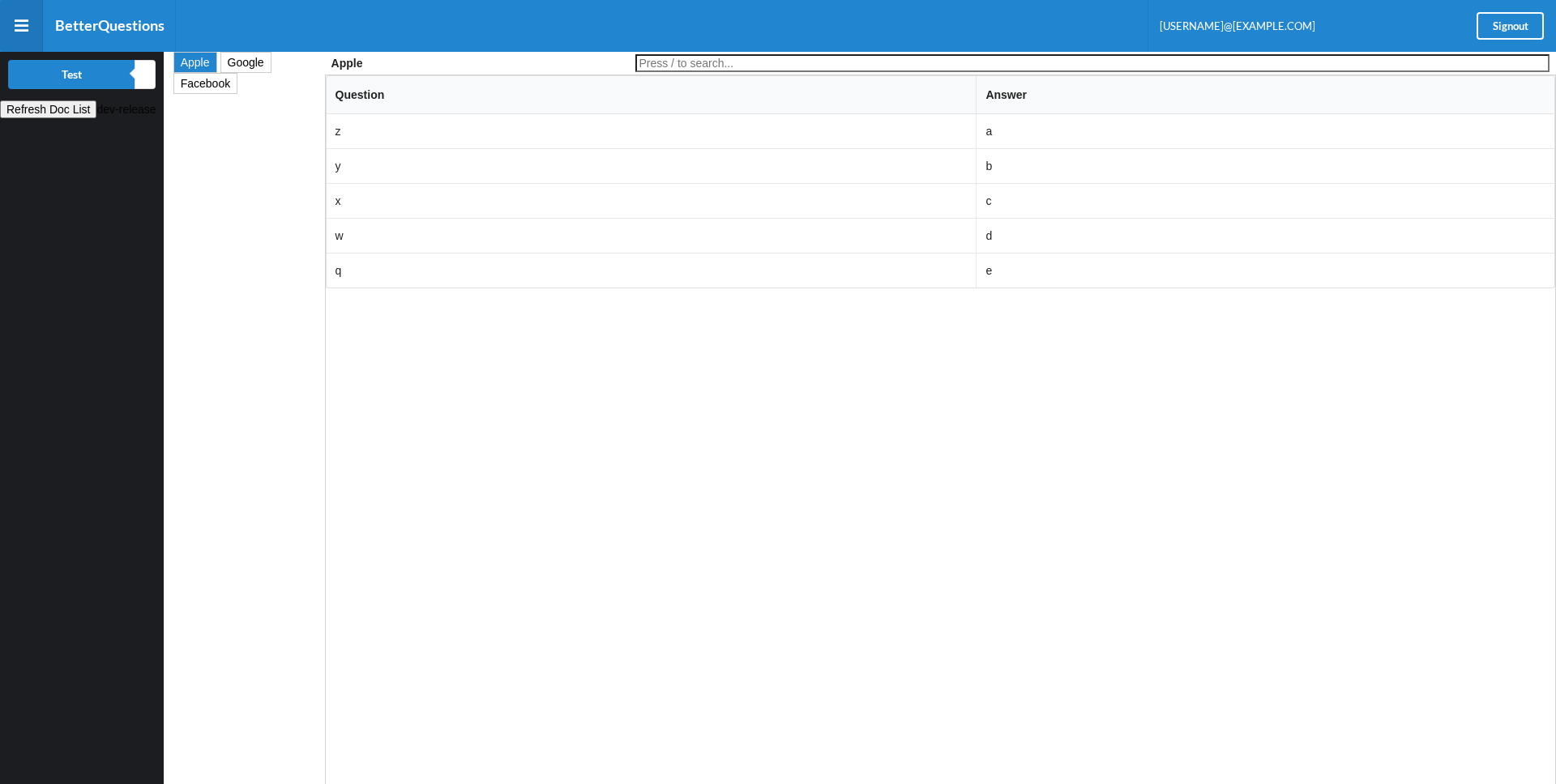 click at bounding box center (1092, 63) 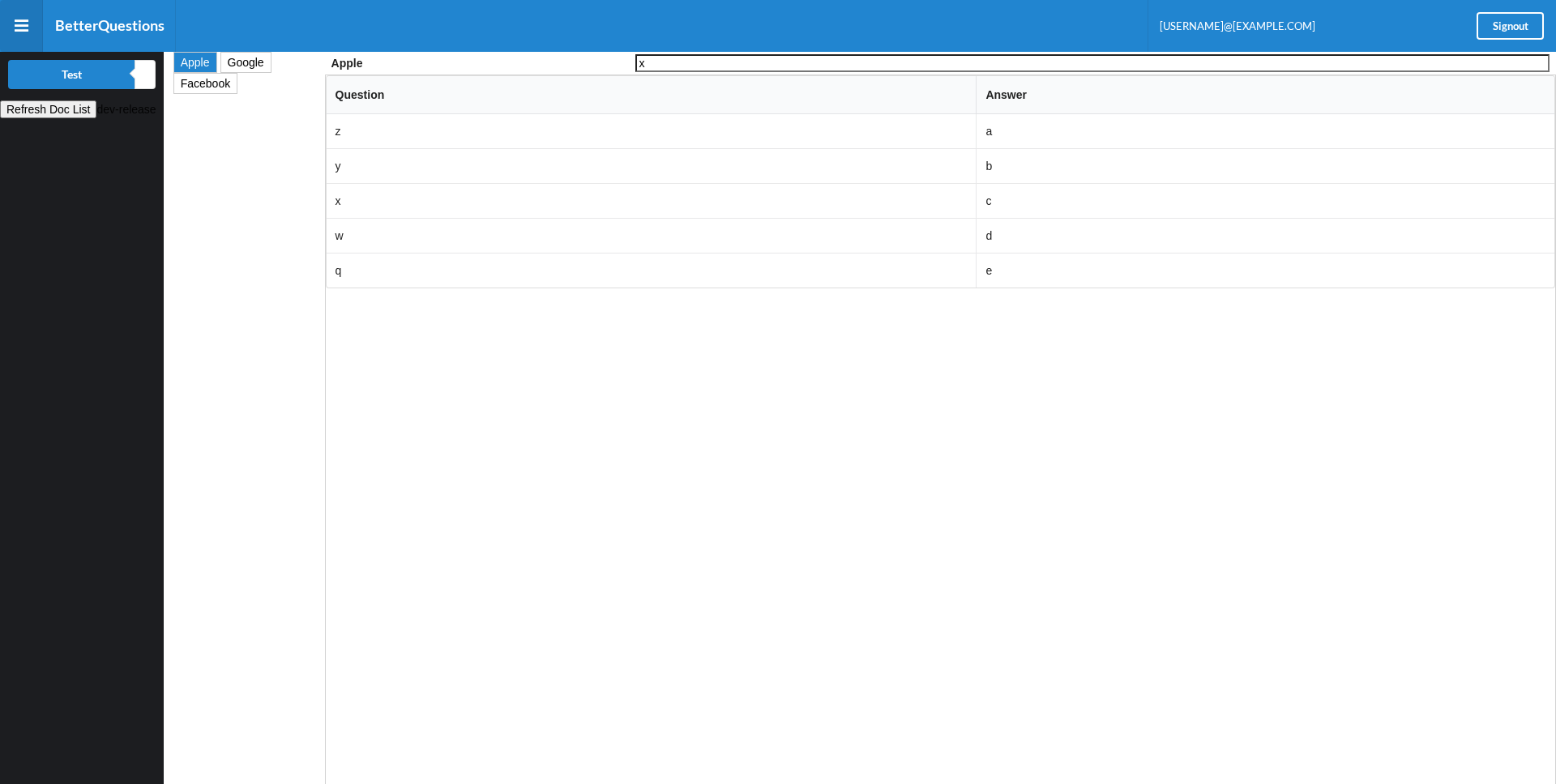 click at bounding box center [0, 0] 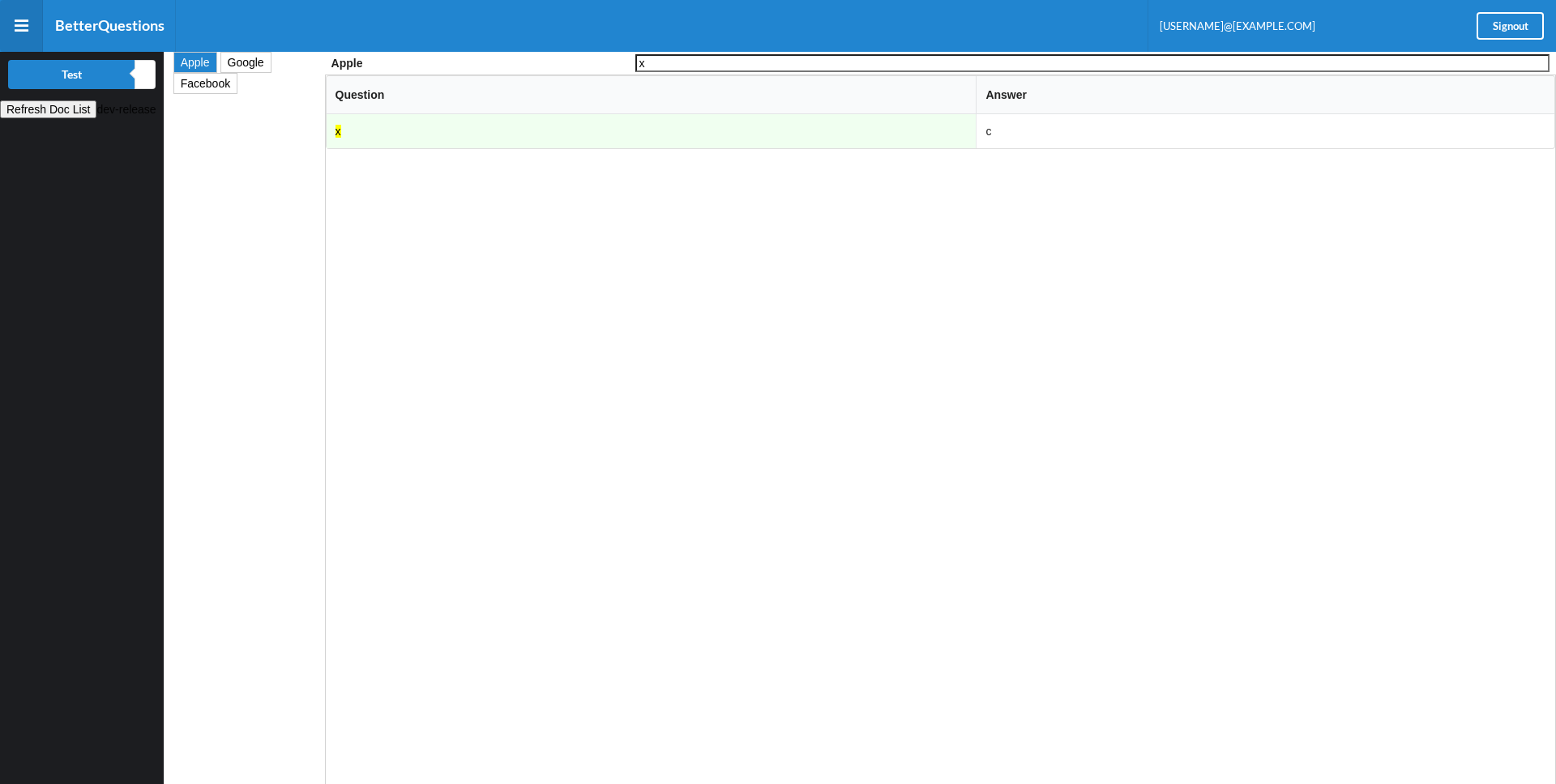 click on "Google" at bounding box center (48, 109) 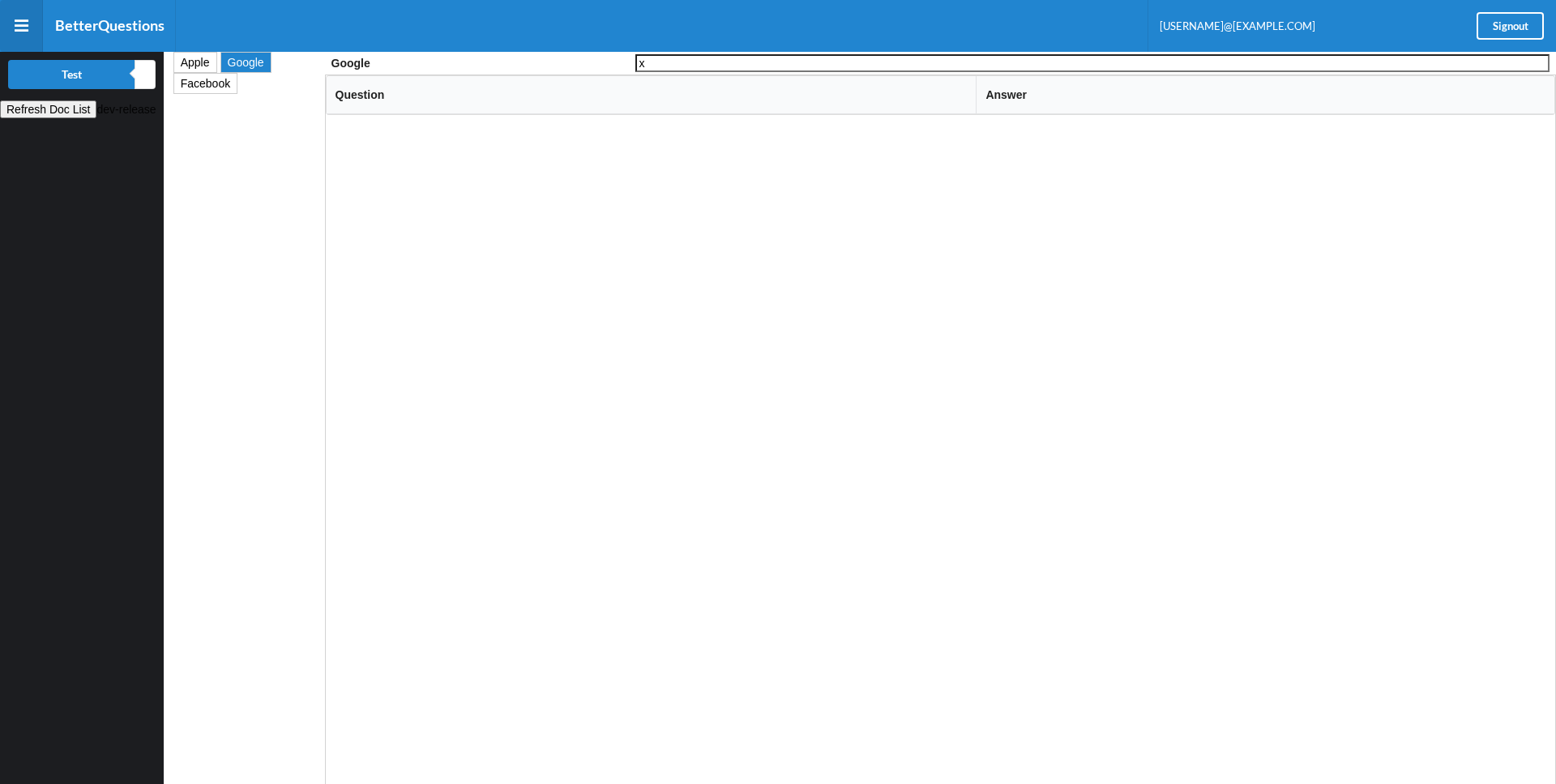 click on "Facebook" at bounding box center (205, 83) 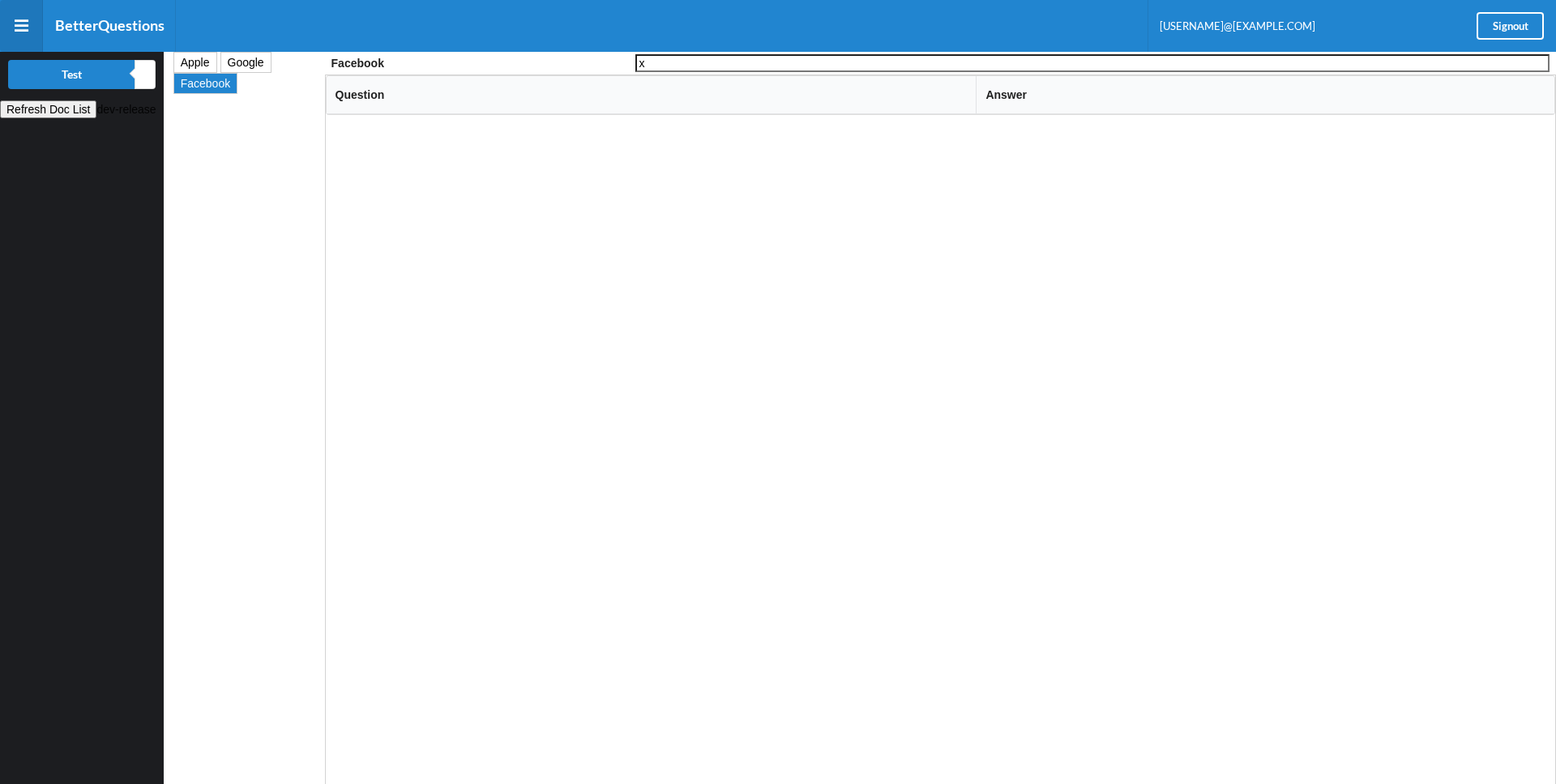 click on "Apple" at bounding box center (71, 75) 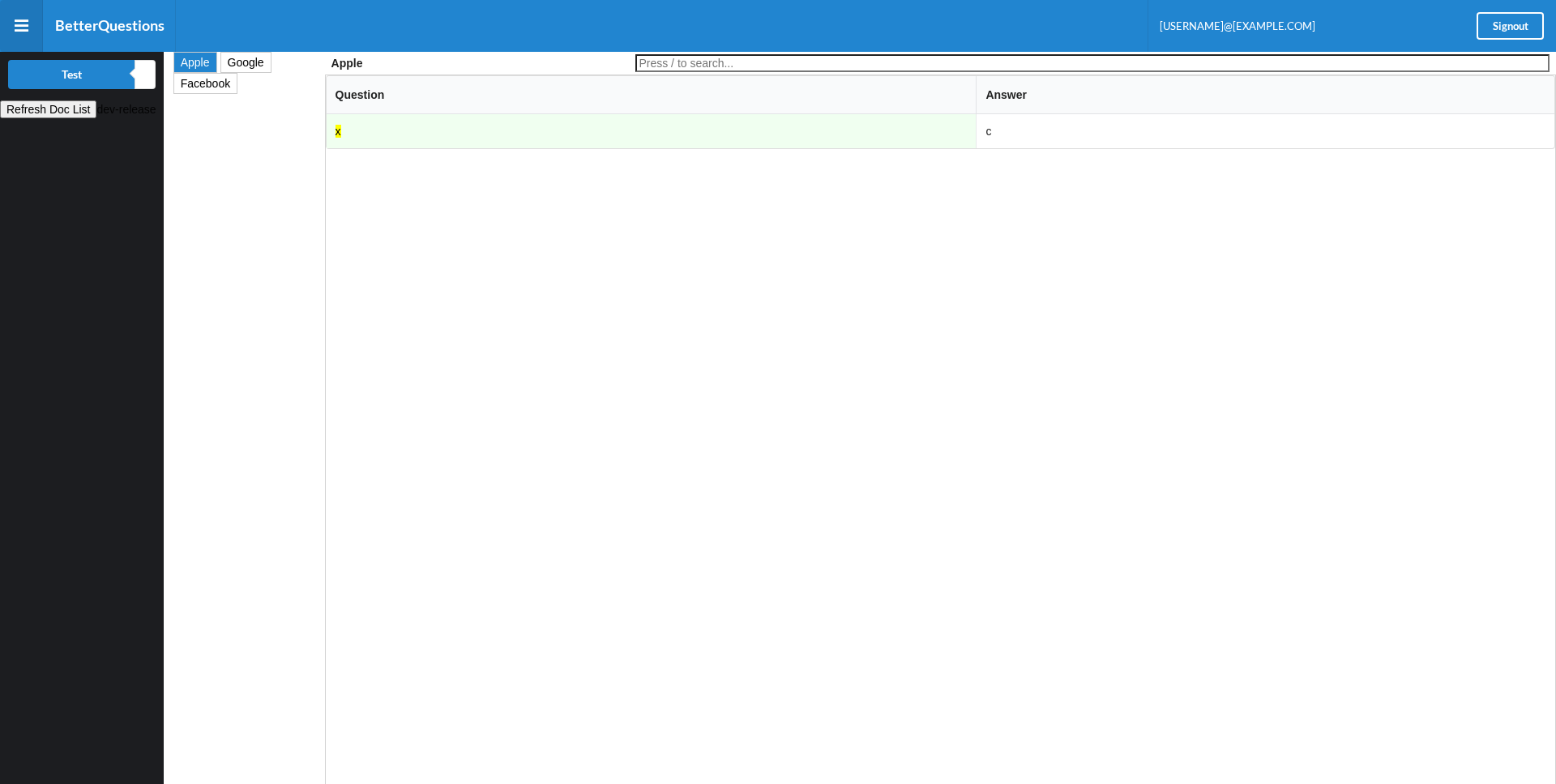click at bounding box center [1092, 63] 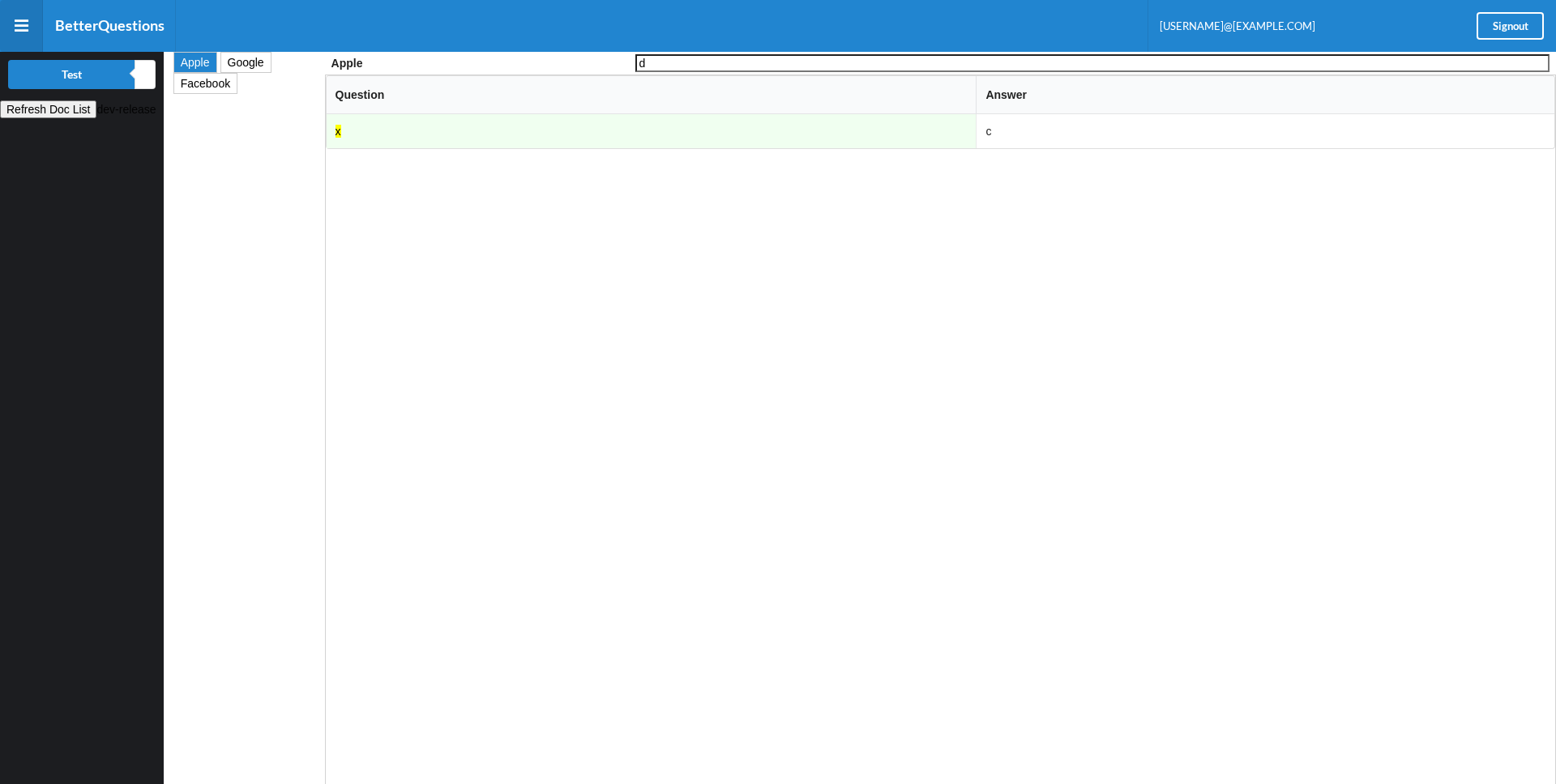 type on "d" 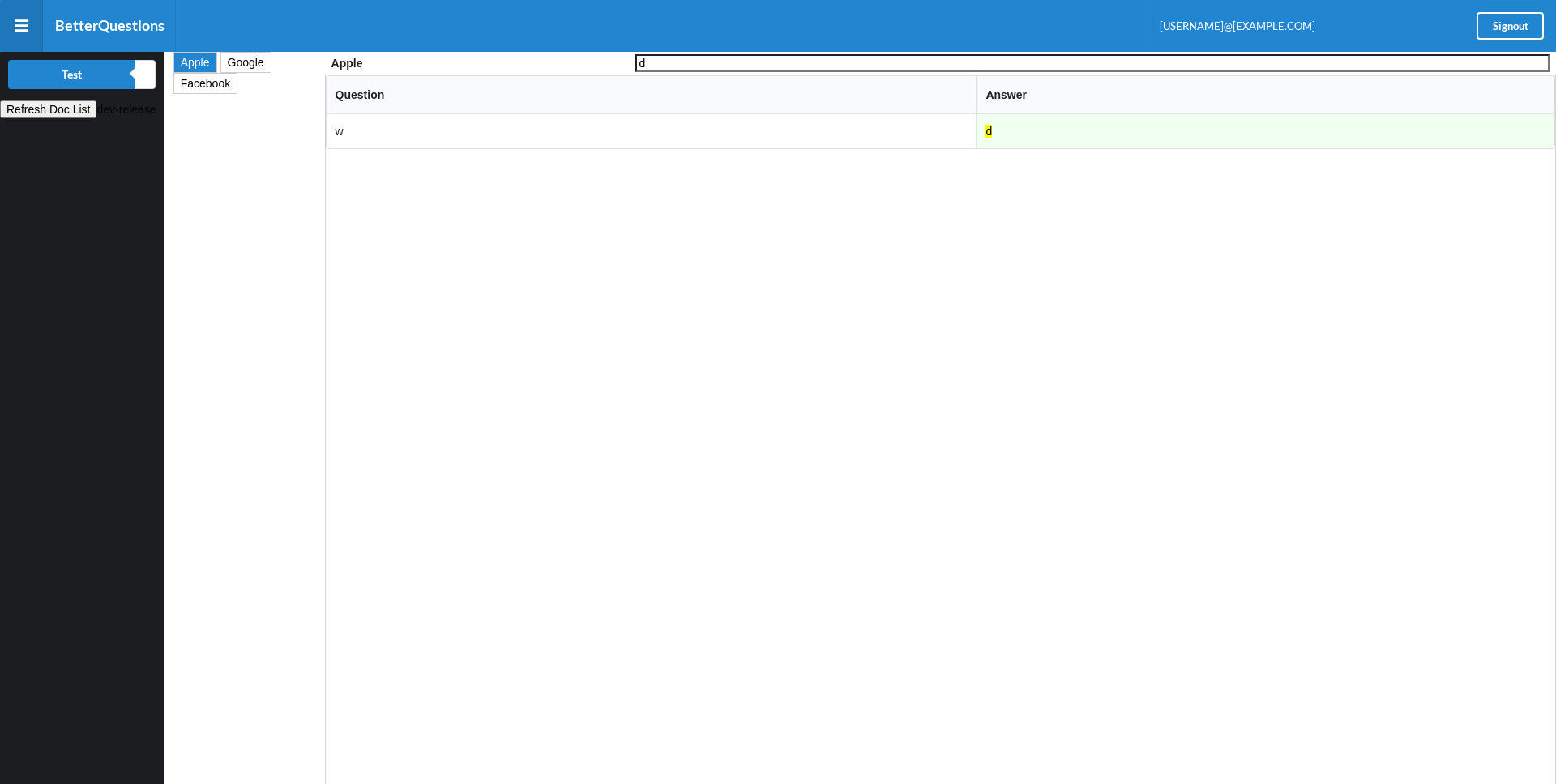 click on "Google" at bounding box center [48, 109] 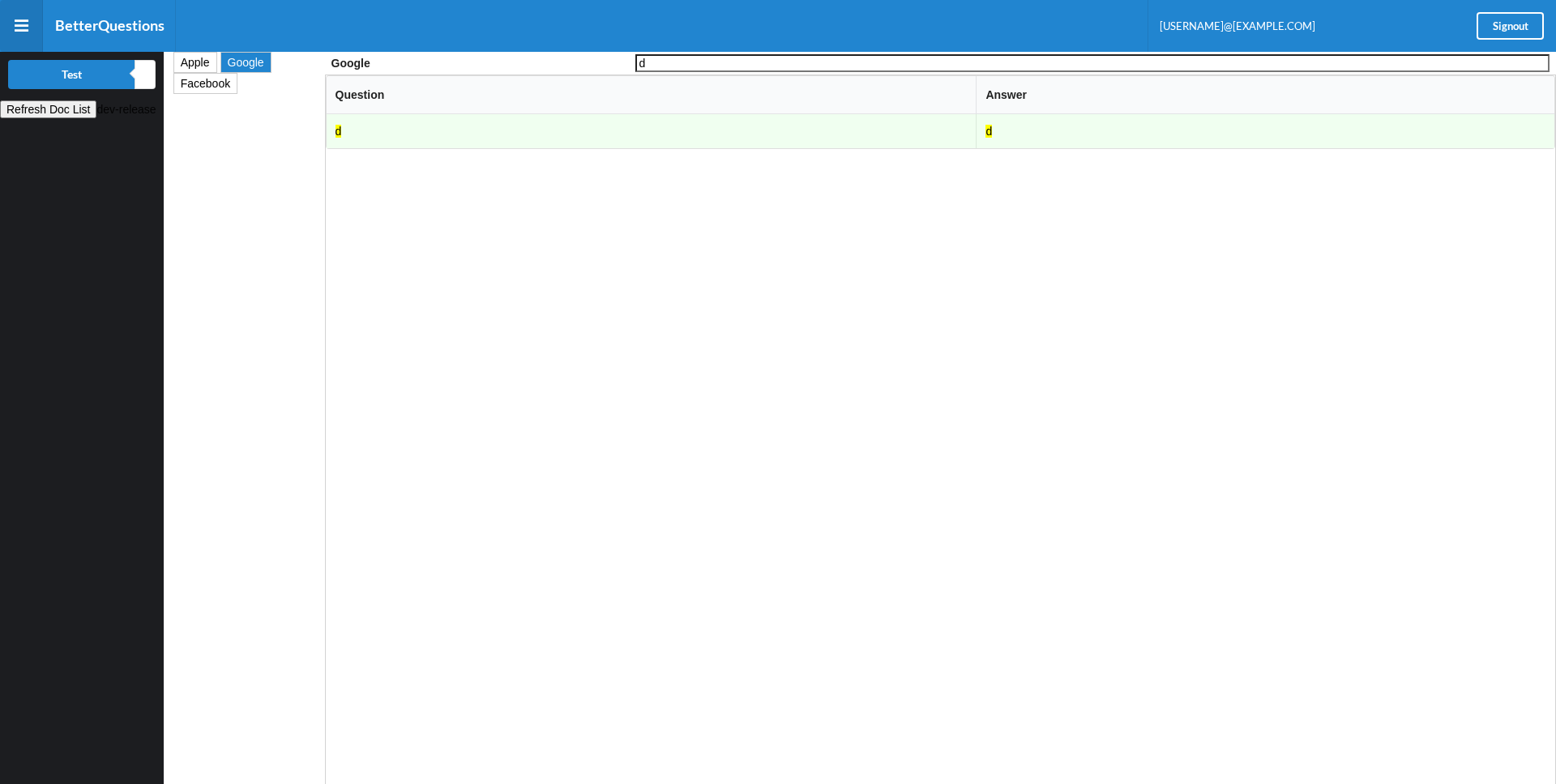 click on "Facebook" at bounding box center (205, 83) 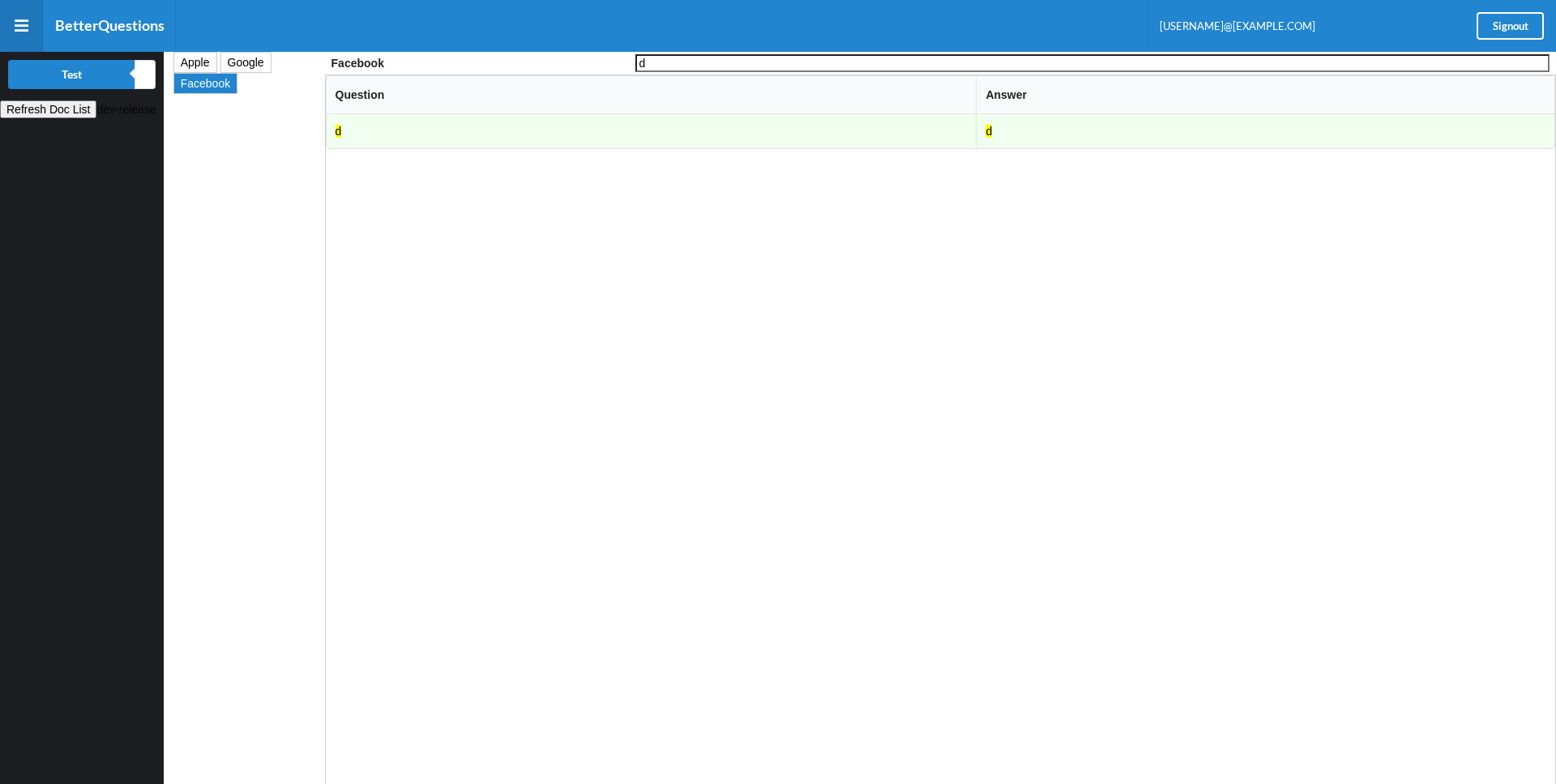 click on "Apple" at bounding box center [71, 75] 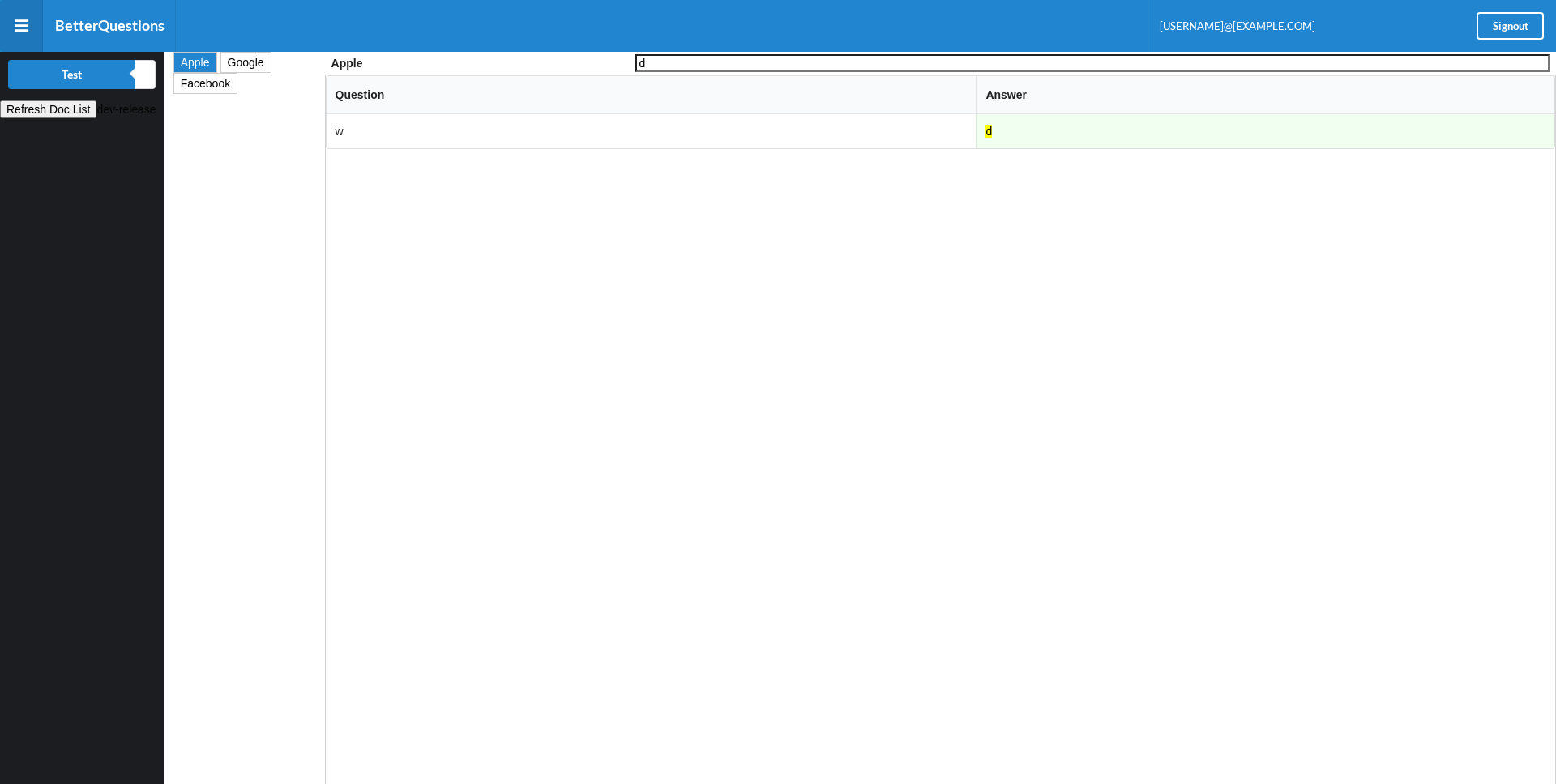 scroll, scrollTop: 1, scrollLeft: 0, axis: vertical 